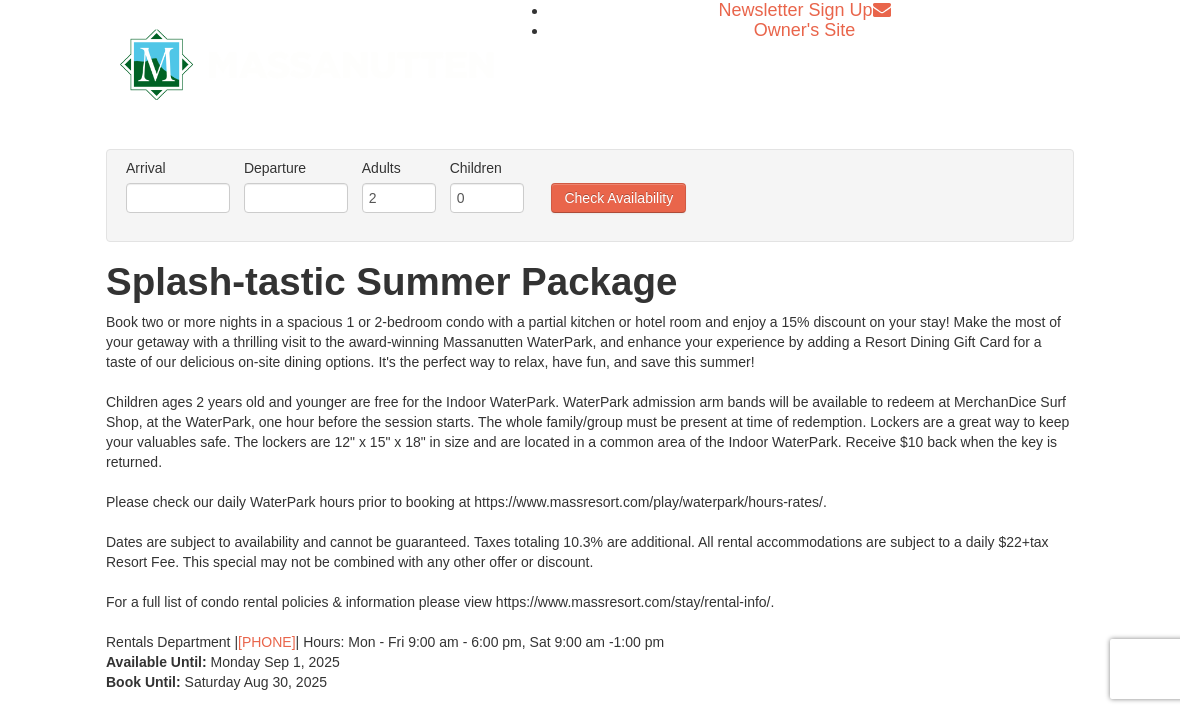 scroll, scrollTop: 0, scrollLeft: 0, axis: both 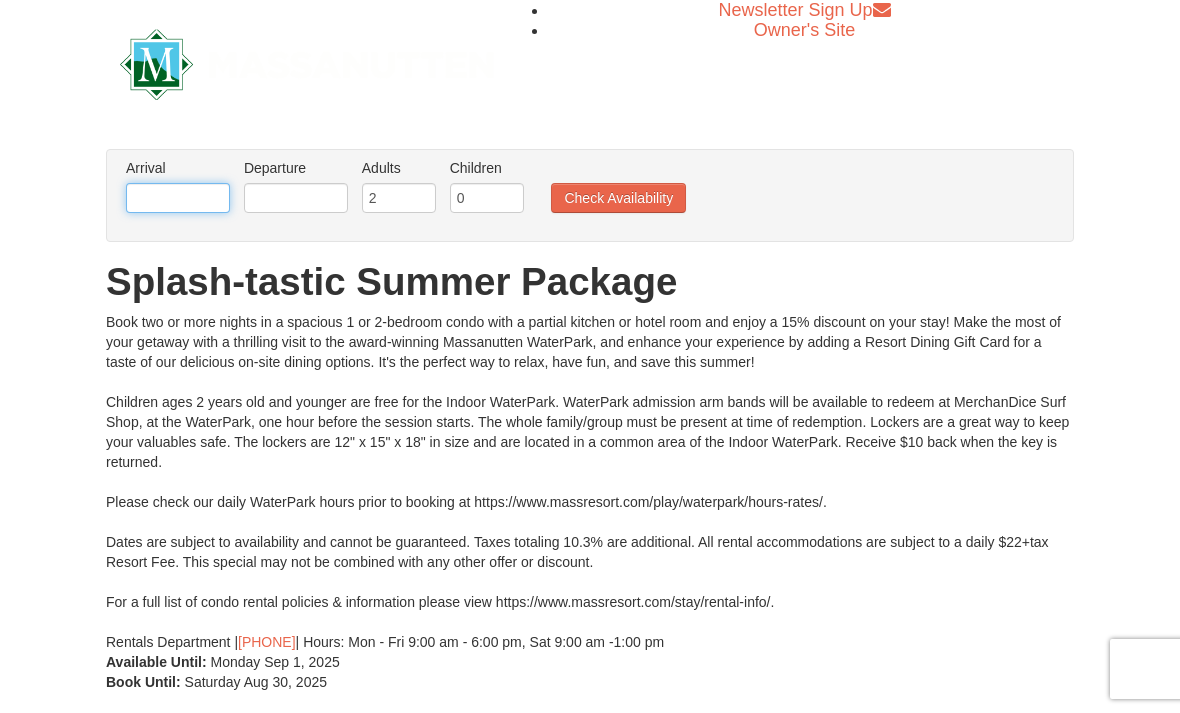 click at bounding box center (178, 198) 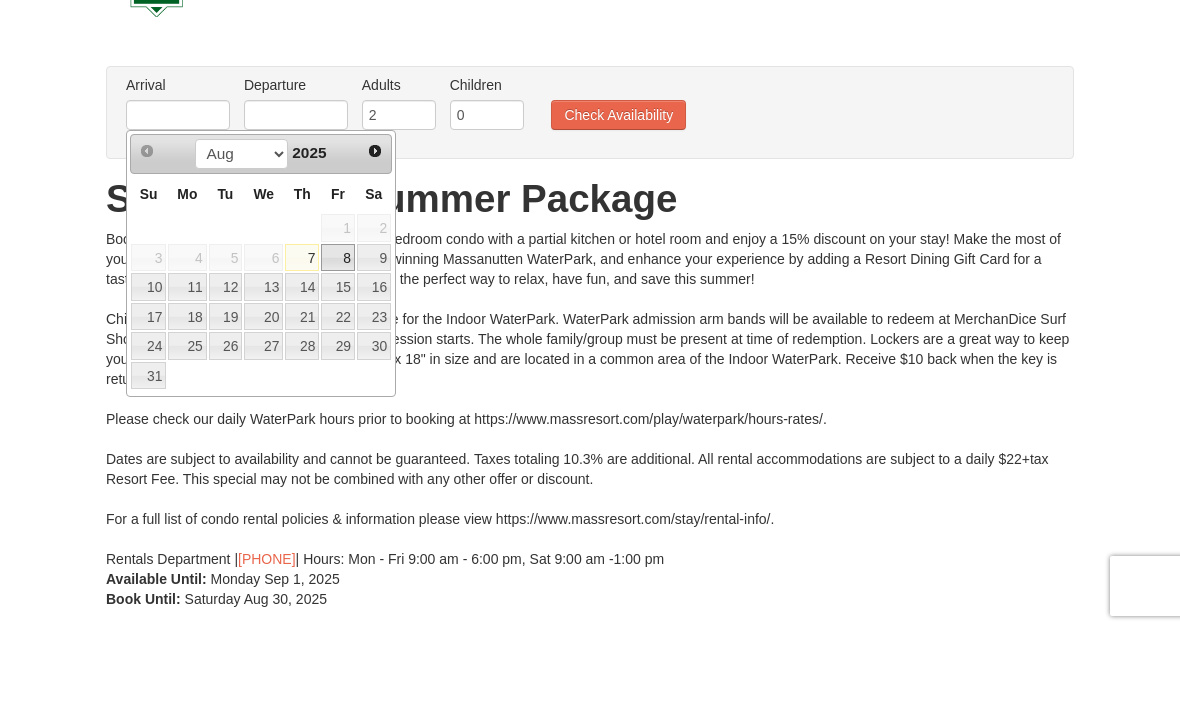 click on "8" at bounding box center [338, 341] 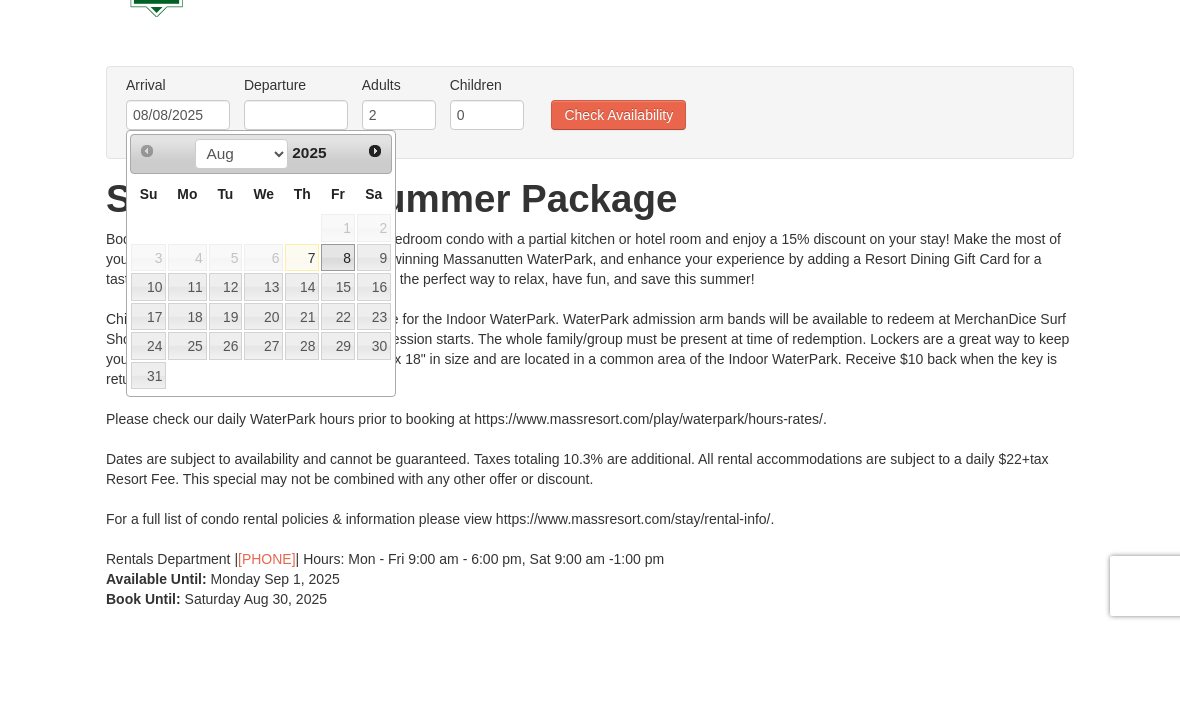scroll, scrollTop: 83, scrollLeft: 0, axis: vertical 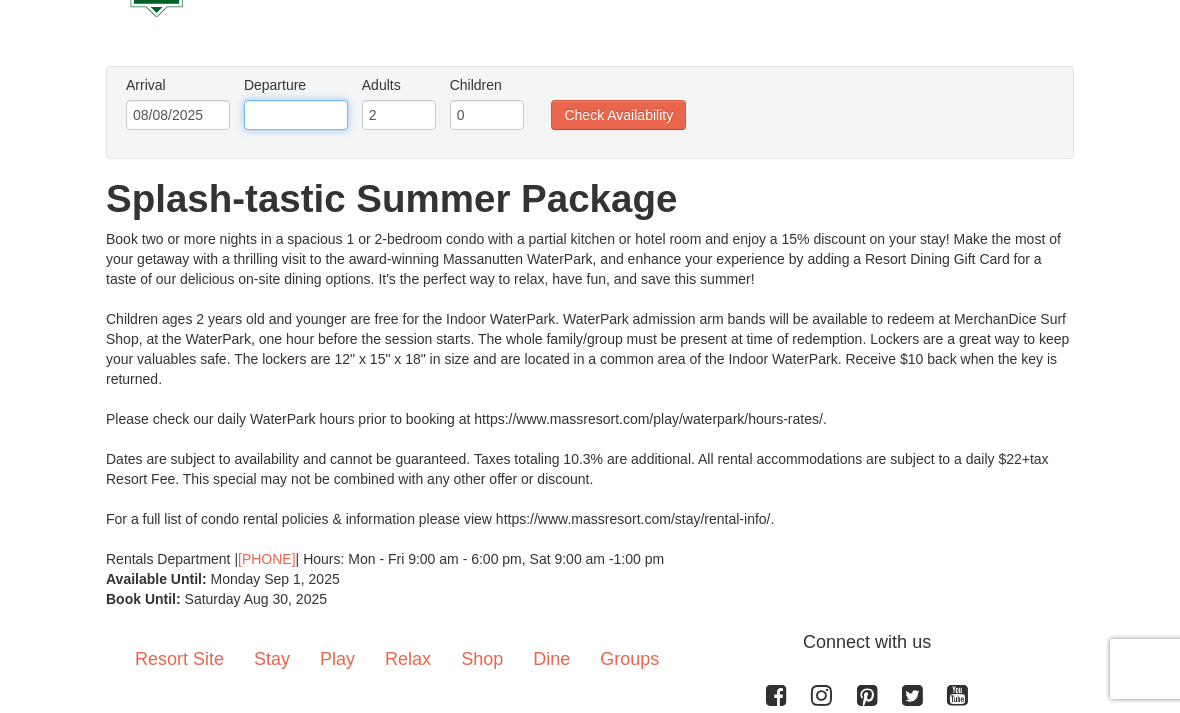 click at bounding box center [296, 115] 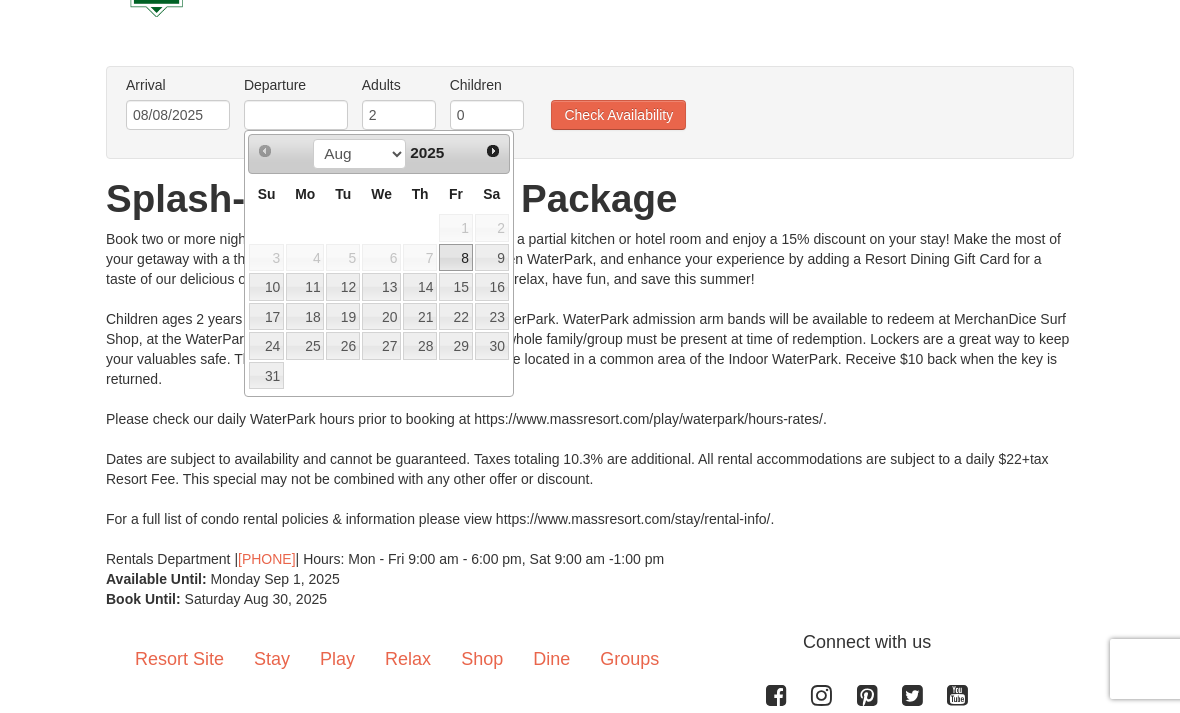 click on "10" at bounding box center (266, 287) 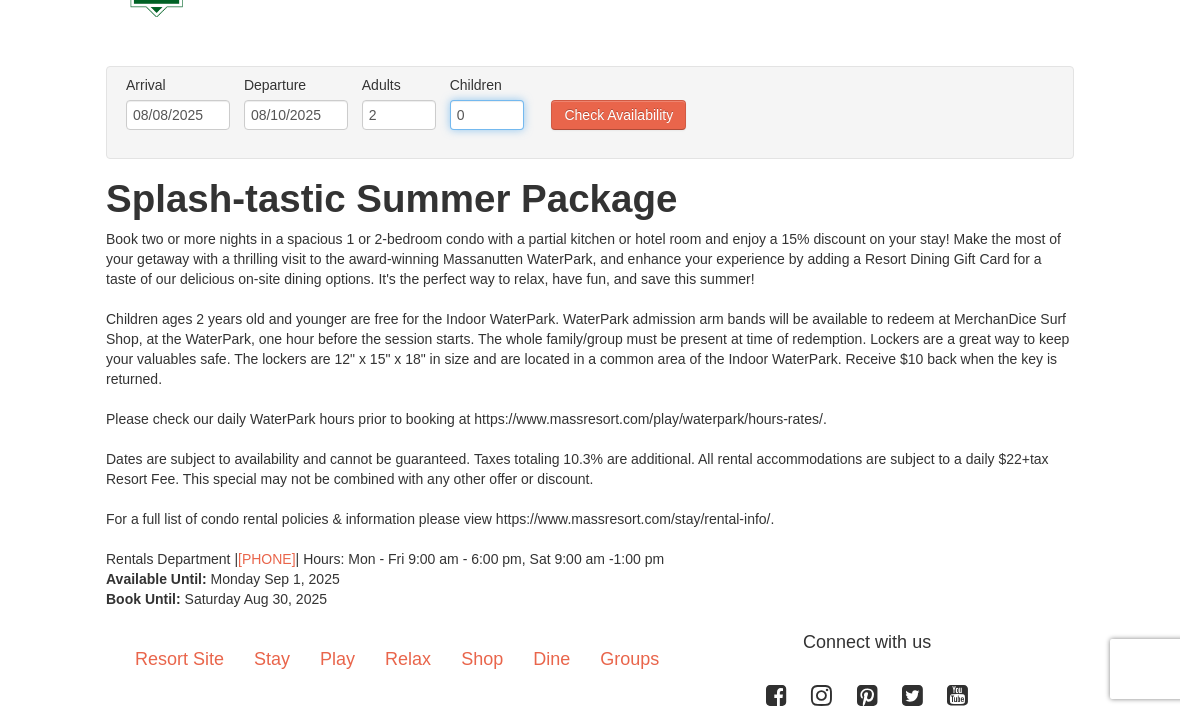 click on "0" at bounding box center [487, 115] 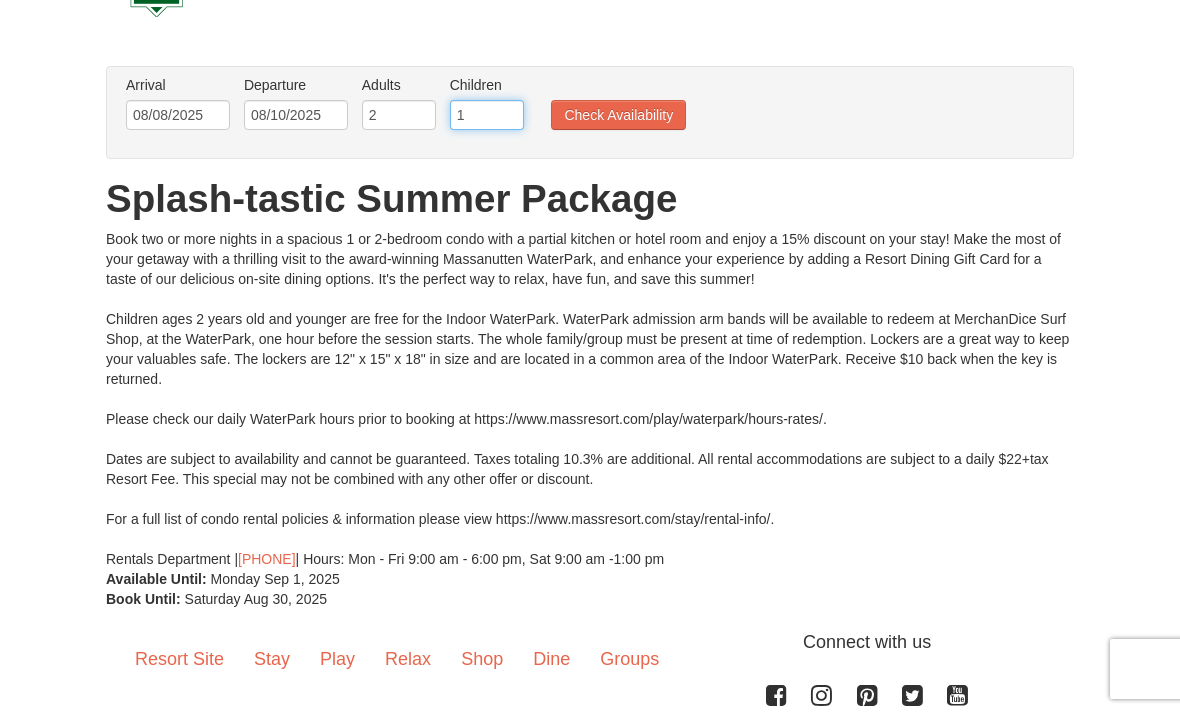 type on "1" 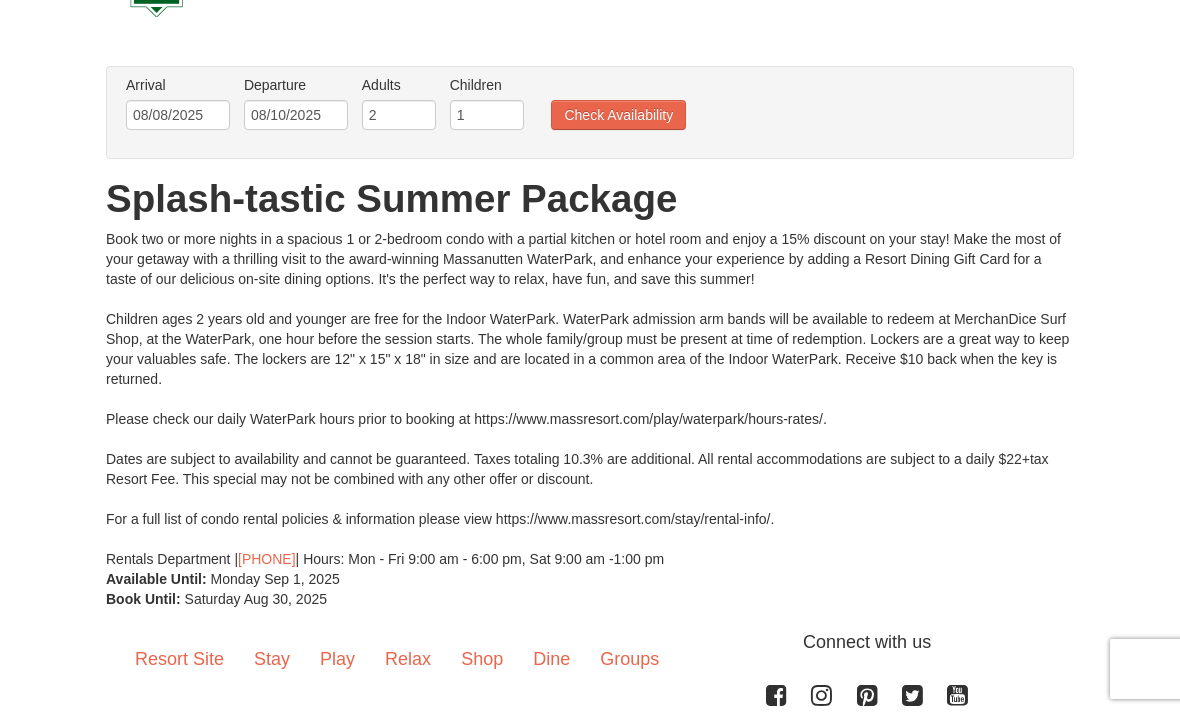 click on "Check Availability" at bounding box center [618, 115] 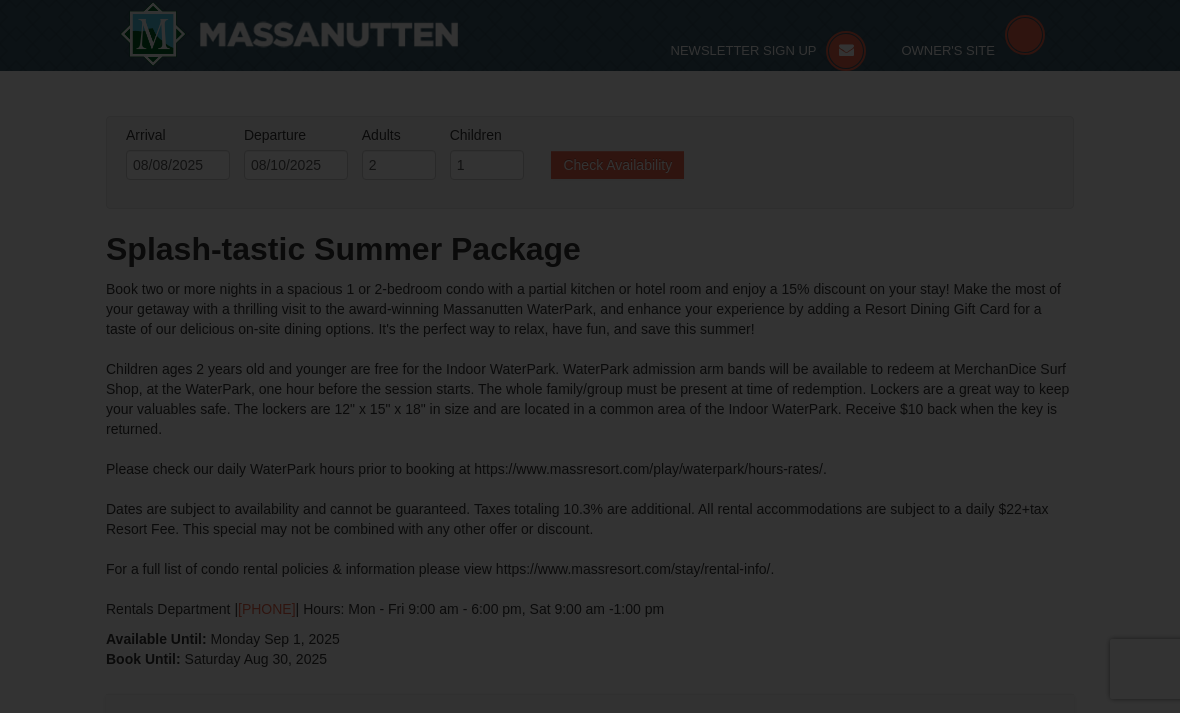 scroll, scrollTop: 307, scrollLeft: 0, axis: vertical 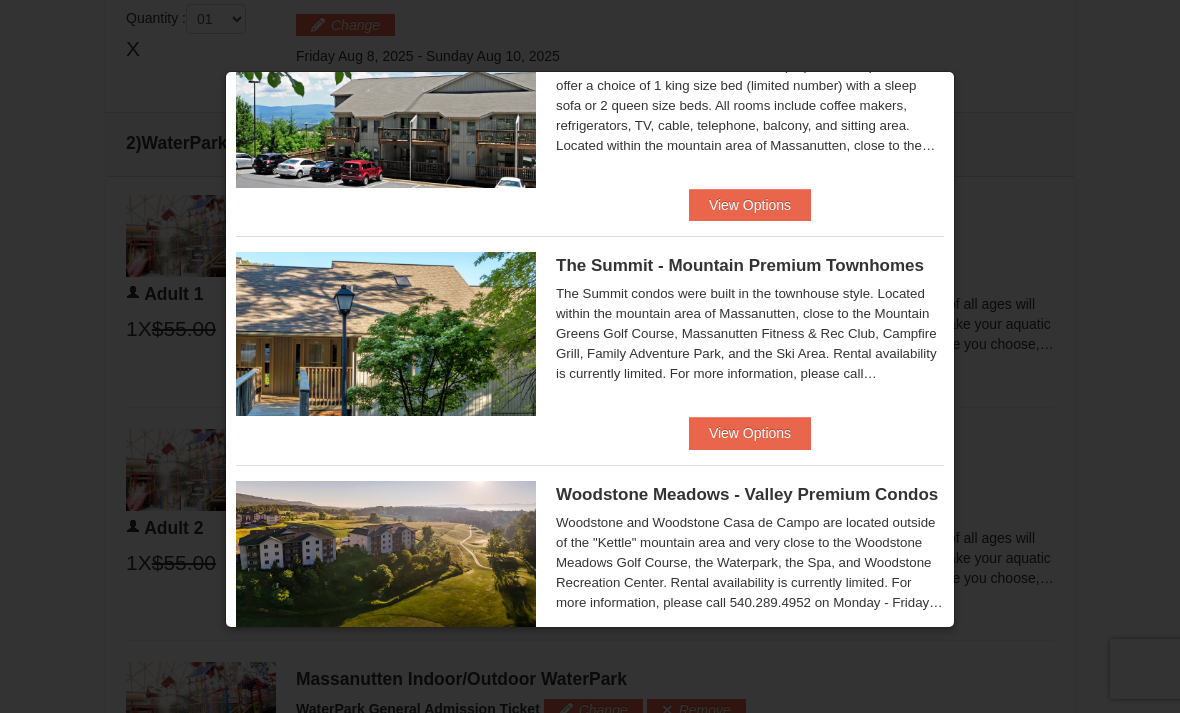 click on "View Options" at bounding box center (750, 433) 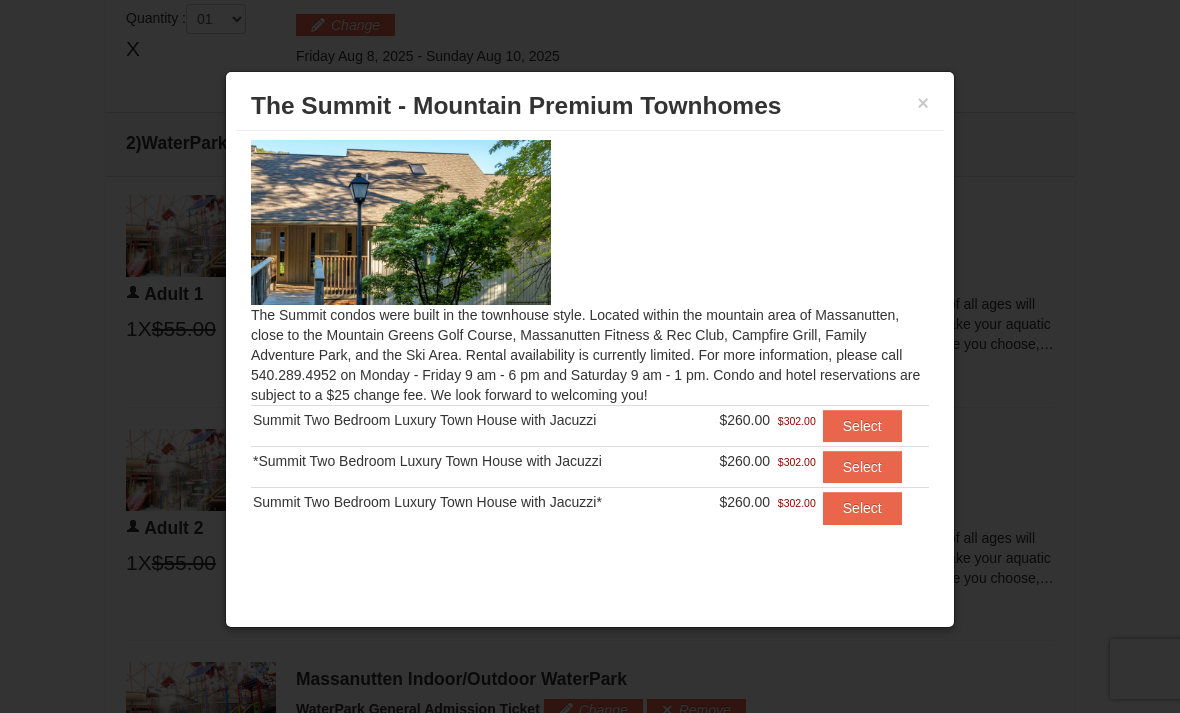 scroll, scrollTop: 0, scrollLeft: 0, axis: both 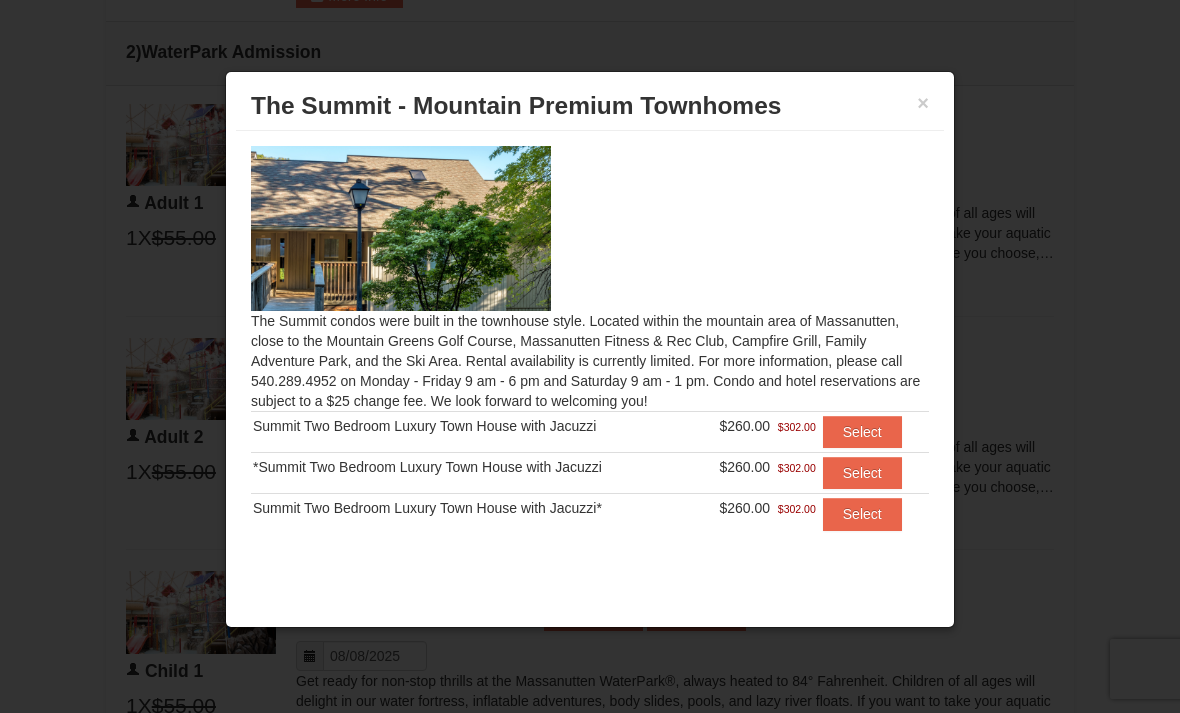 click on "Select" at bounding box center [862, 432] 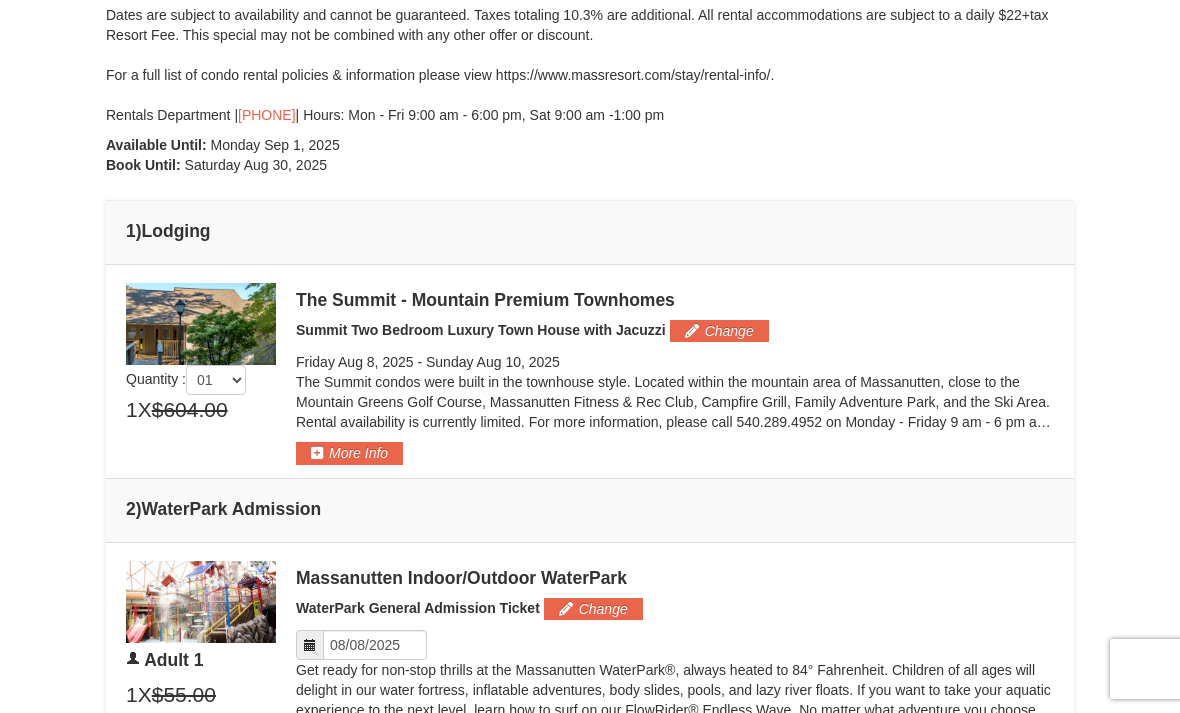 scroll, scrollTop: 491, scrollLeft: 0, axis: vertical 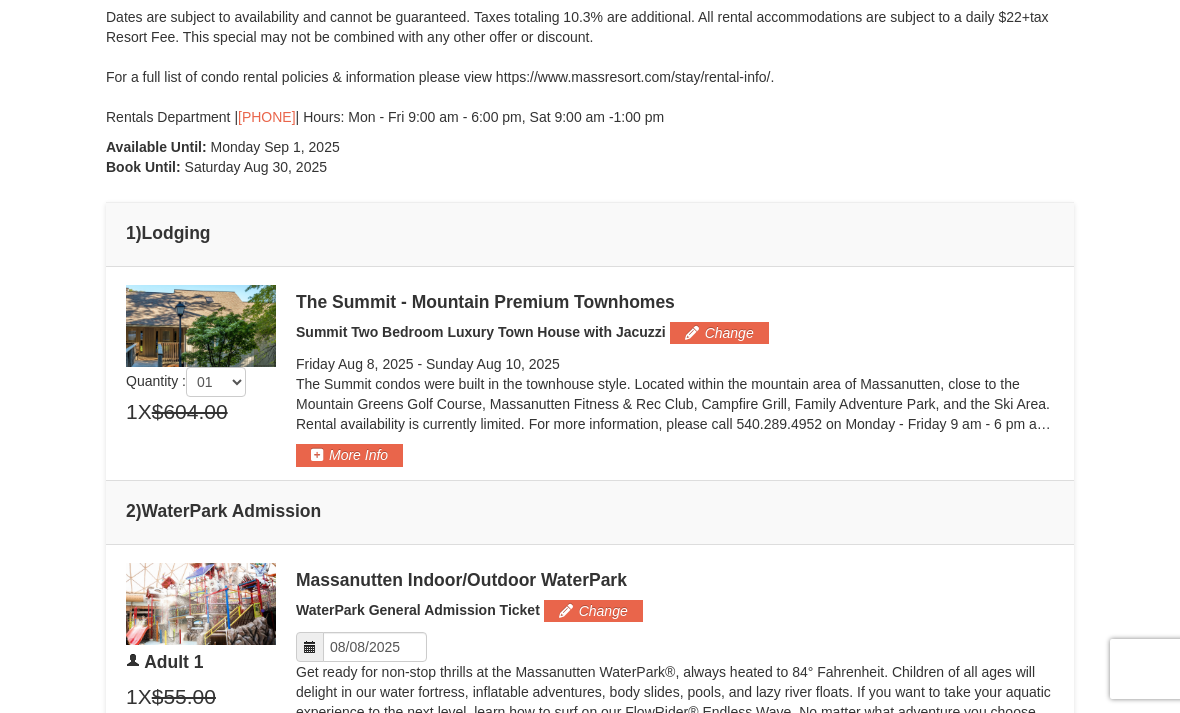 click at bounding box center [201, 326] 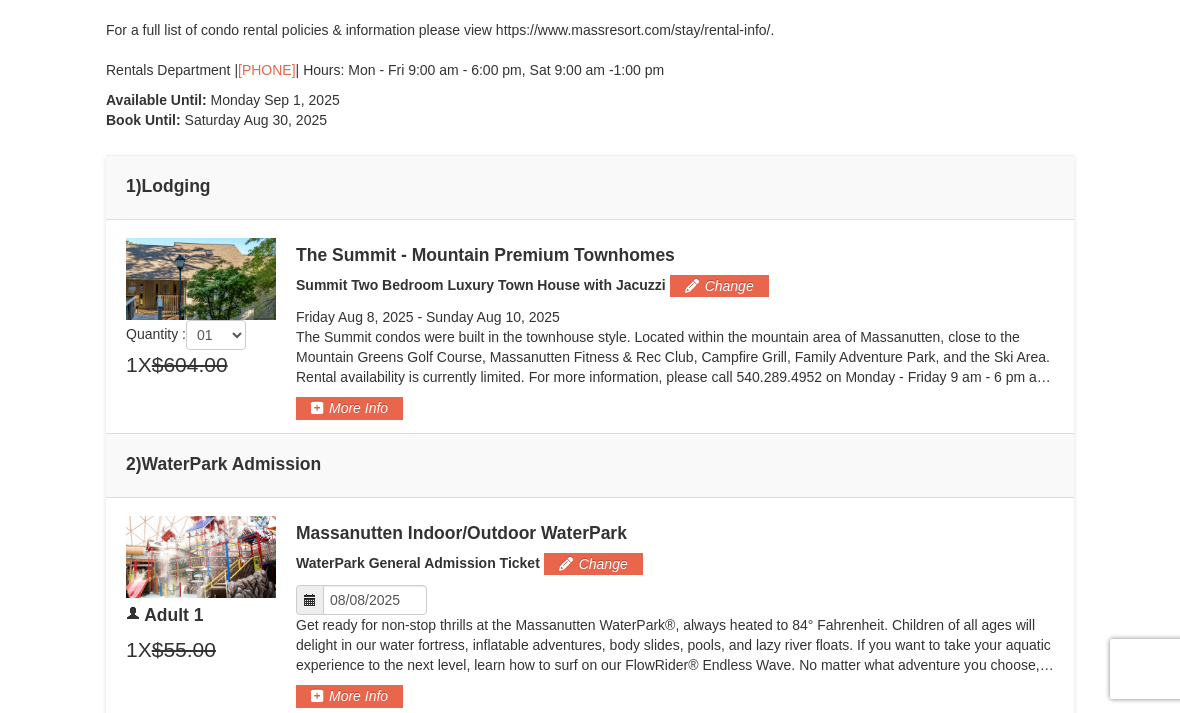 scroll, scrollTop: 537, scrollLeft: 0, axis: vertical 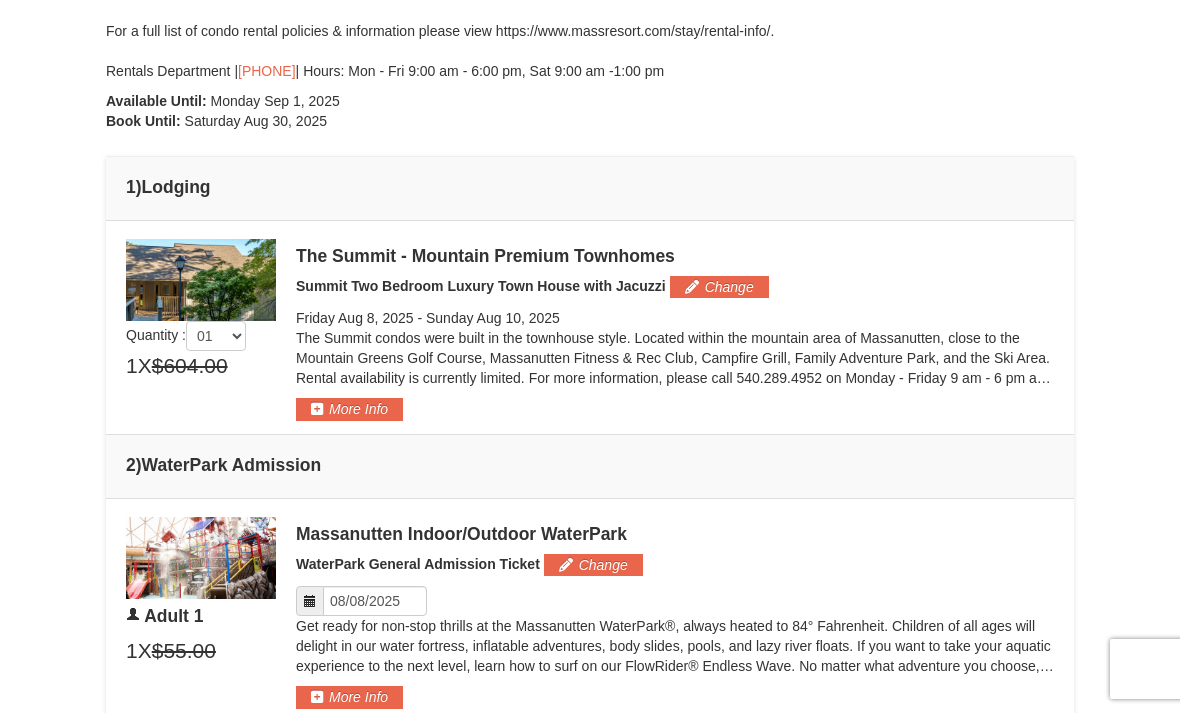 click on "Change" at bounding box center (719, 287) 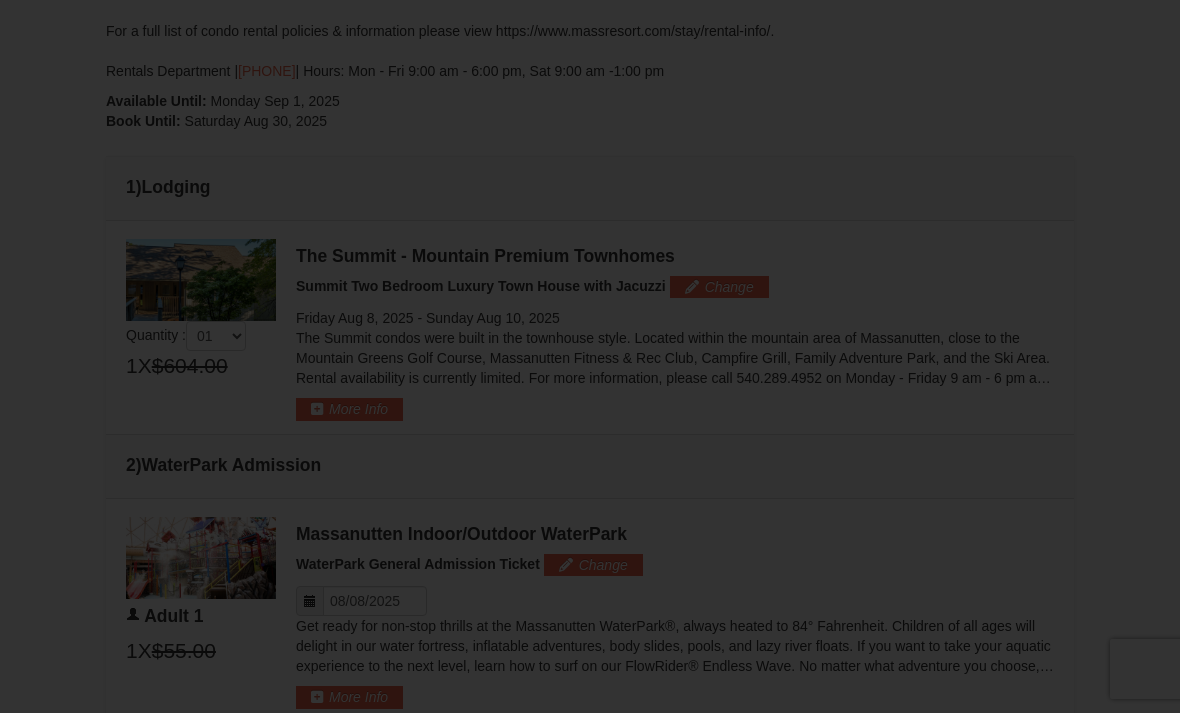 scroll, scrollTop: 577, scrollLeft: 0, axis: vertical 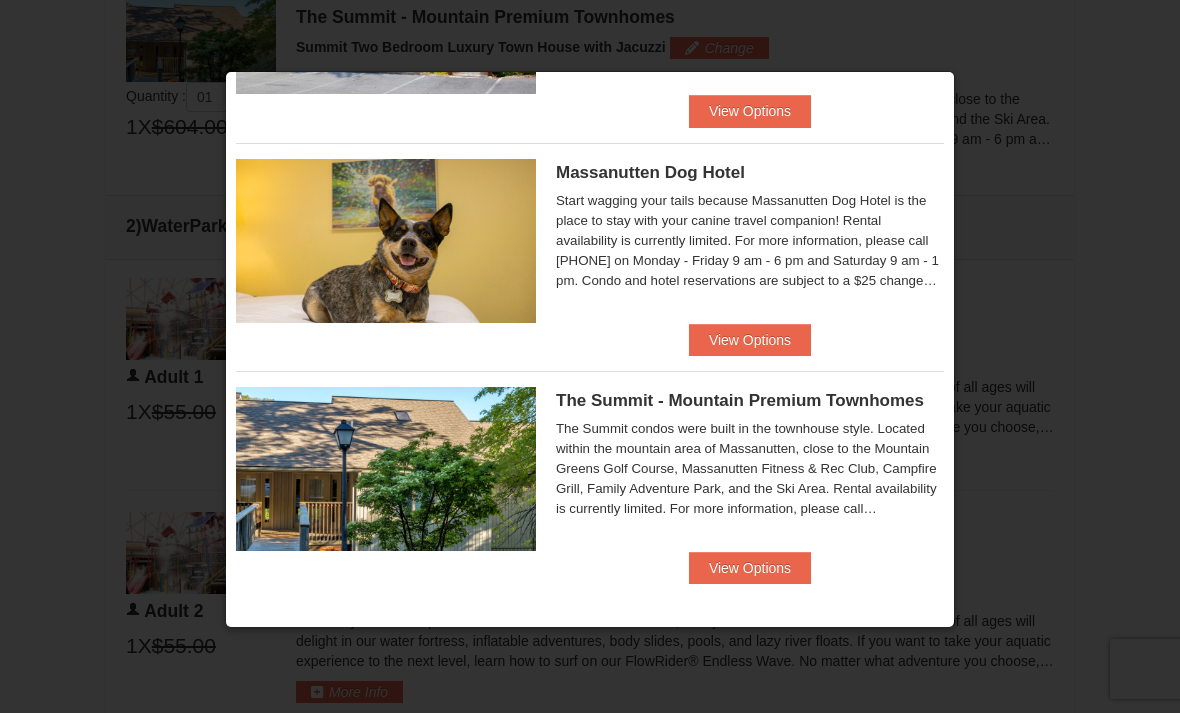click on "View Options" at bounding box center [750, 568] 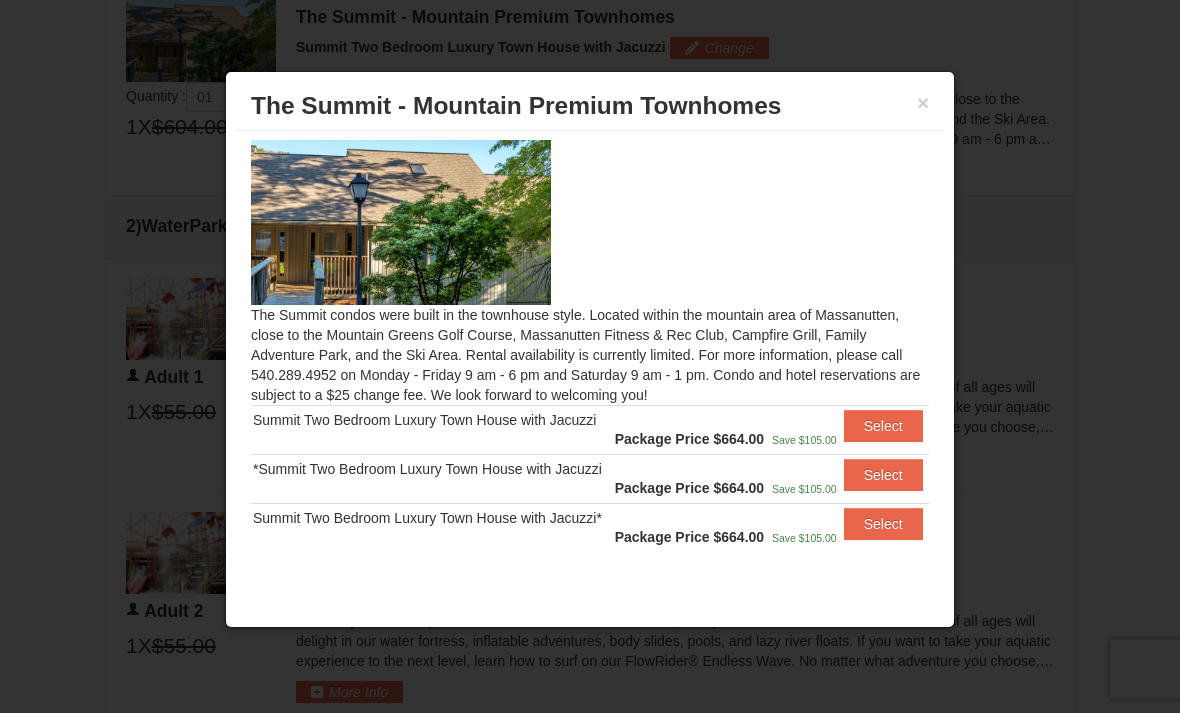 scroll, scrollTop: 4, scrollLeft: 0, axis: vertical 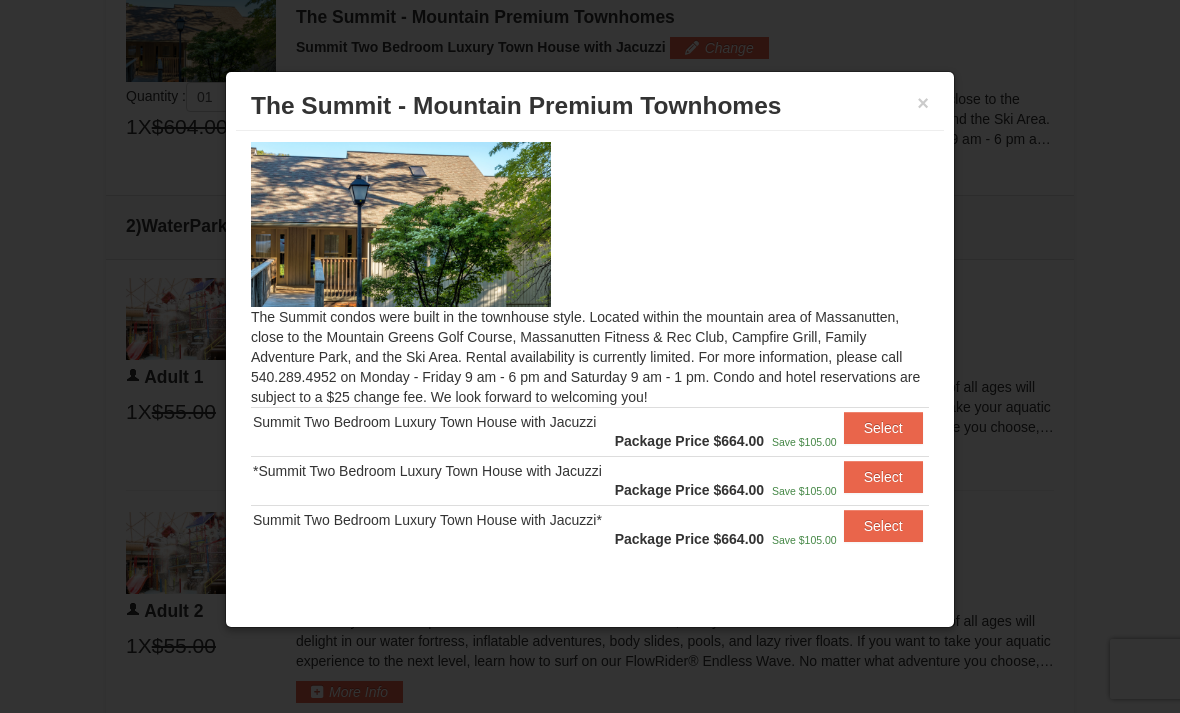 click on "Select" at bounding box center [883, 428] 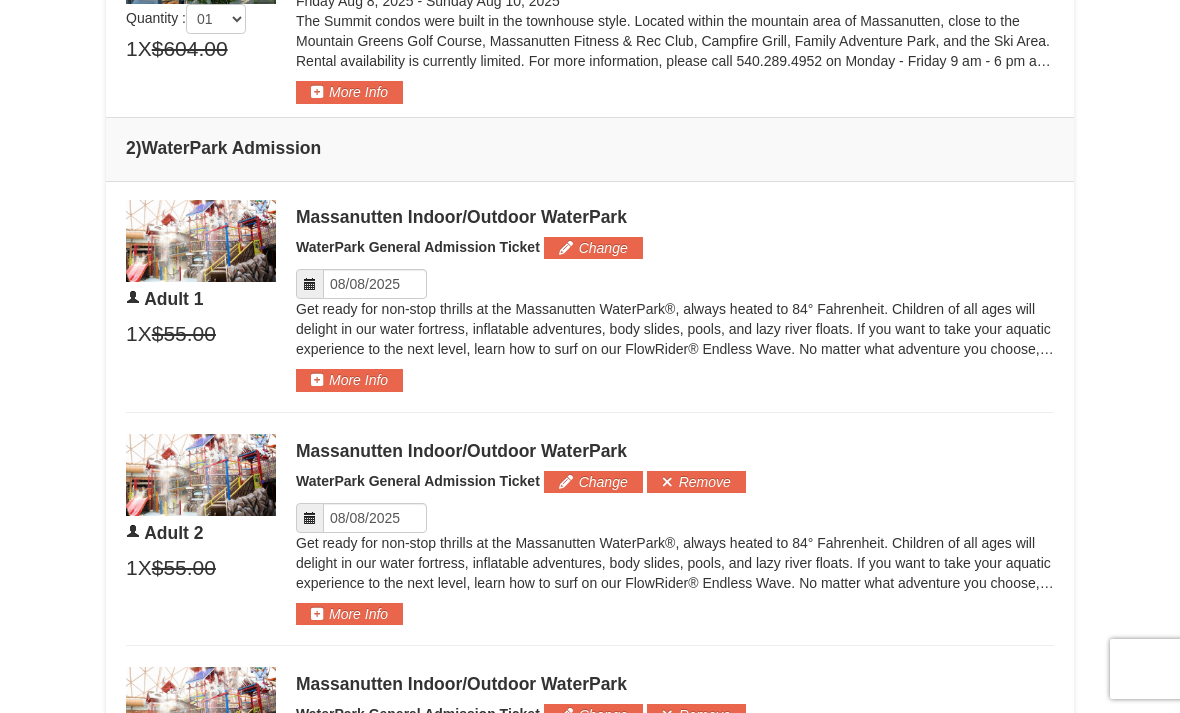 scroll, scrollTop: 860, scrollLeft: 0, axis: vertical 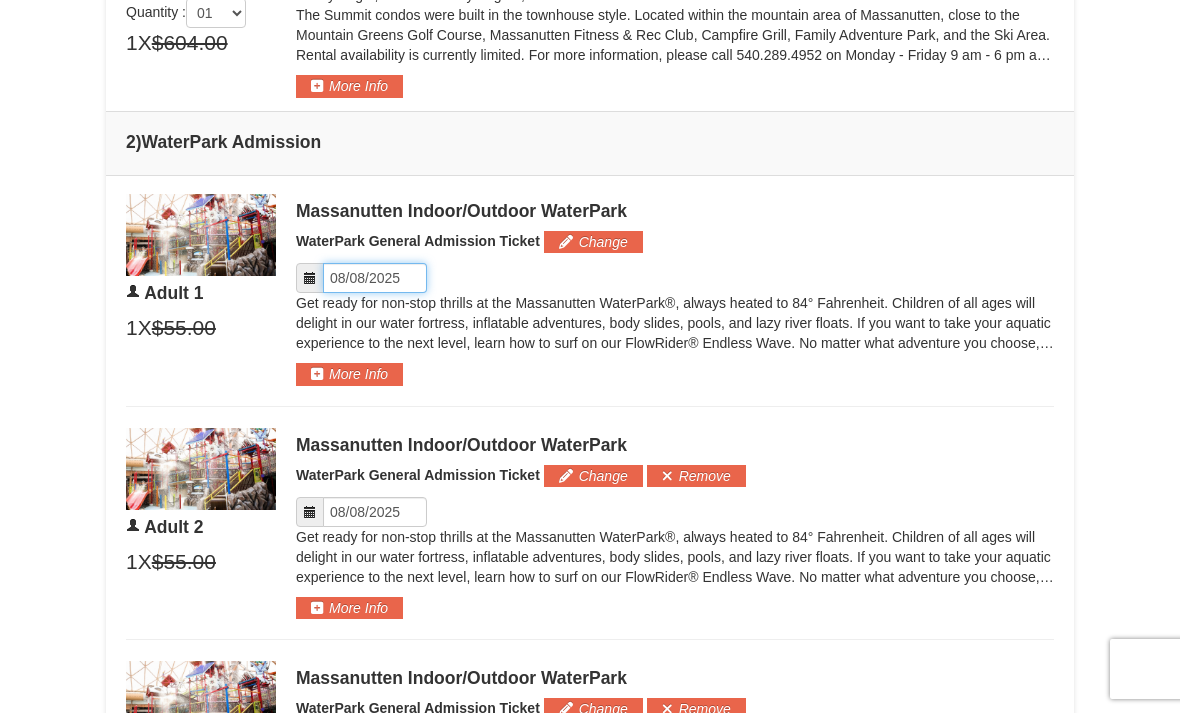 click on "Please format dates MM/DD/YYYY" at bounding box center [375, 278] 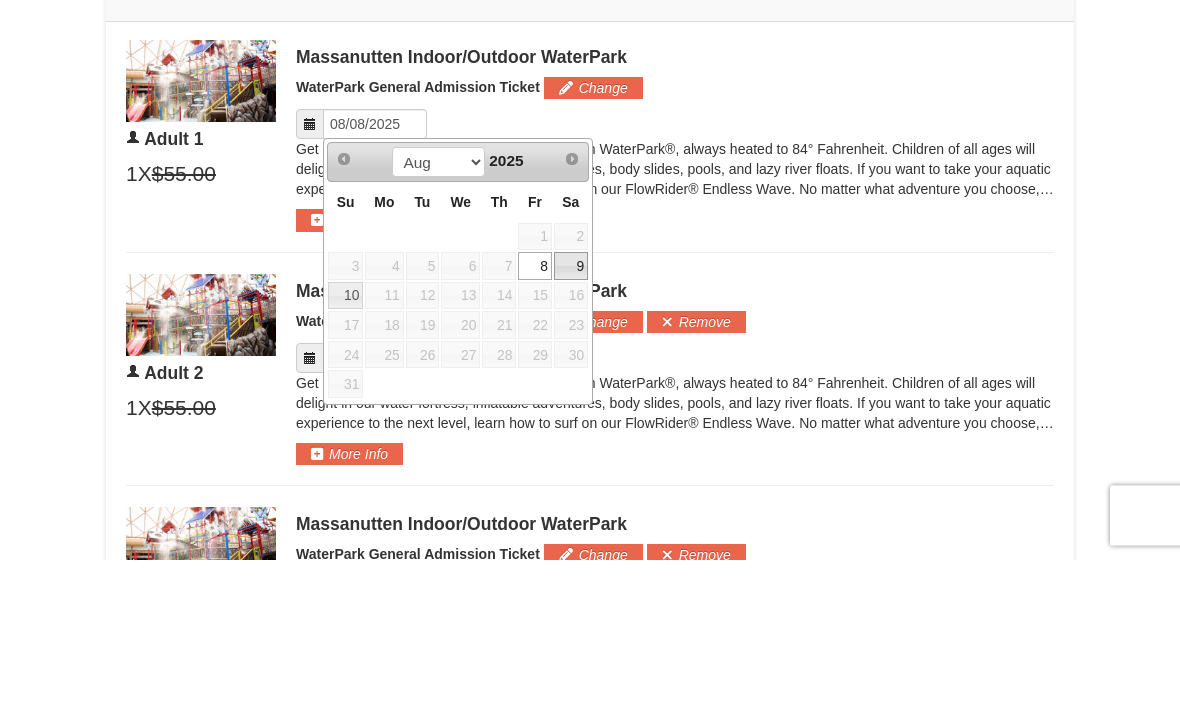 click on "9" at bounding box center [571, 420] 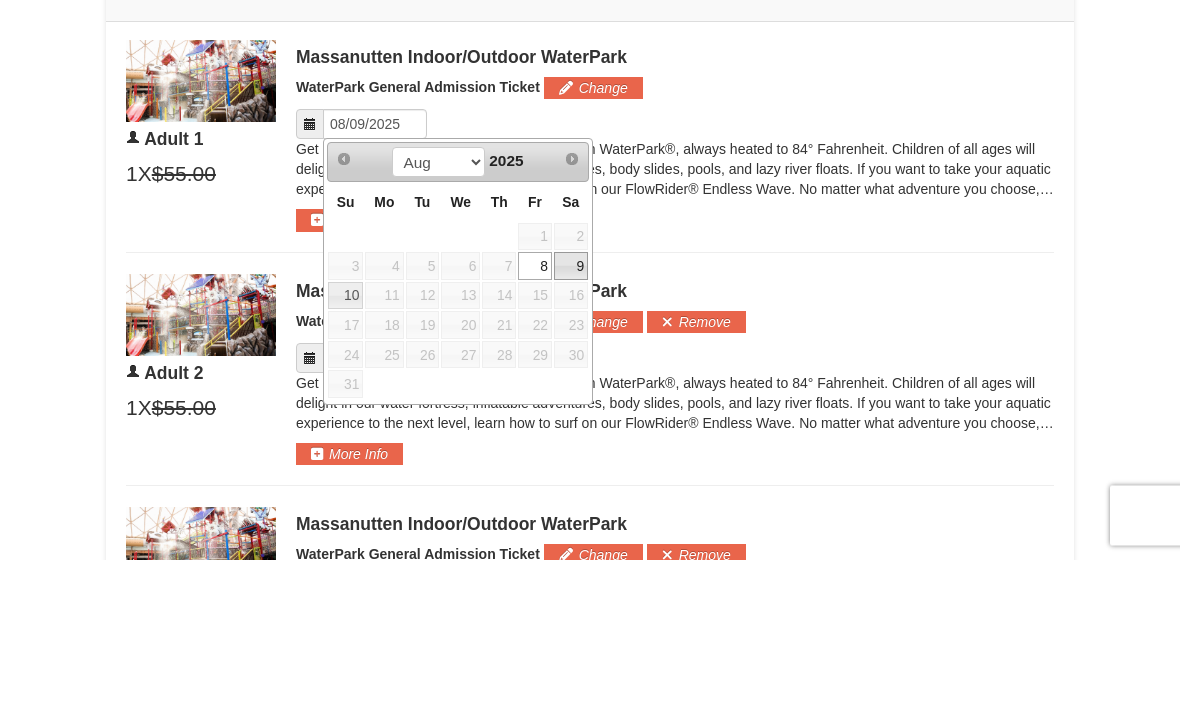 scroll, scrollTop: 1014, scrollLeft: 0, axis: vertical 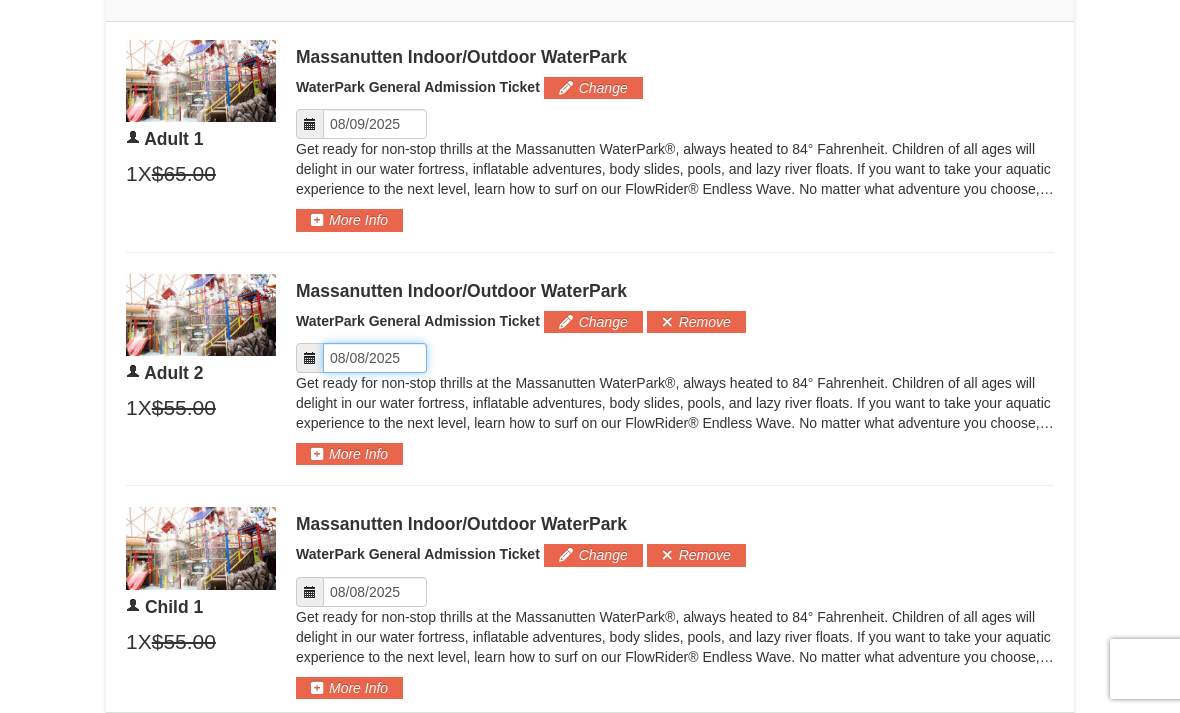 click on "Please format dates MM/DD/YYYY" at bounding box center [375, 358] 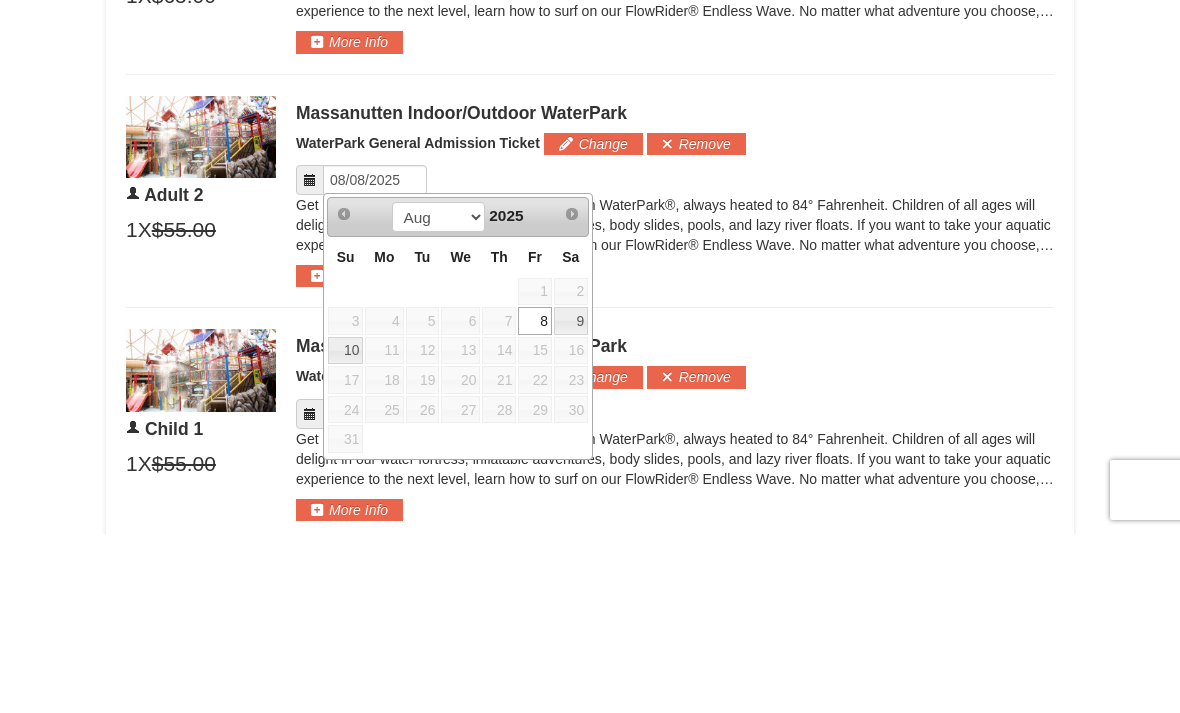 click on "9" at bounding box center (571, 500) 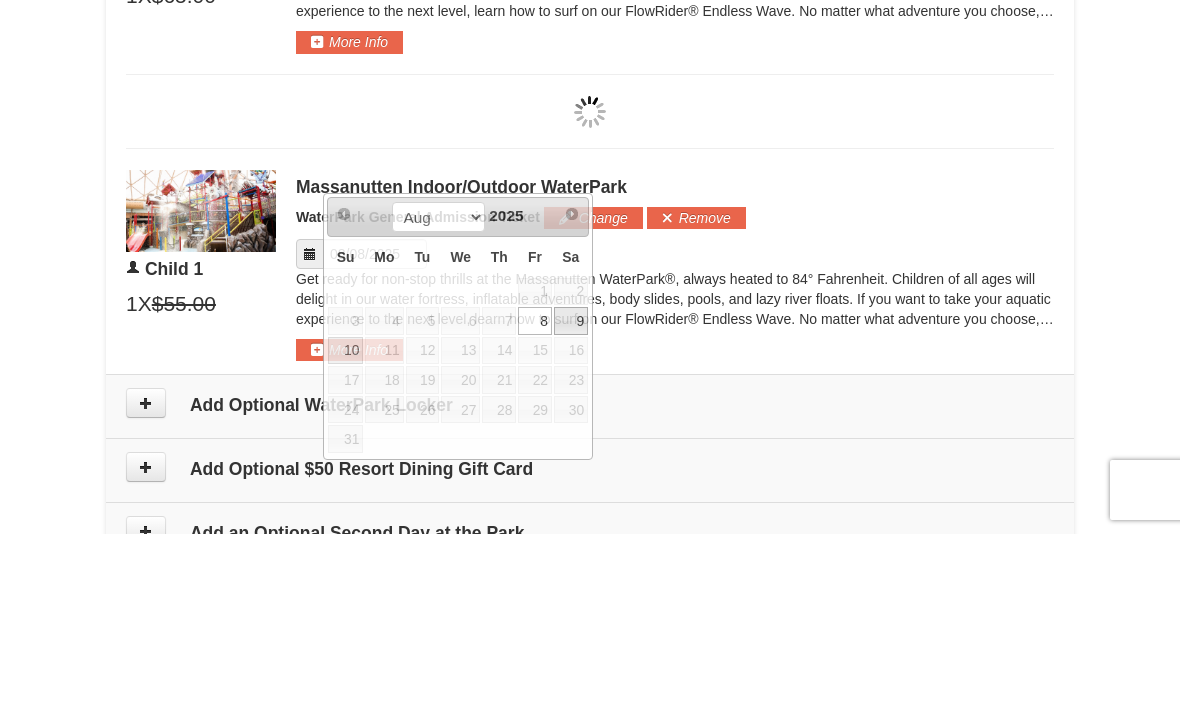 scroll, scrollTop: 1193, scrollLeft: 0, axis: vertical 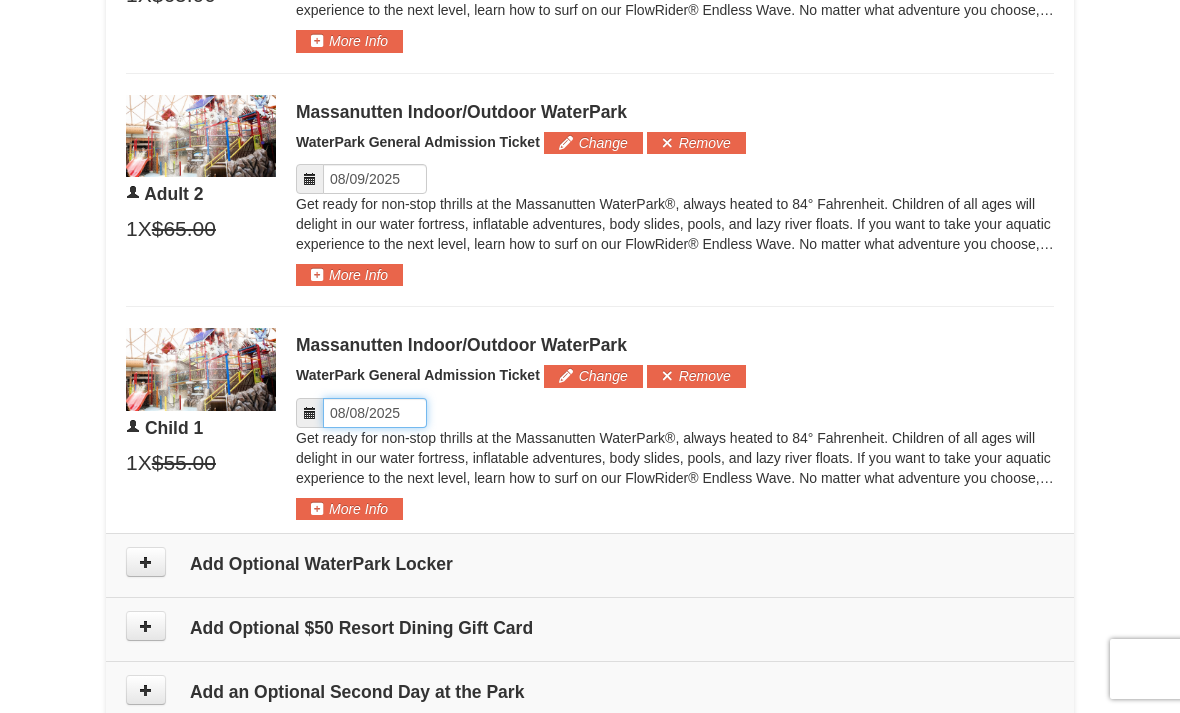 click on "Please format dates MM/DD/YYYY" at bounding box center (375, 413) 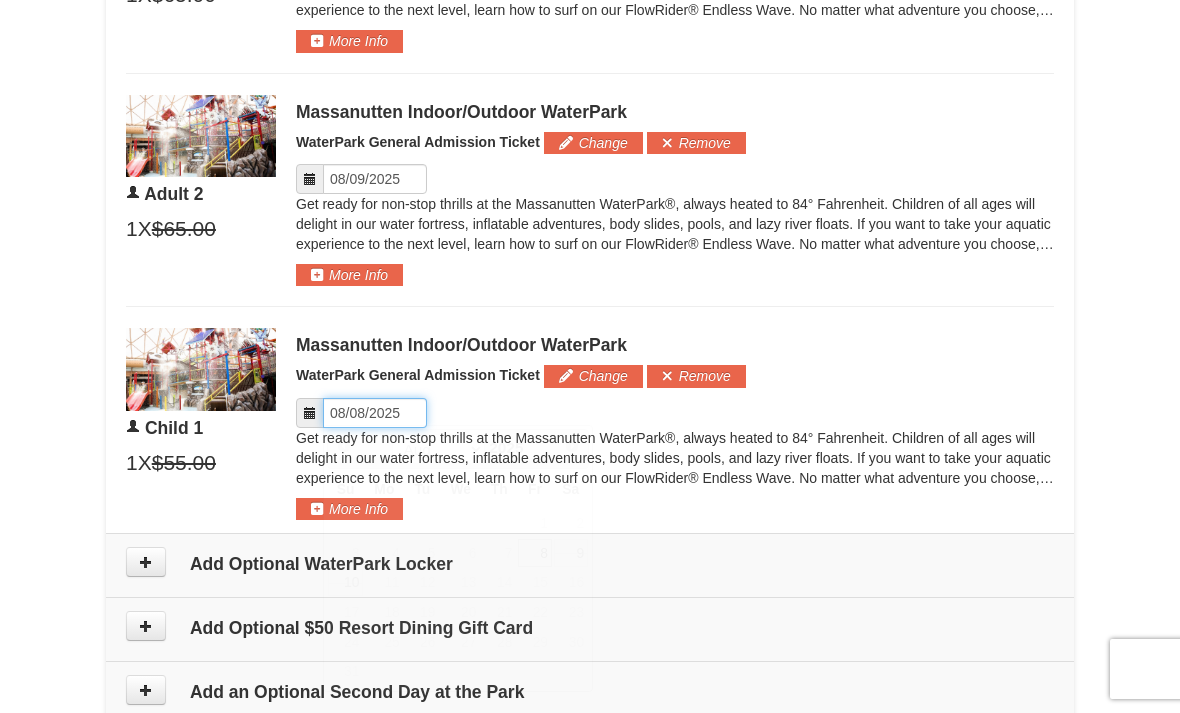 scroll, scrollTop: 1192, scrollLeft: 0, axis: vertical 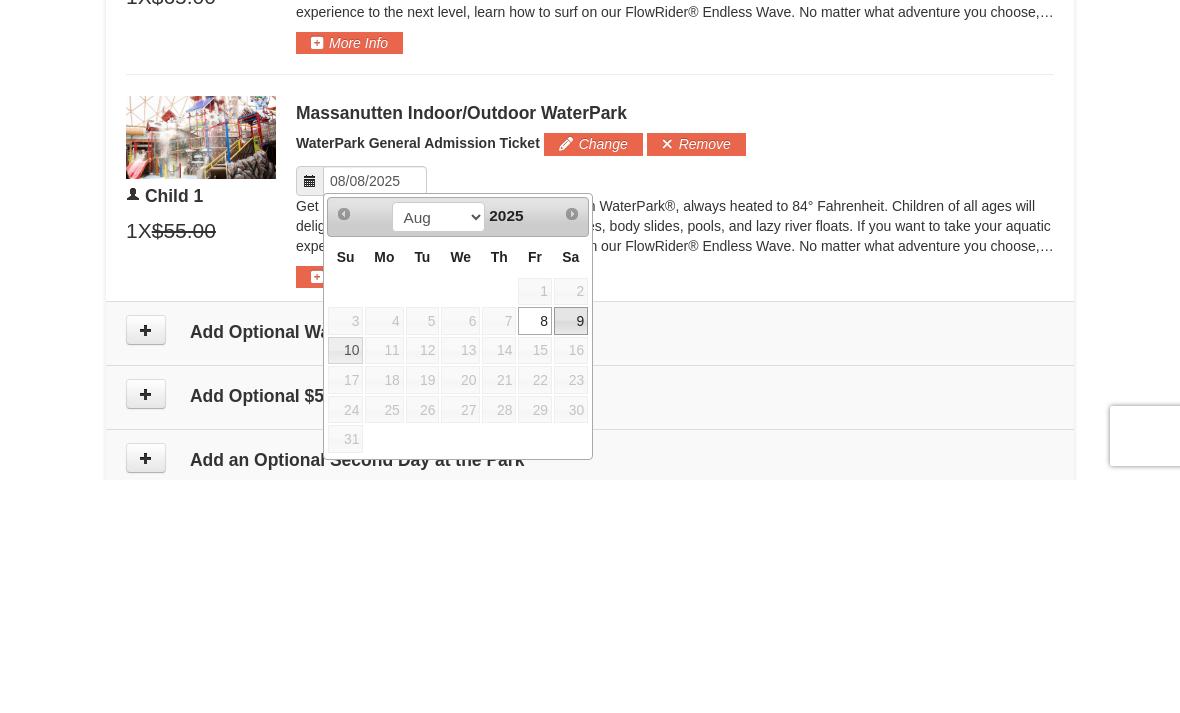 click on "9" at bounding box center (571, 554) 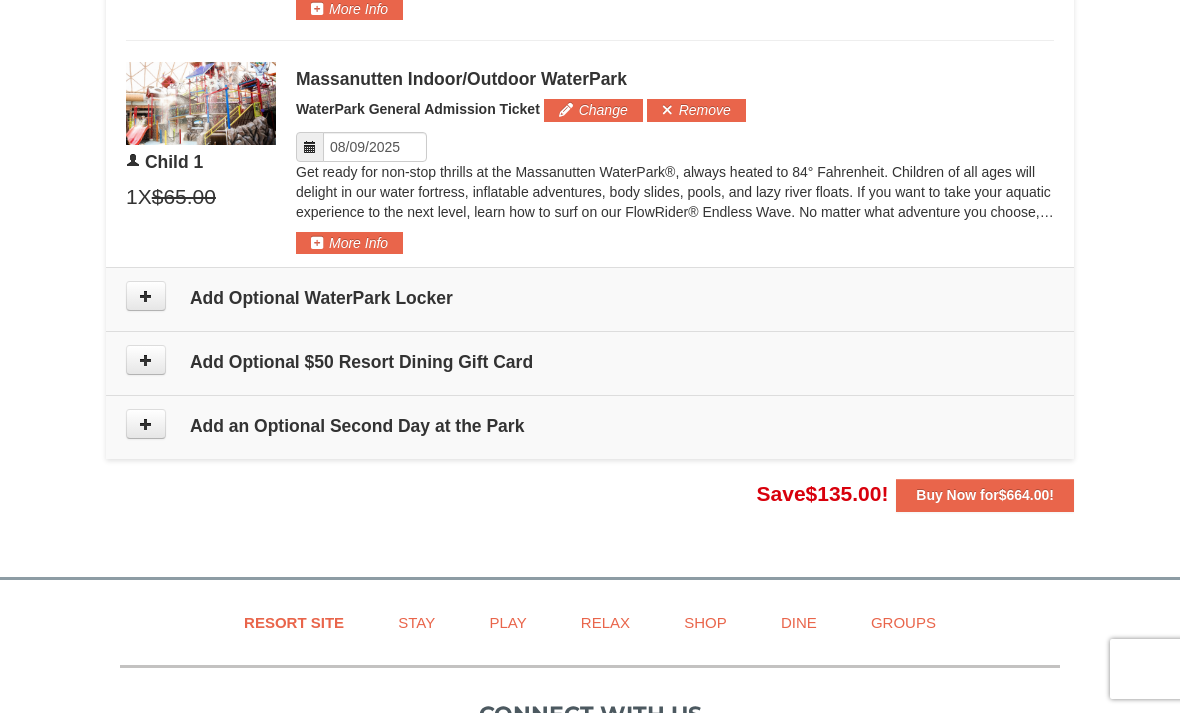 scroll, scrollTop: 1456, scrollLeft: 0, axis: vertical 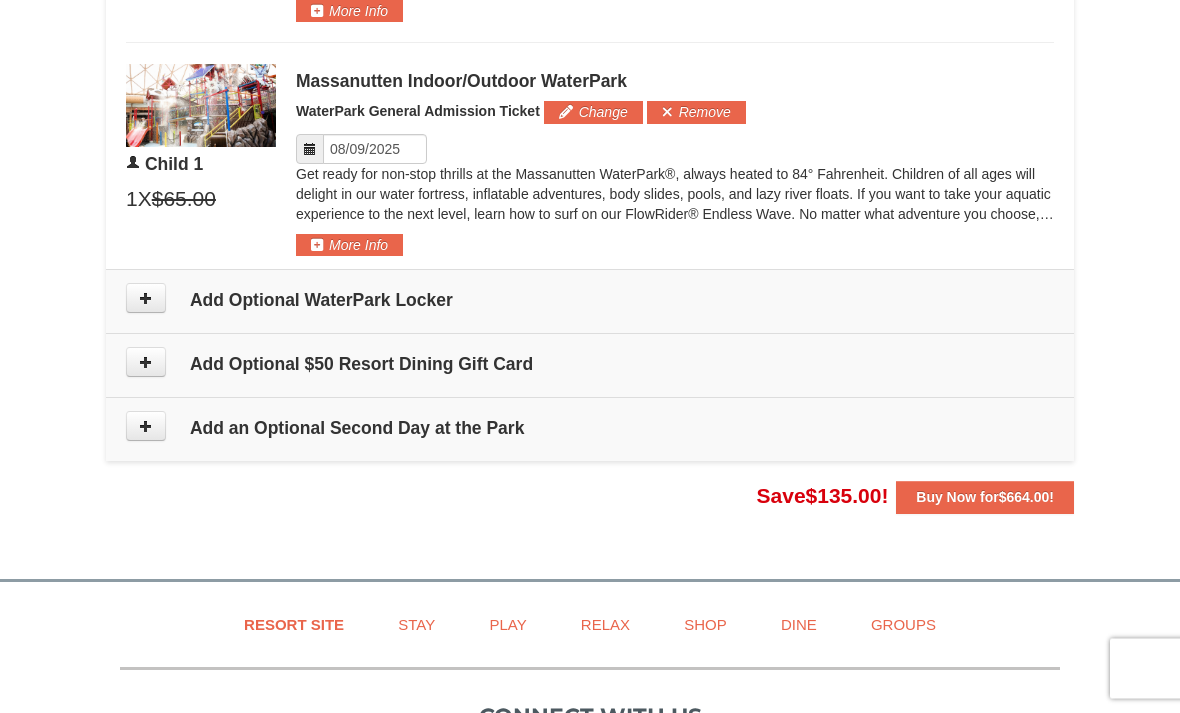 click on "More Info" at bounding box center [349, 246] 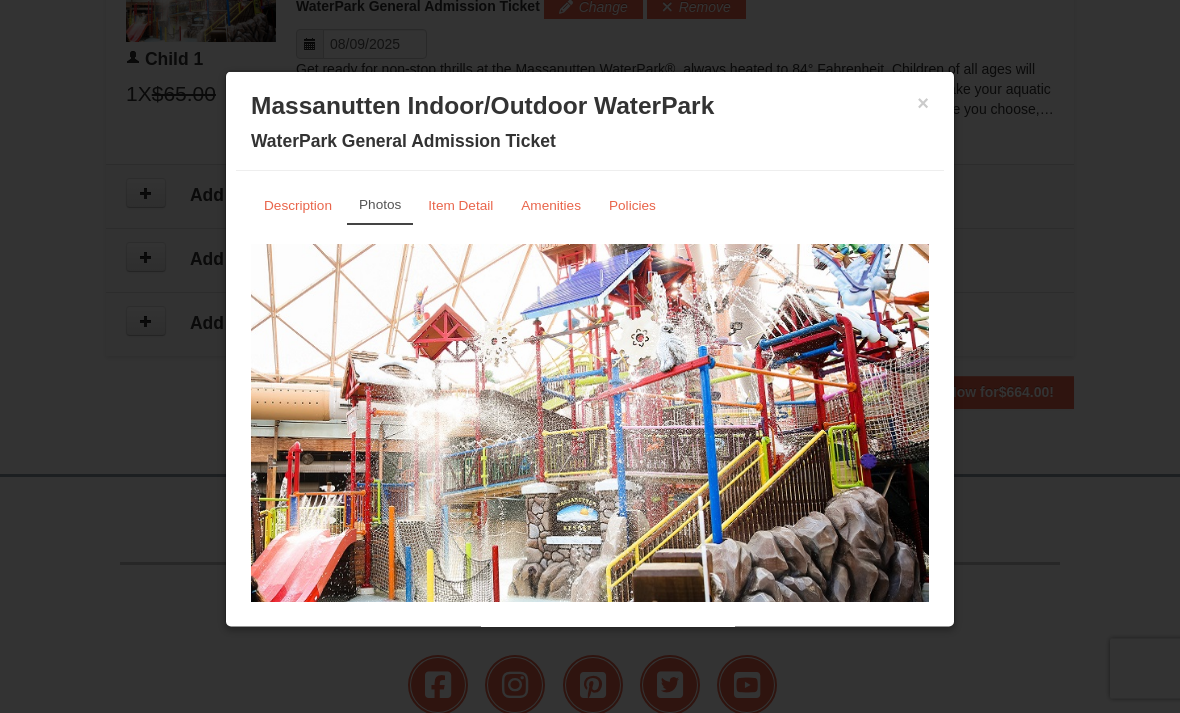 scroll, scrollTop: 1735, scrollLeft: 0, axis: vertical 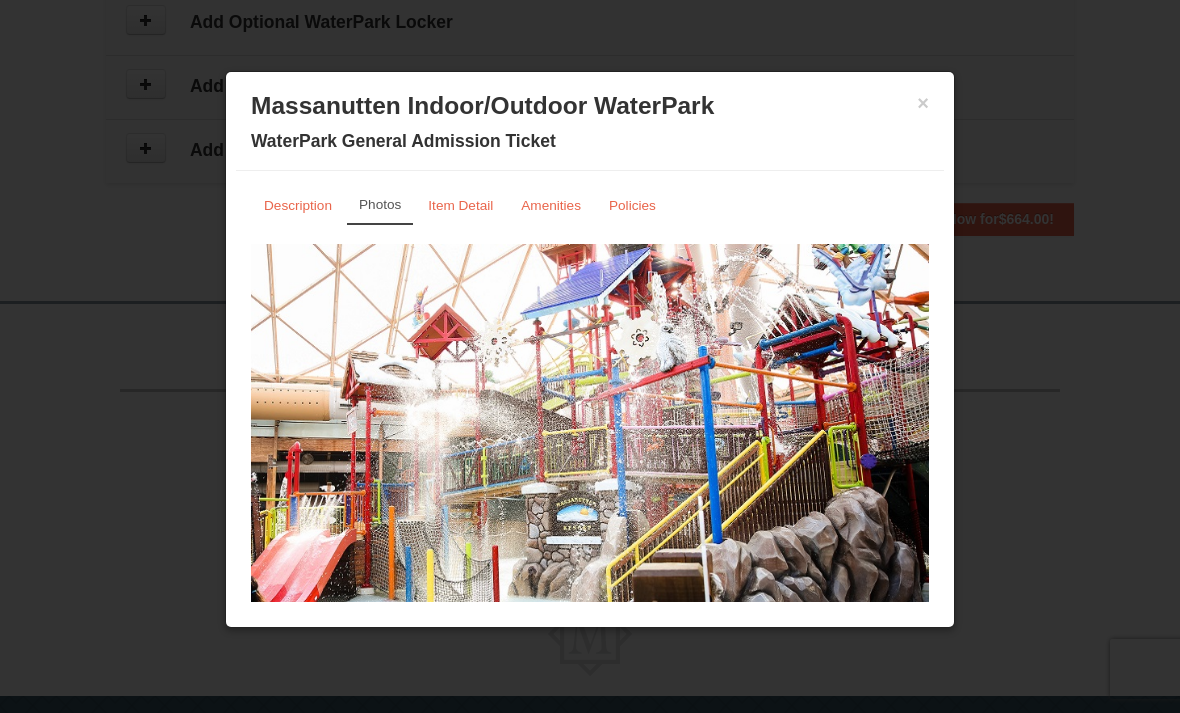 click on "×
Massanutten Indoor/Outdoor WaterPark  WaterPark General Admission Ticket
Description
Photos
Item Detail
Amenities
Policies
Massanutten Indoor/Outdoor WaterPark
Details  >>
Get ready for non-stop thrills at the Massanutten Indoor WaterPark, always heated to 84° Fahrenheit. Children of all ages will delight in our water fortress, inflatable adventures, body slides, pools, lazy river floats, and hot tubs. If you want to take your aquatic experience to the next level, learn how to surf on our FlowRider® Endless Wave. No matter what adventure you choose, you’ll be sure to meet new friends along the way!" at bounding box center [590, 349] 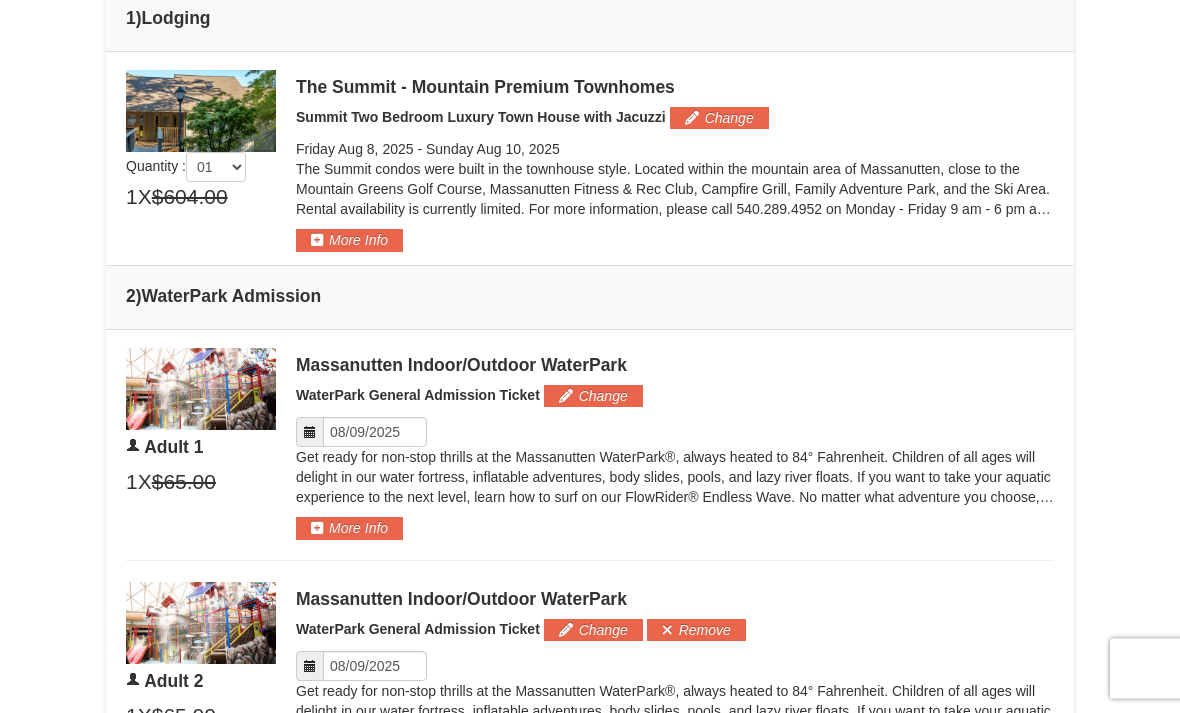 click on "More Info" at bounding box center (349, 241) 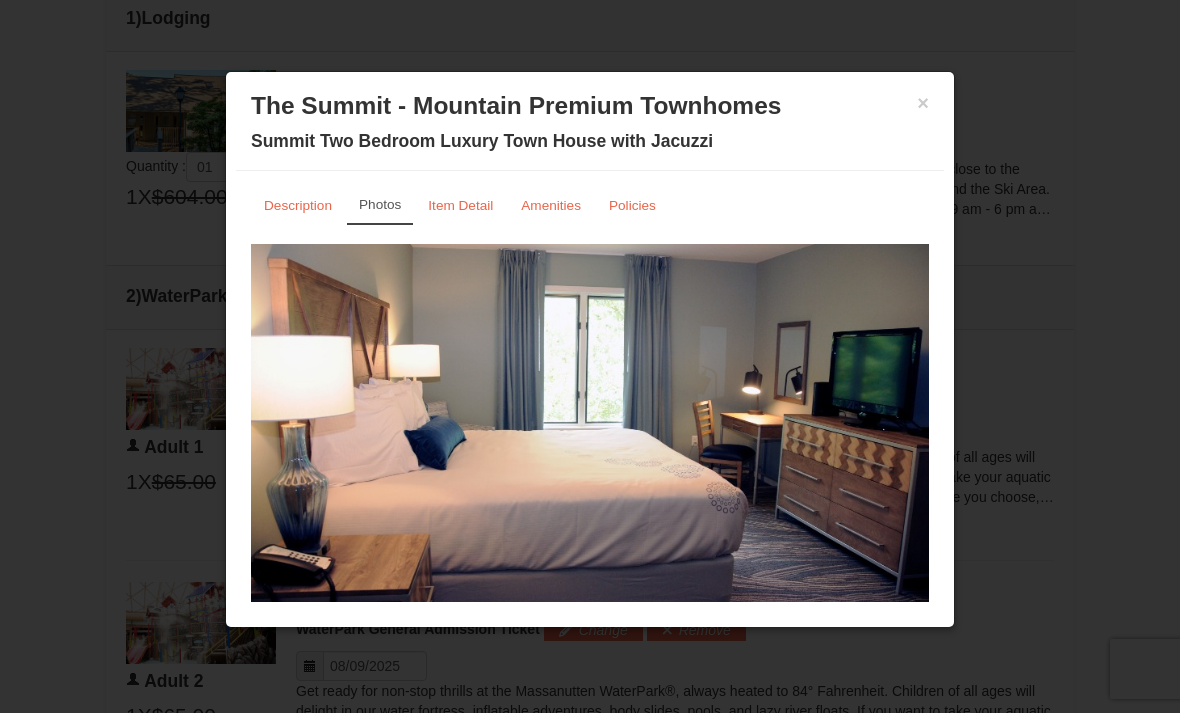 scroll, scrollTop: 0, scrollLeft: 0, axis: both 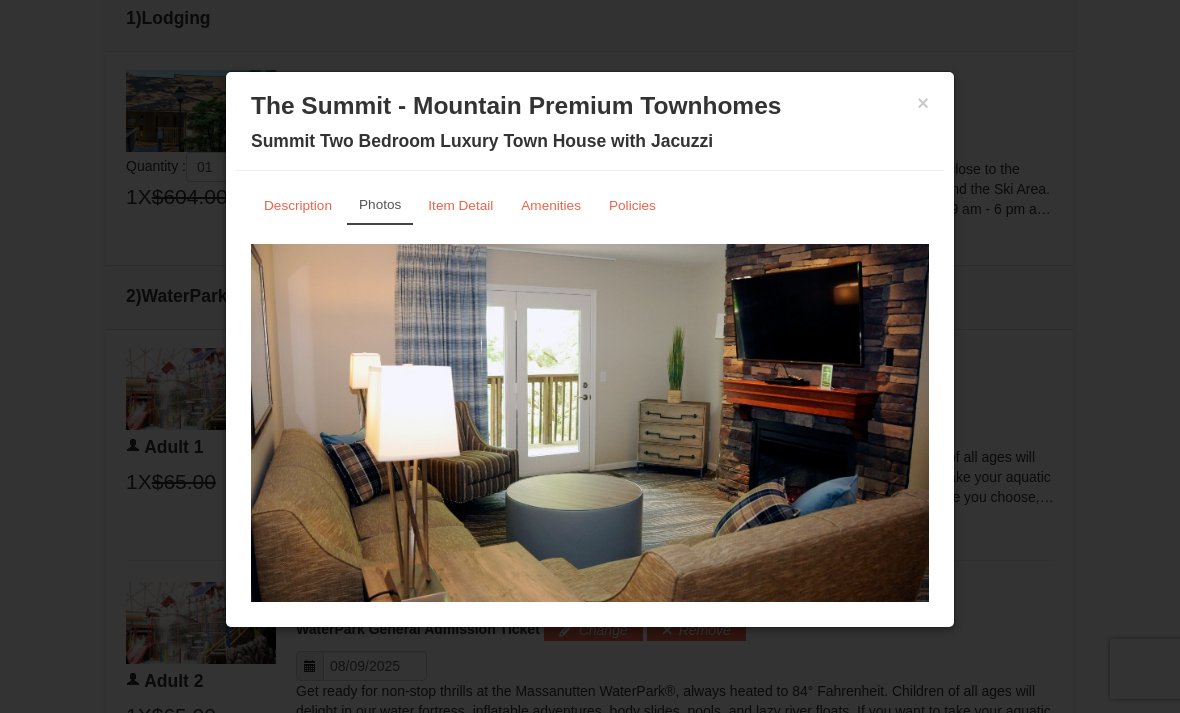 click on "×" at bounding box center (923, 103) 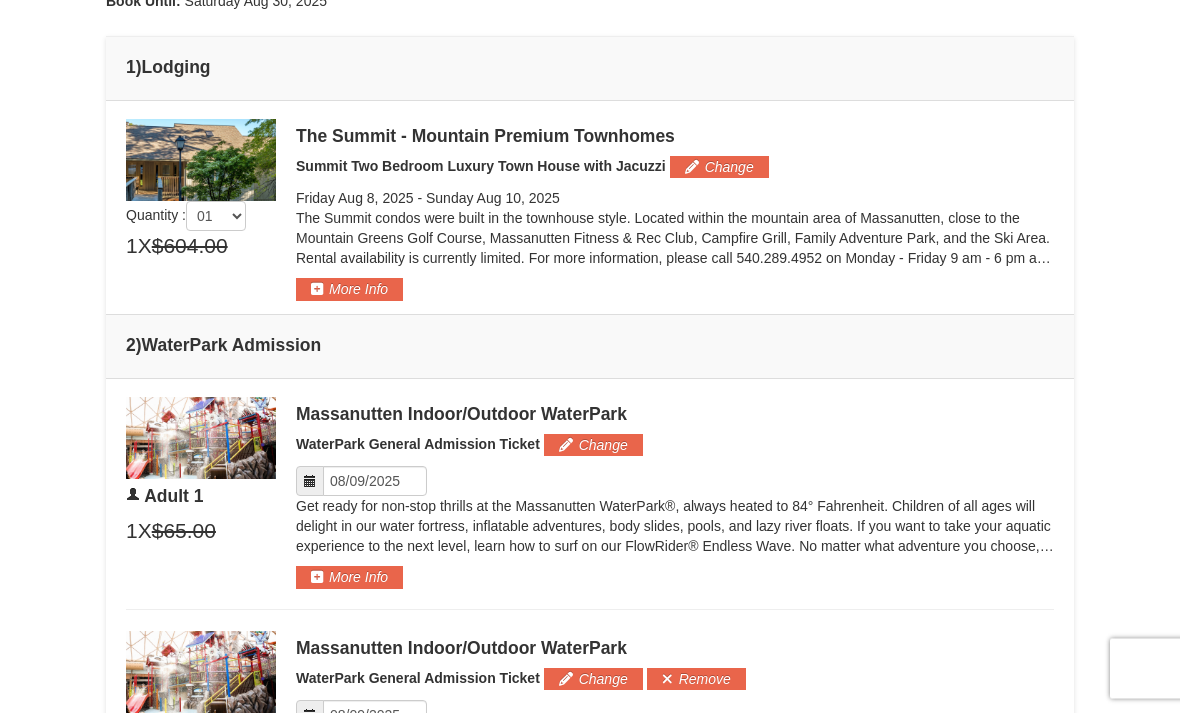 scroll, scrollTop: 655, scrollLeft: 0, axis: vertical 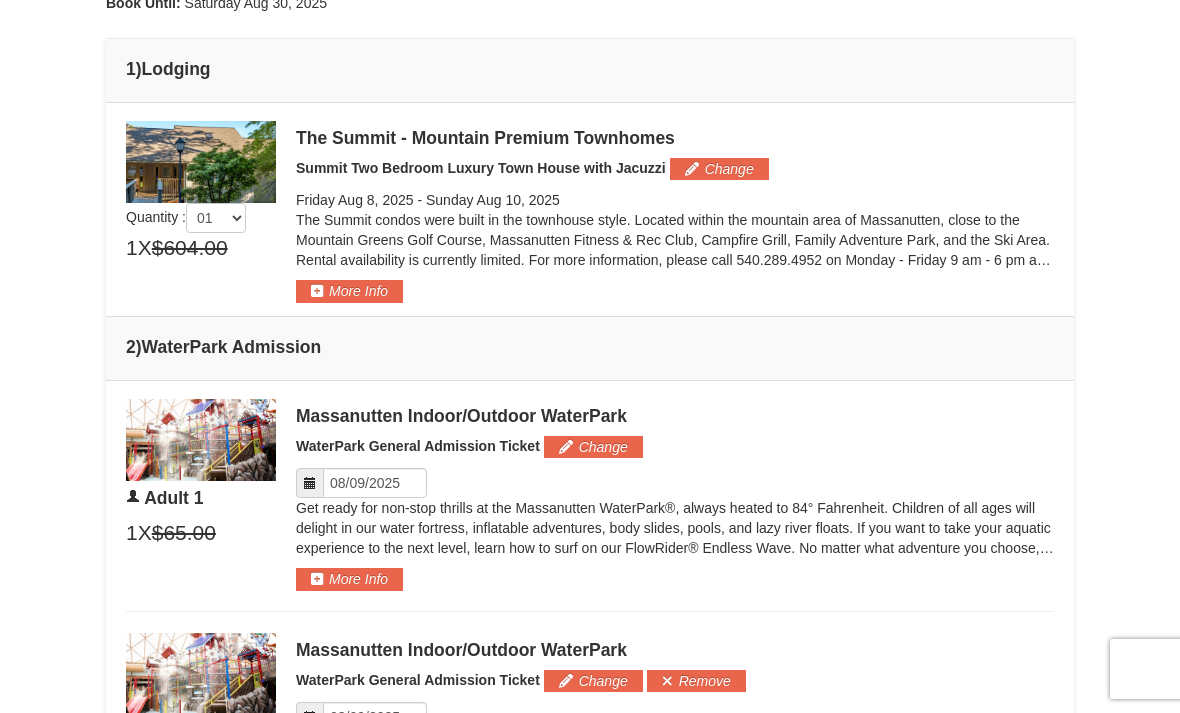 click on "More Info" at bounding box center (349, 291) 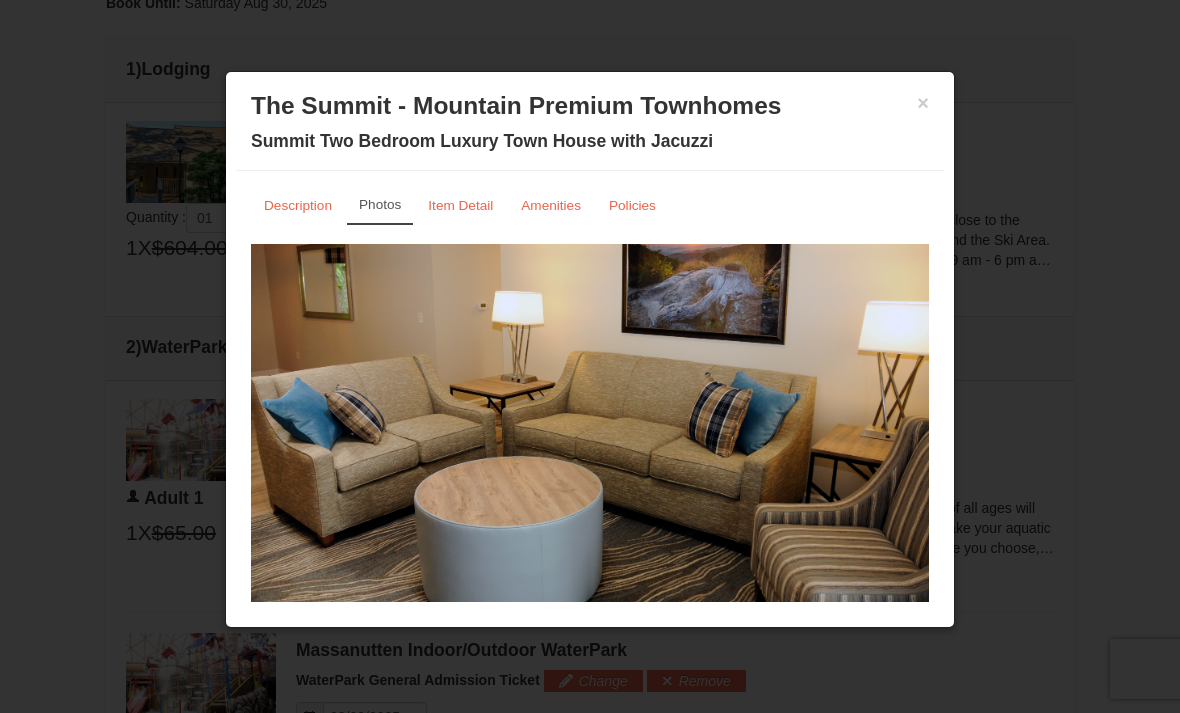 click on "Amenities" at bounding box center [551, 205] 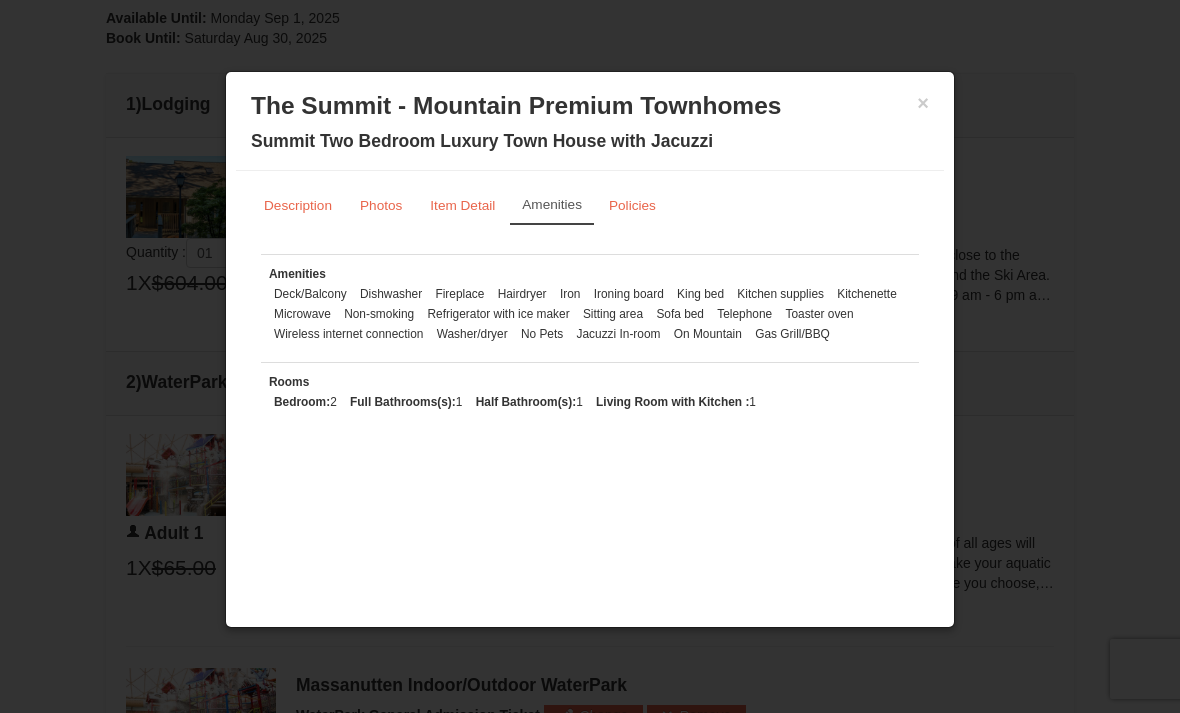 scroll, scrollTop: 616, scrollLeft: 0, axis: vertical 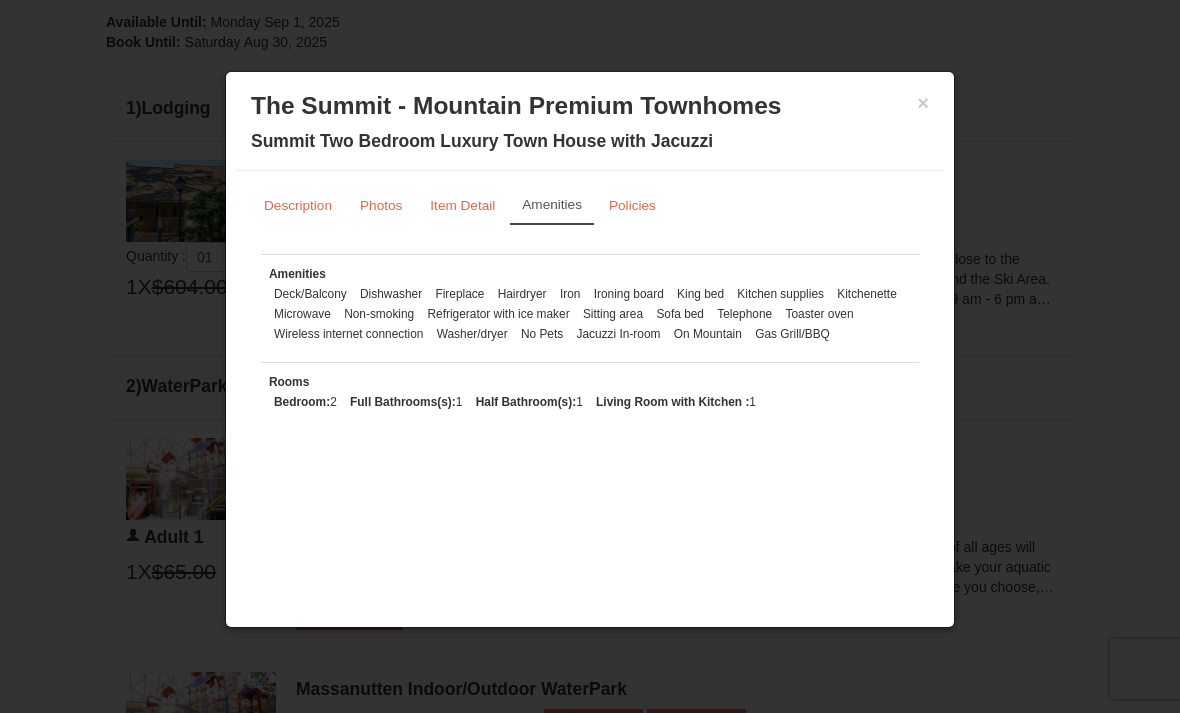 click on "Item Detail" at bounding box center [462, 205] 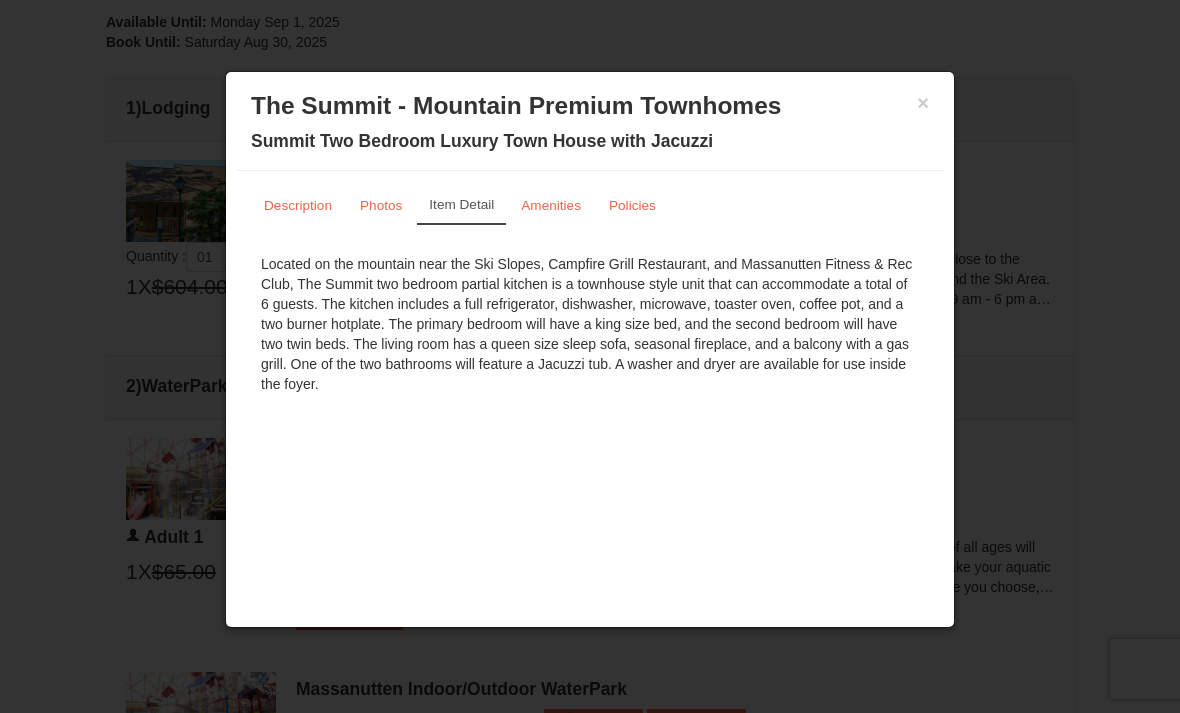 click on "Description" at bounding box center [298, 205] 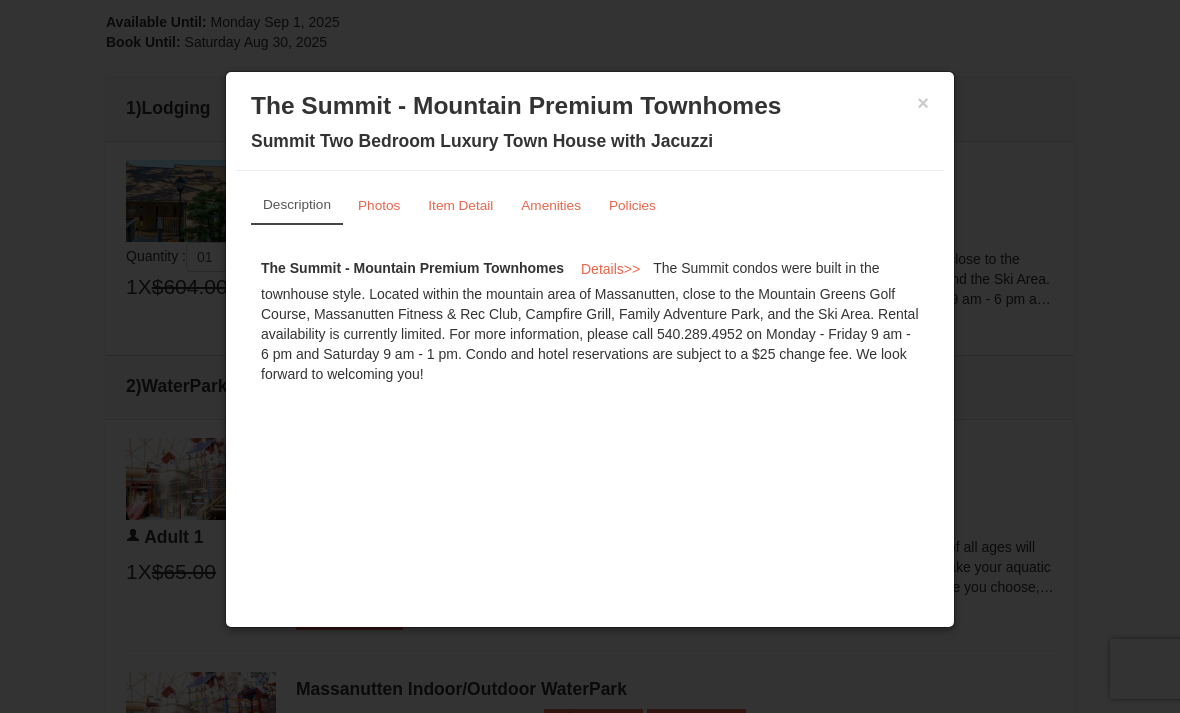 click on "×" at bounding box center (923, 103) 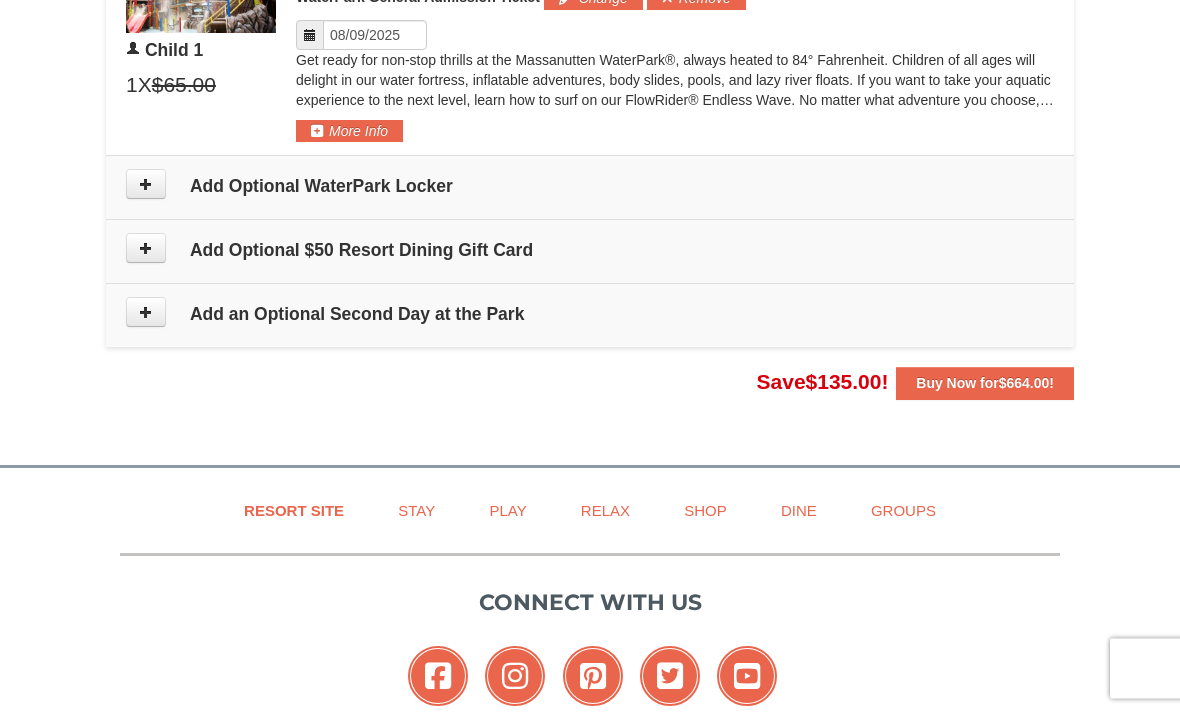 scroll, scrollTop: 1556, scrollLeft: 0, axis: vertical 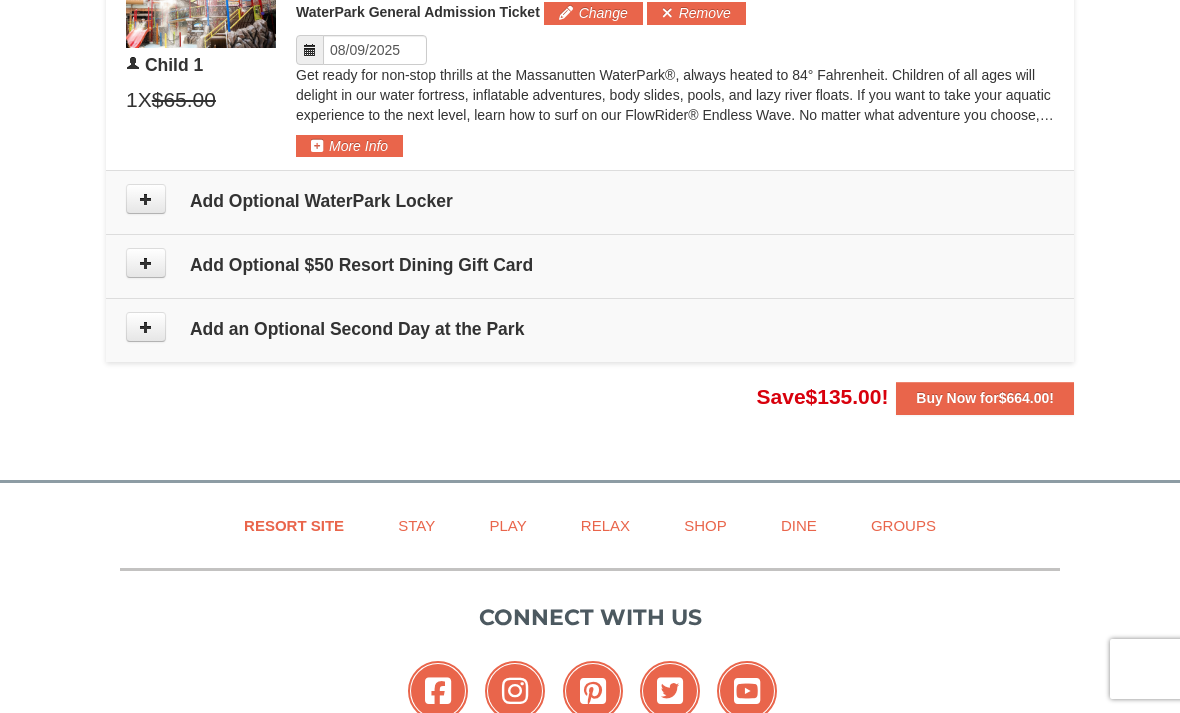 click at bounding box center [146, 327] 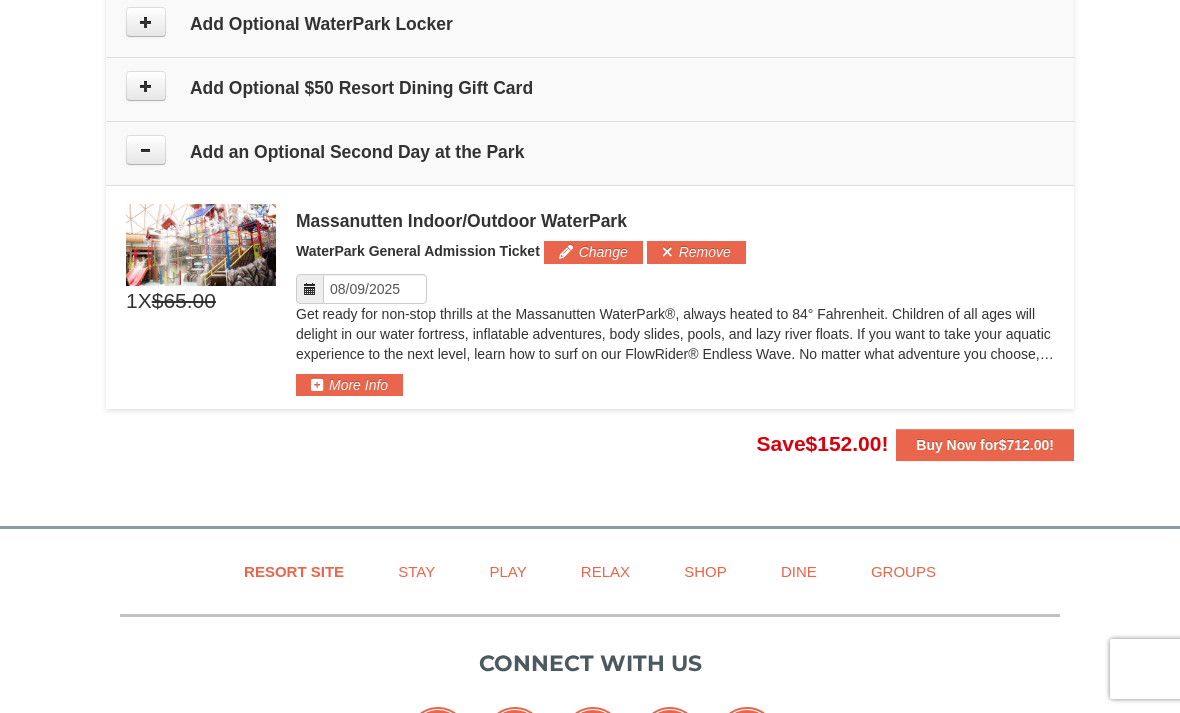 scroll, scrollTop: 1732, scrollLeft: 0, axis: vertical 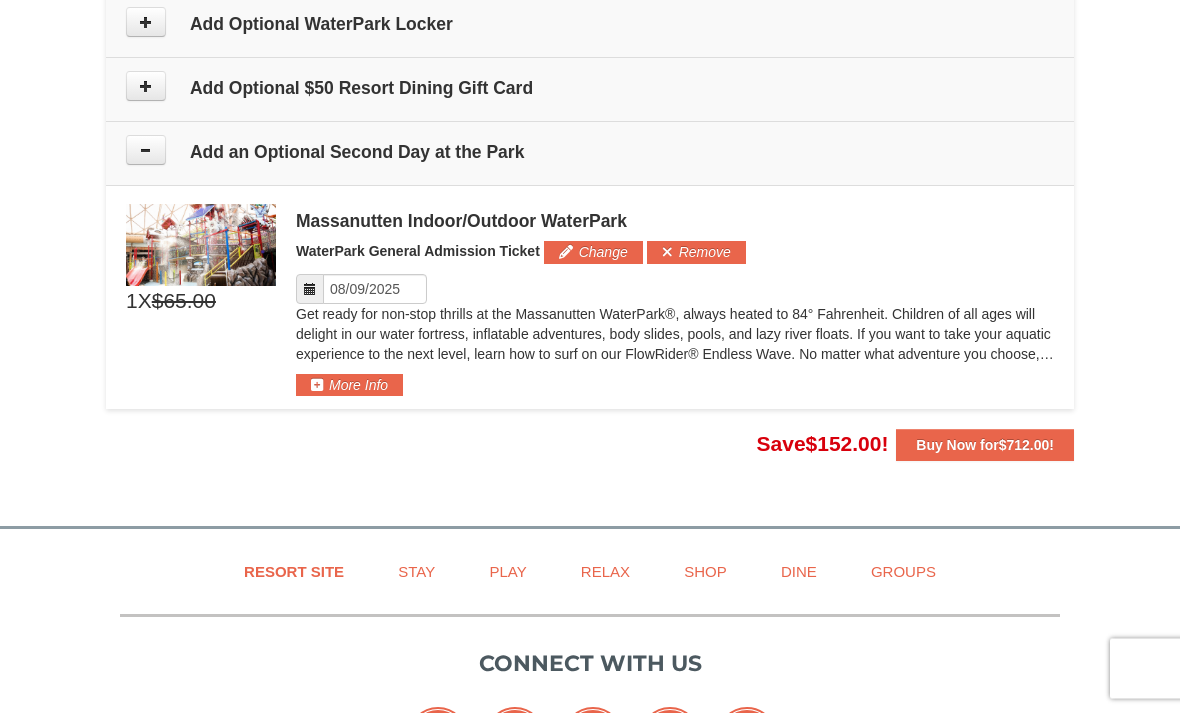 click on "X" at bounding box center [145, 302] 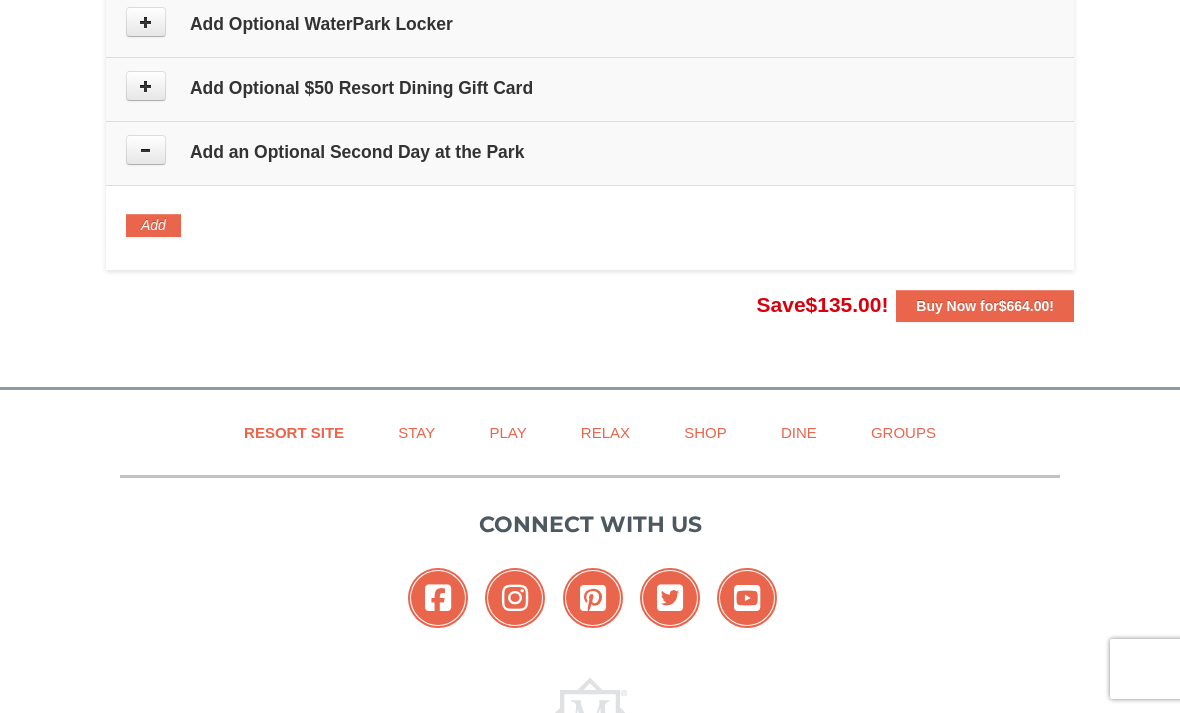 click on "$664.00" at bounding box center [1024, 306] 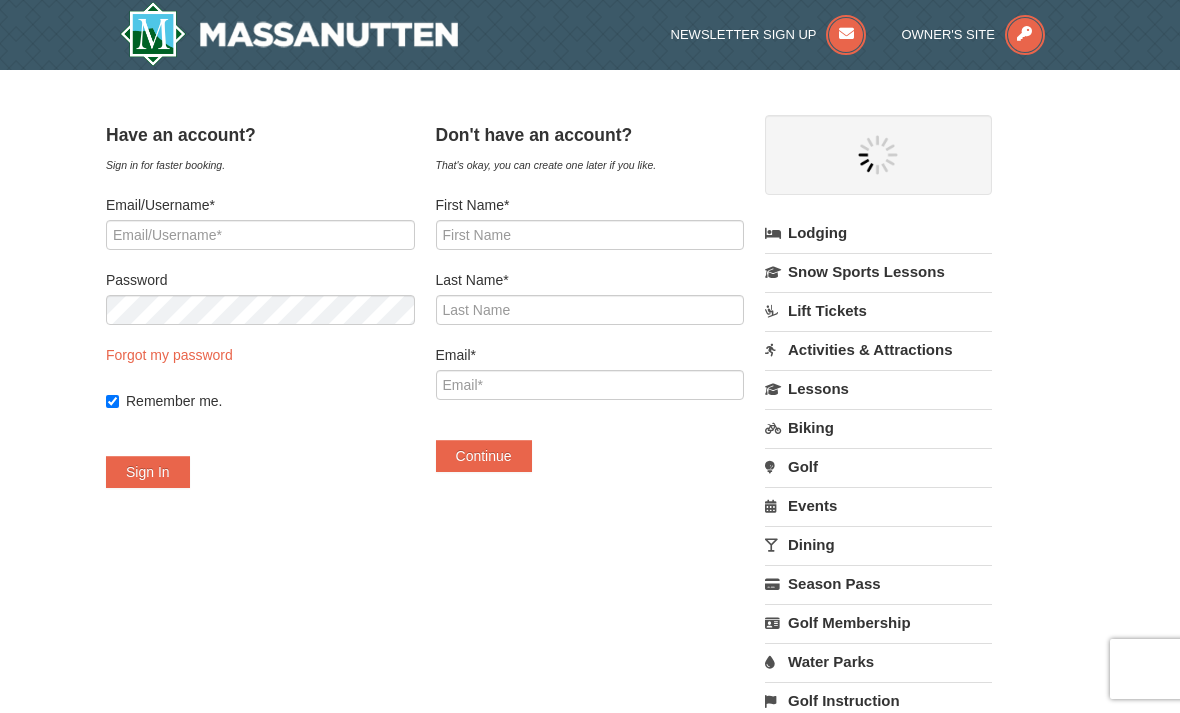 scroll, scrollTop: 0, scrollLeft: 0, axis: both 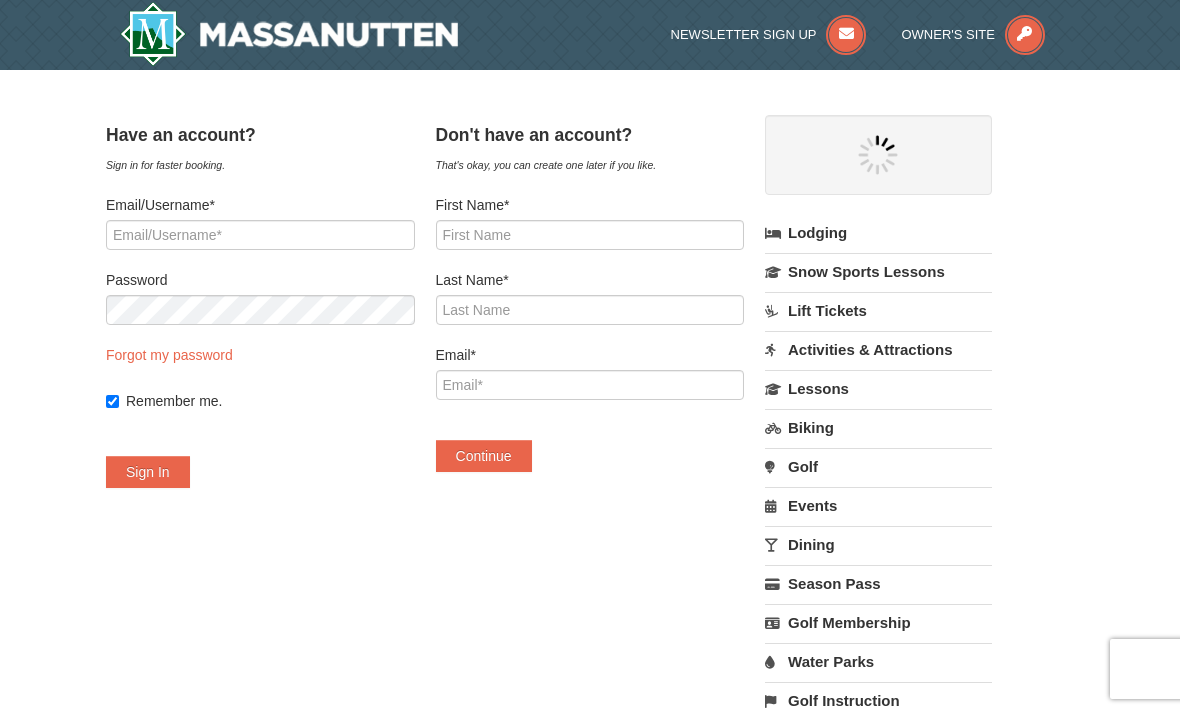 select on "8" 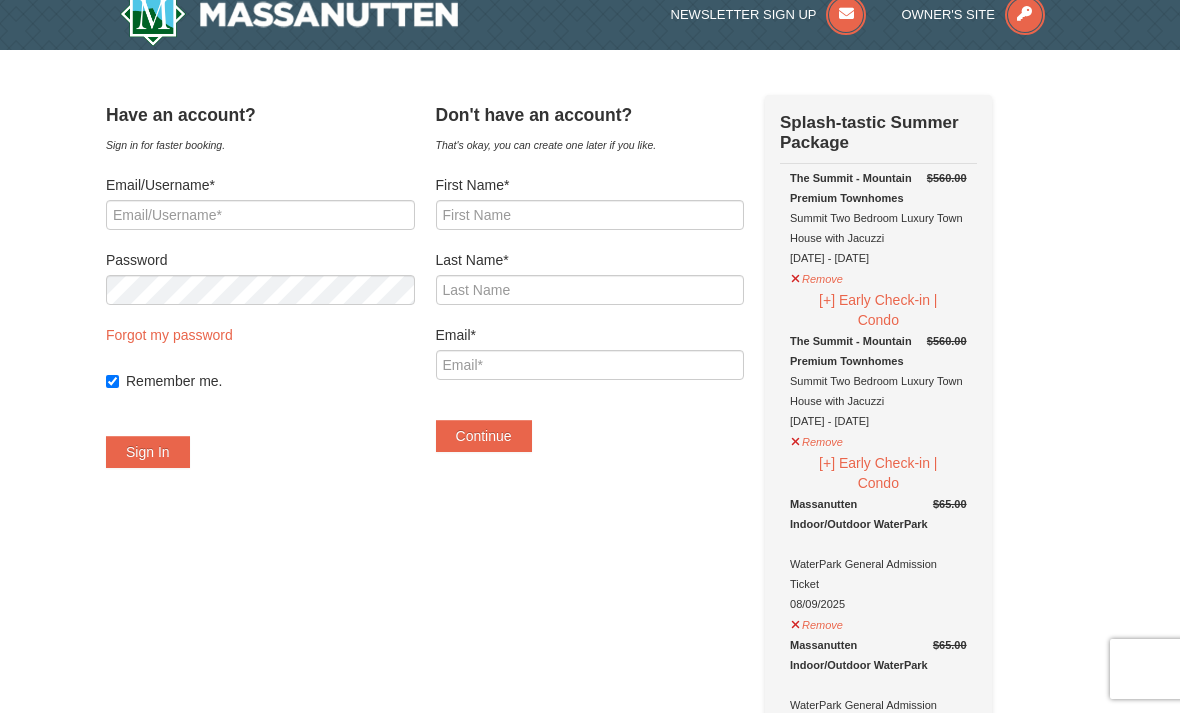 scroll, scrollTop: 24, scrollLeft: 0, axis: vertical 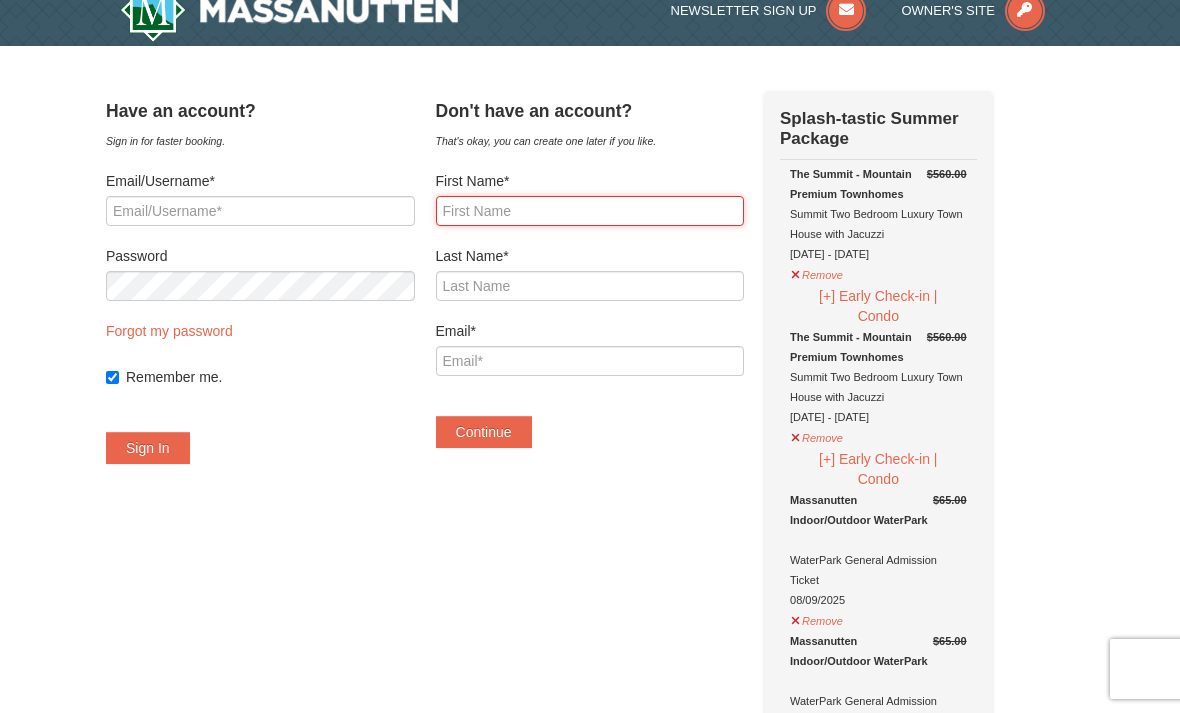click on "First Name*" at bounding box center (590, 211) 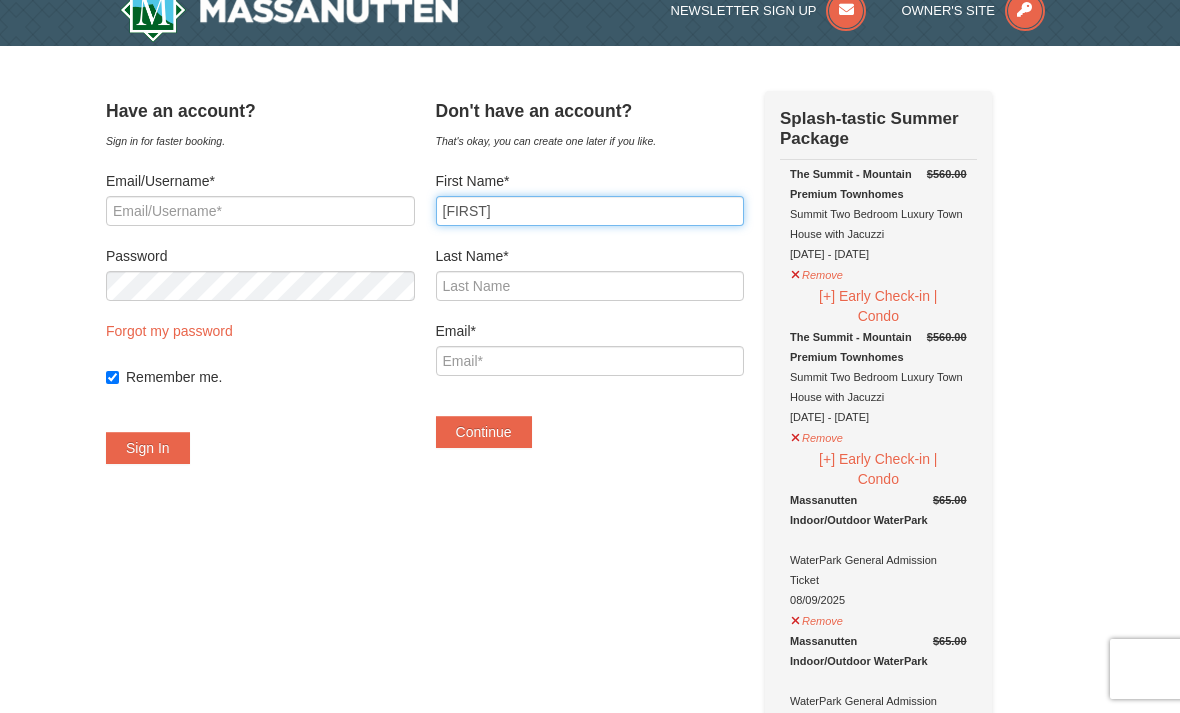 type on "[FIRST]" 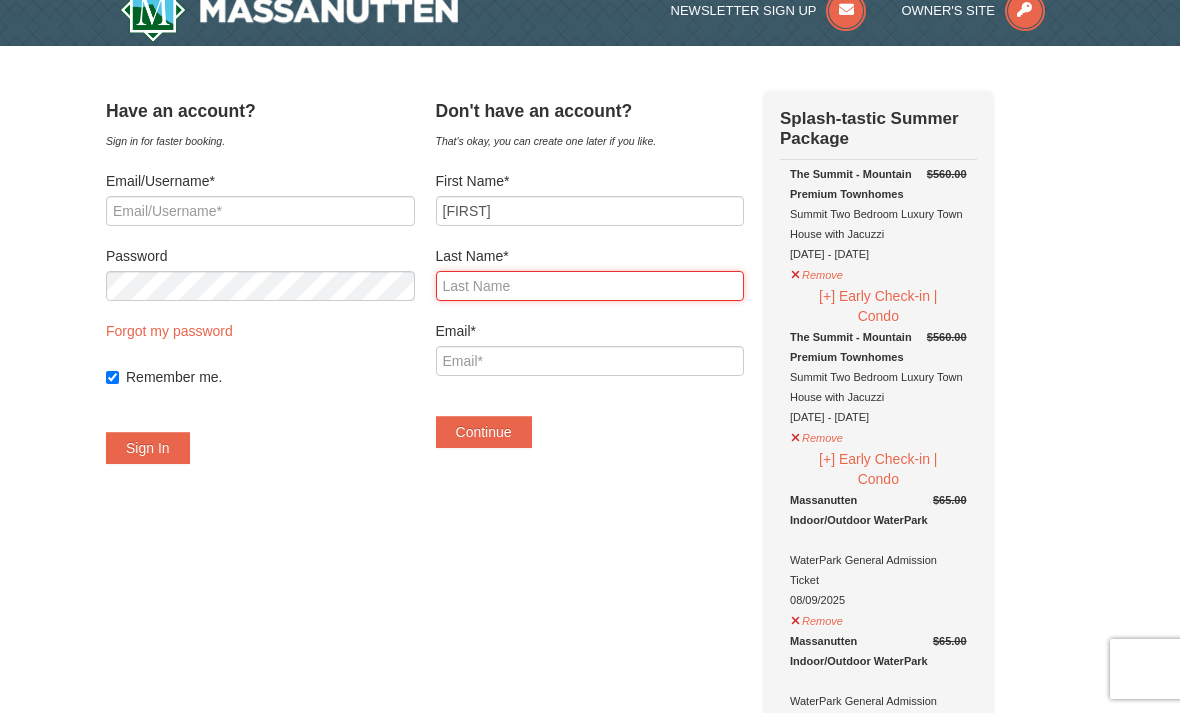 click on "Last Name*" at bounding box center [590, 286] 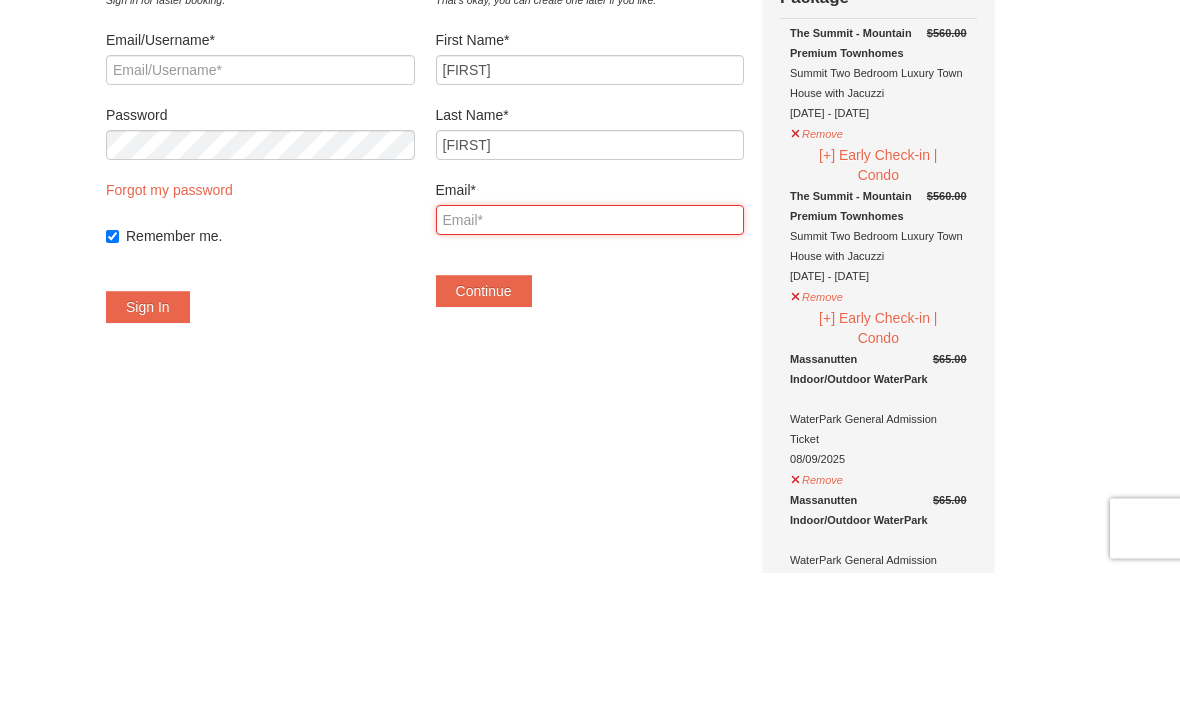 click on "Email*" at bounding box center [590, 361] 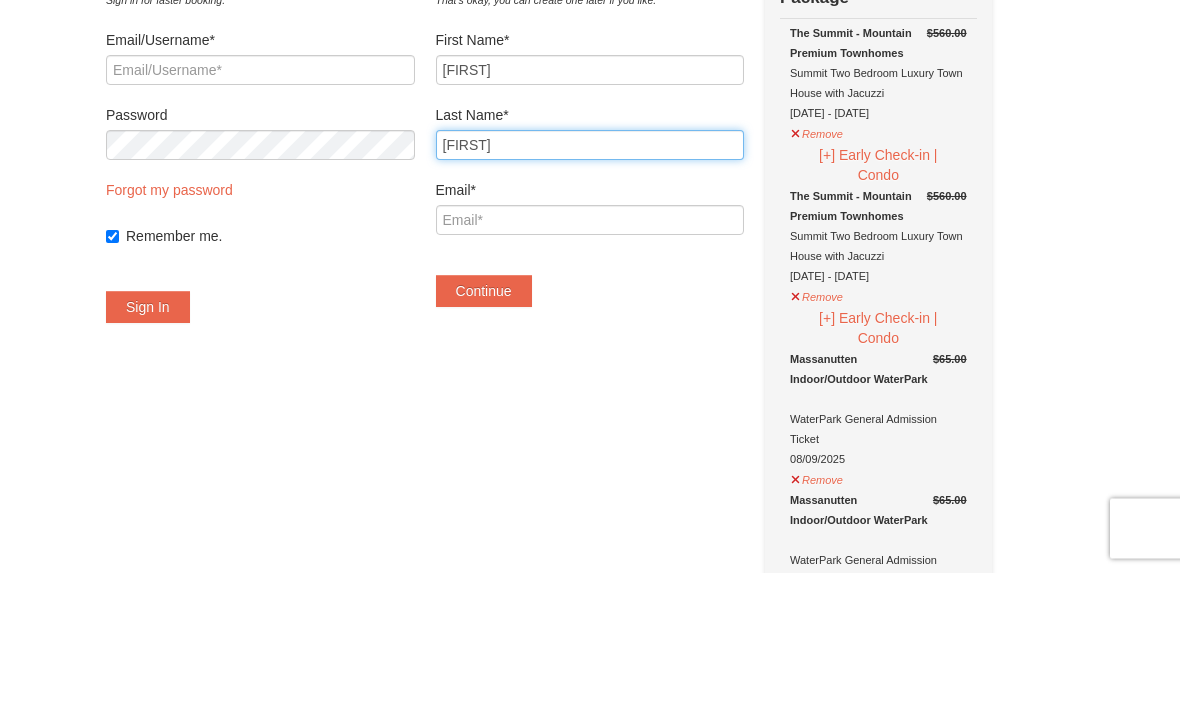 click on "[FIRST]" at bounding box center [590, 286] 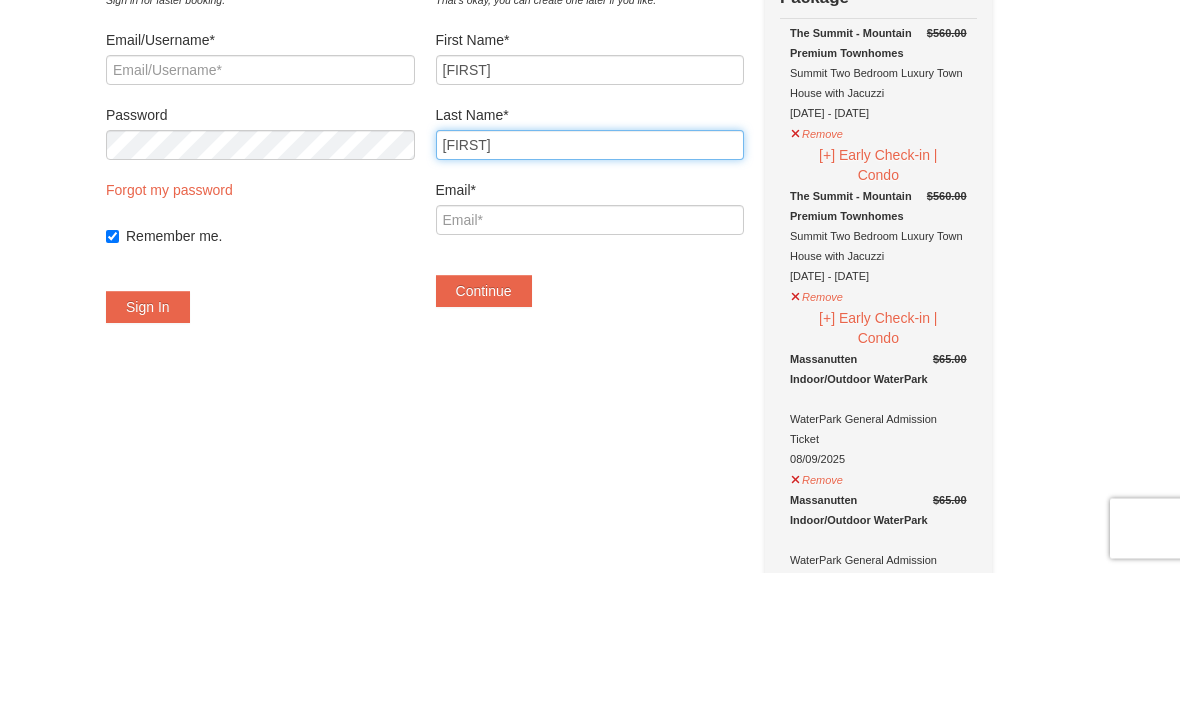 type on "[FIRST]" 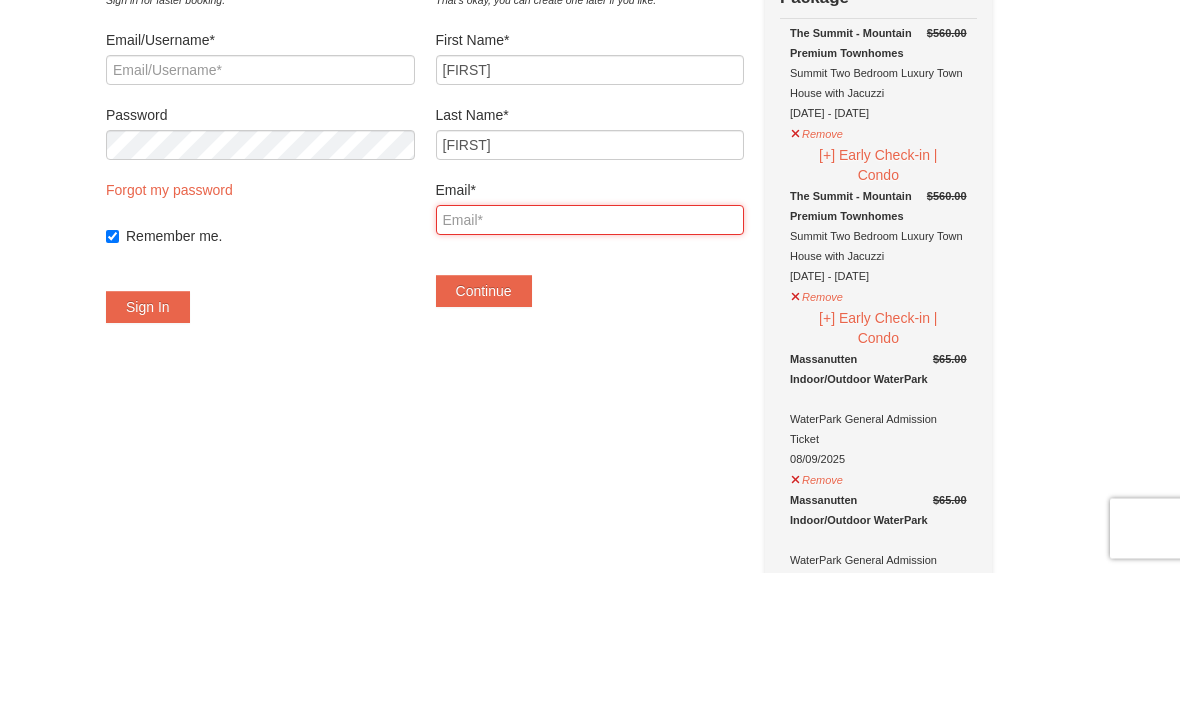 click on "Email*" at bounding box center [590, 361] 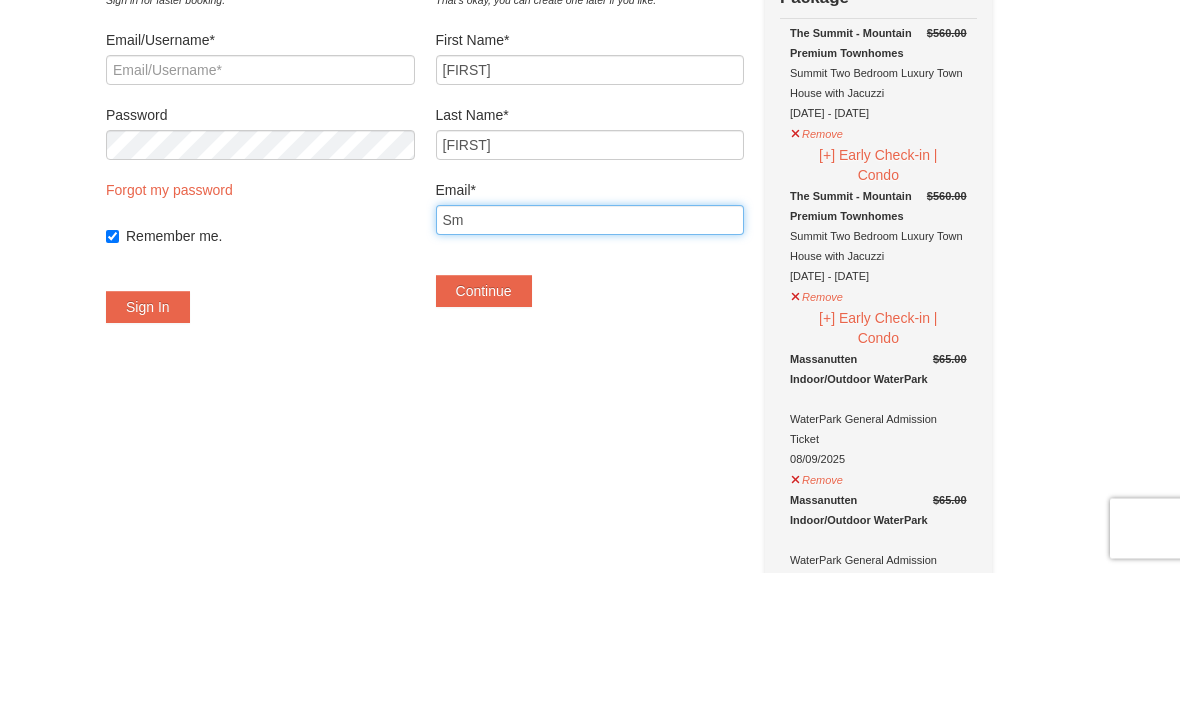 type on "S" 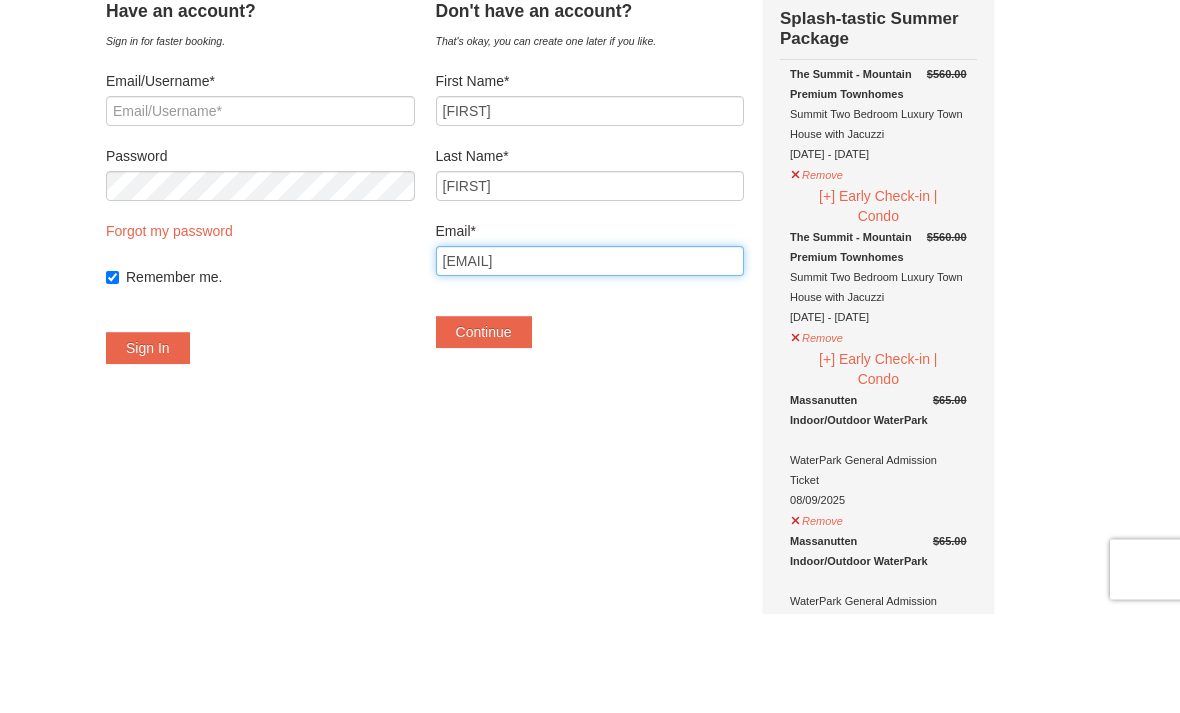 type on "smack.jack99@yahoo.com" 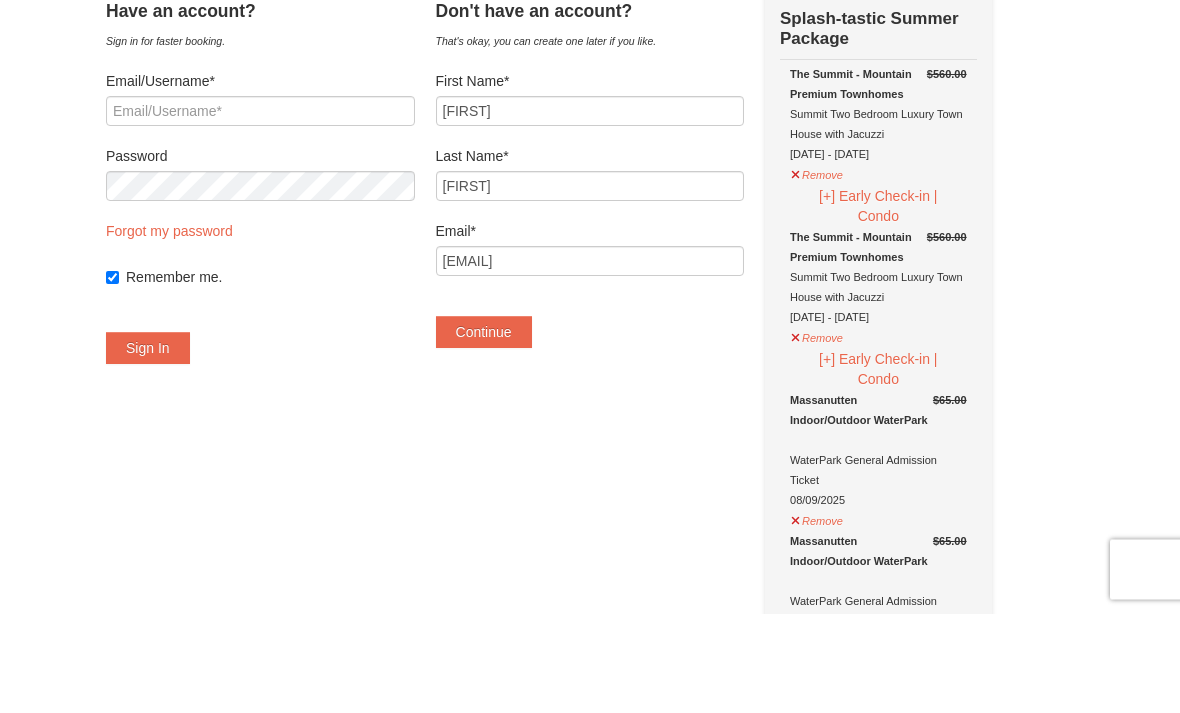 click on "Continue" at bounding box center [484, 432] 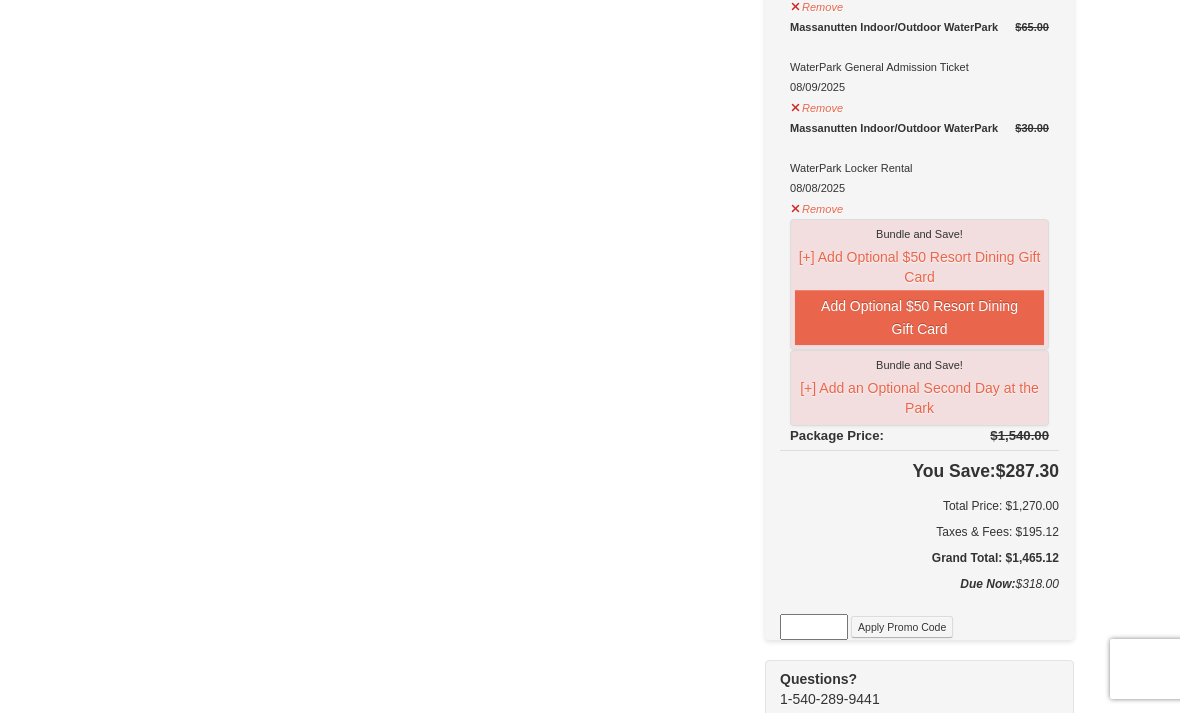scroll, scrollTop: 992, scrollLeft: 0, axis: vertical 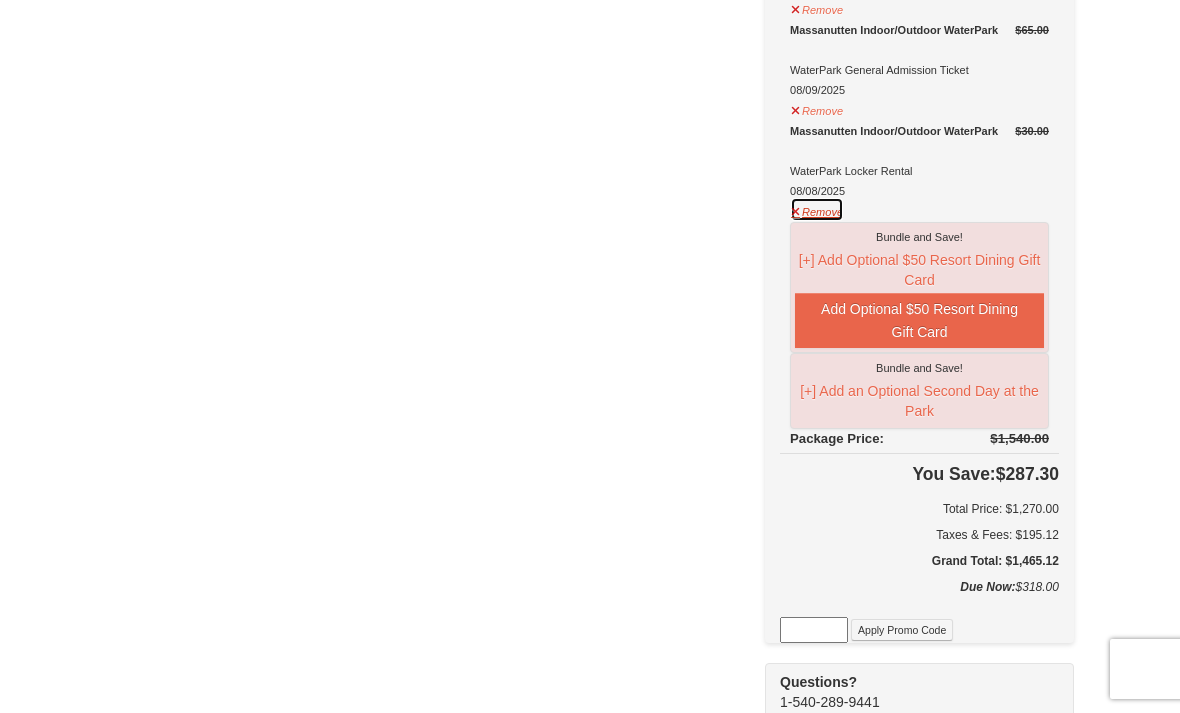 click on "Remove" at bounding box center (817, 209) 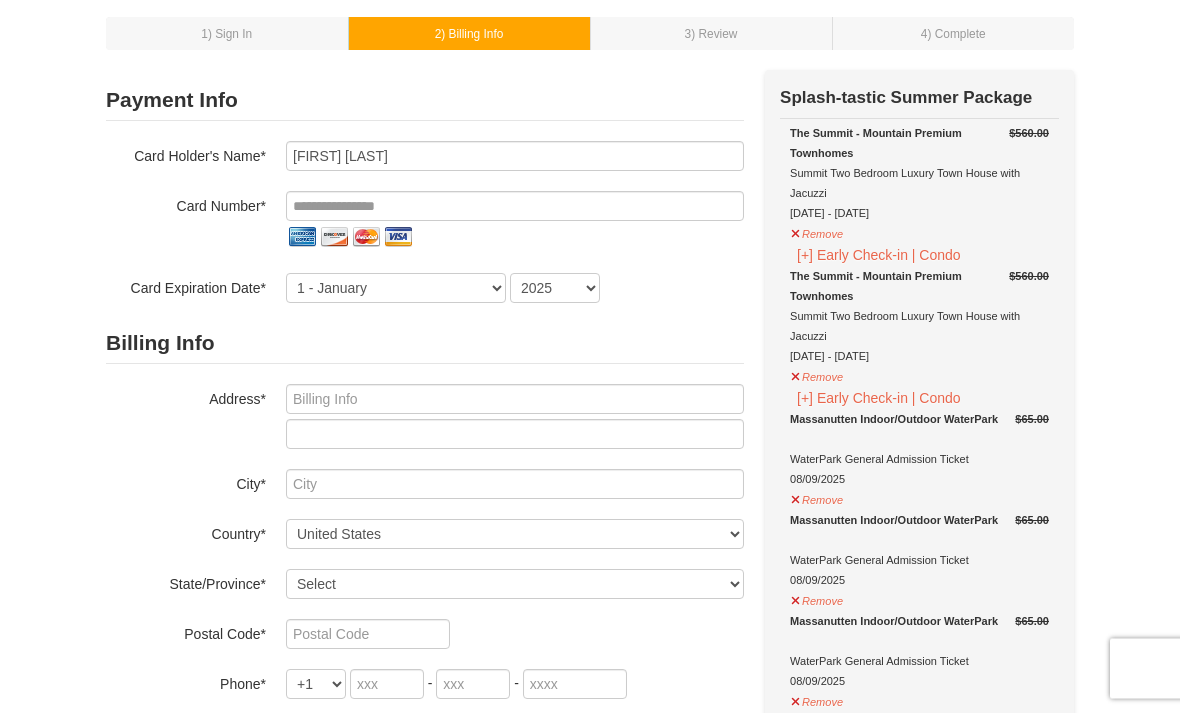 scroll, scrollTop: 98, scrollLeft: 0, axis: vertical 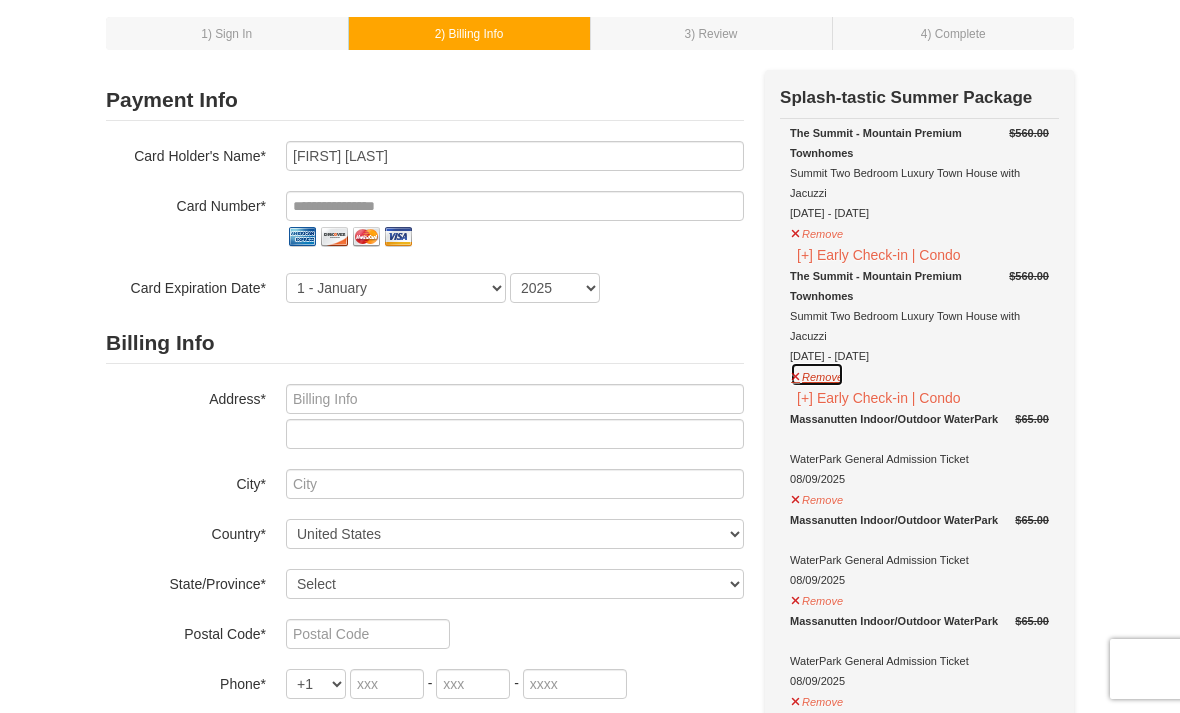 click on "Remove" at bounding box center [817, 374] 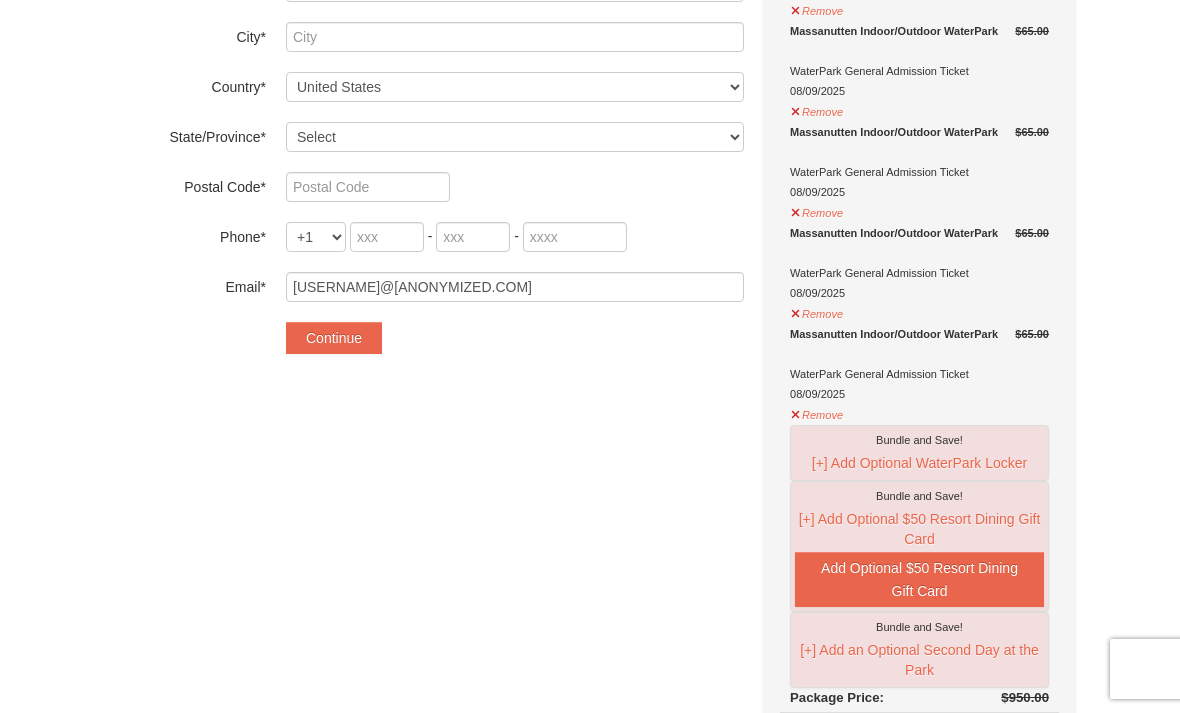 scroll, scrollTop: 547, scrollLeft: 0, axis: vertical 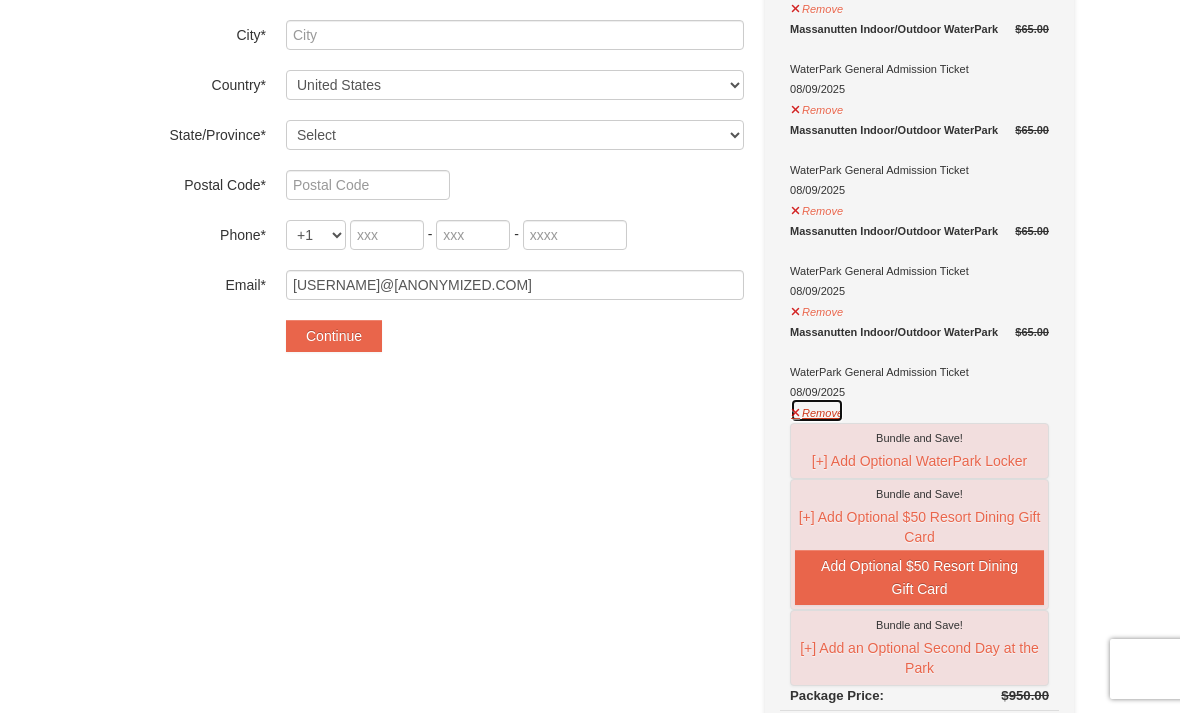 click on "Remove" at bounding box center [817, 410] 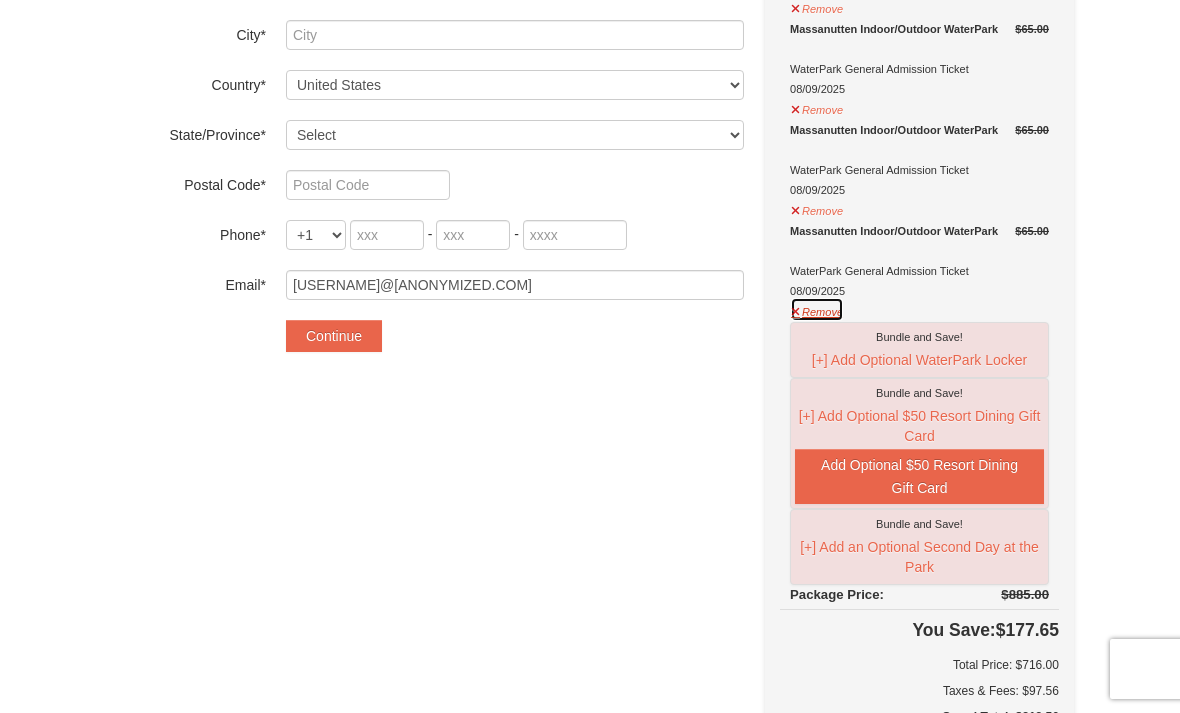 click on "Remove" at bounding box center [817, 309] 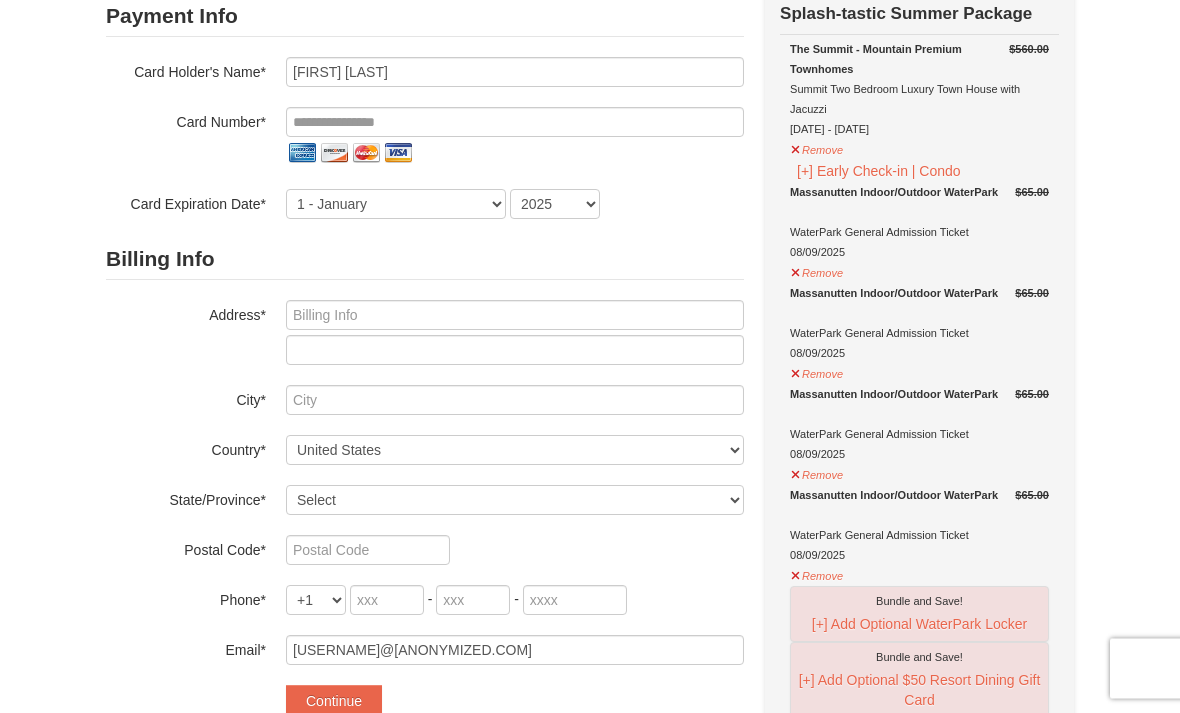 scroll, scrollTop: 182, scrollLeft: 0, axis: vertical 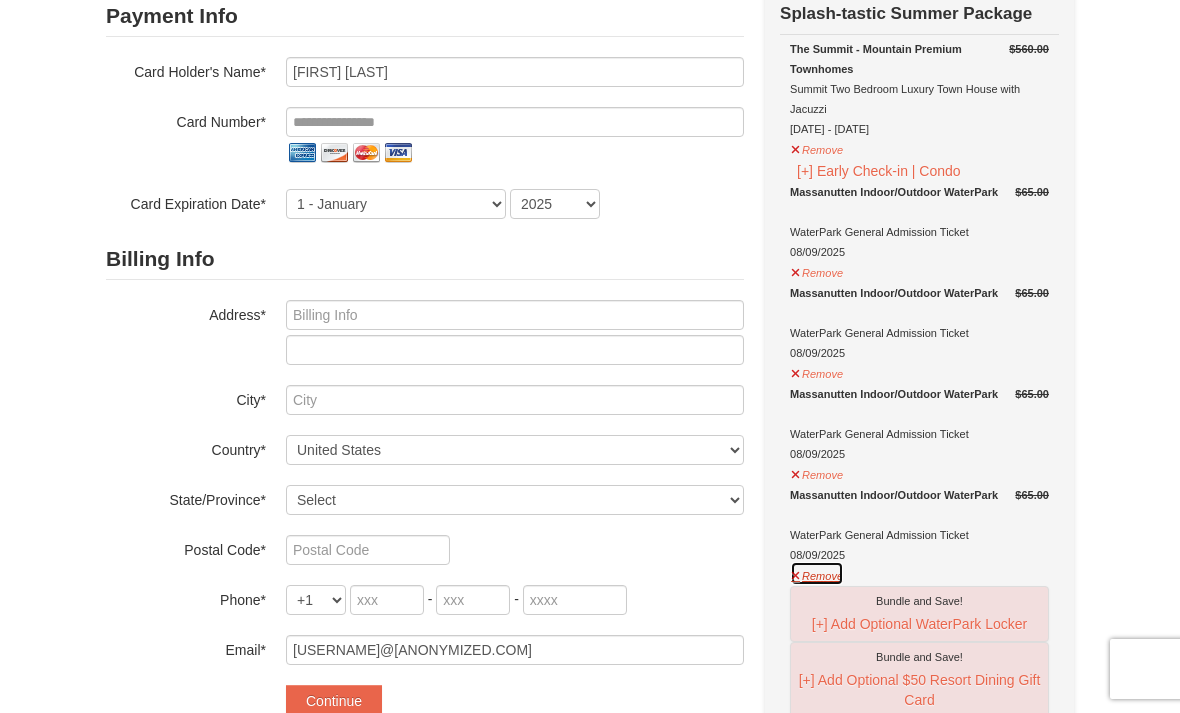 click on "Remove" at bounding box center [817, 573] 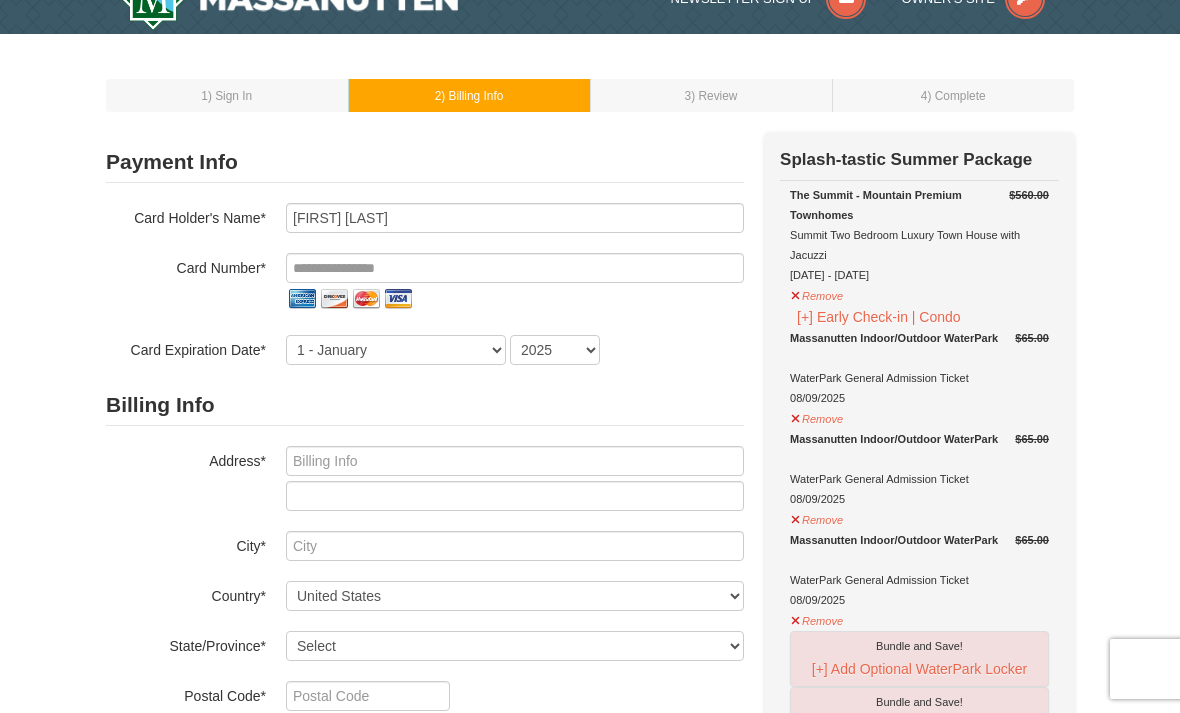 scroll, scrollTop: 40, scrollLeft: 0, axis: vertical 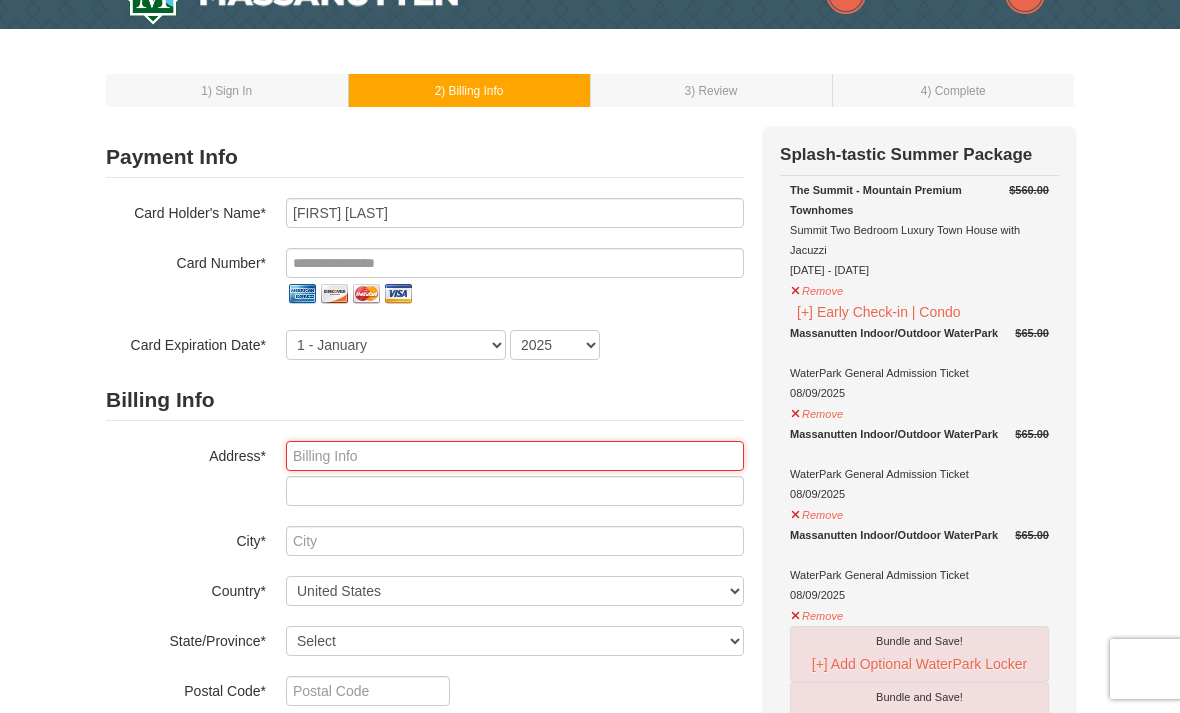 click at bounding box center (515, 456) 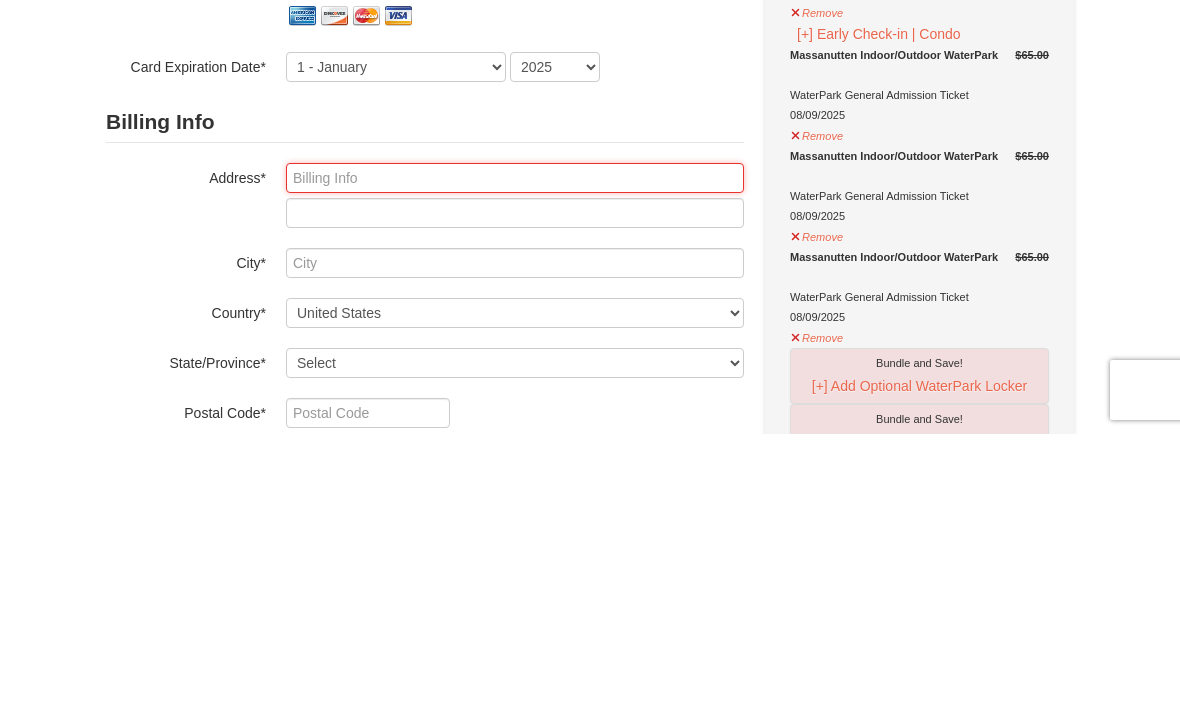 type on "7495 Station Lane" 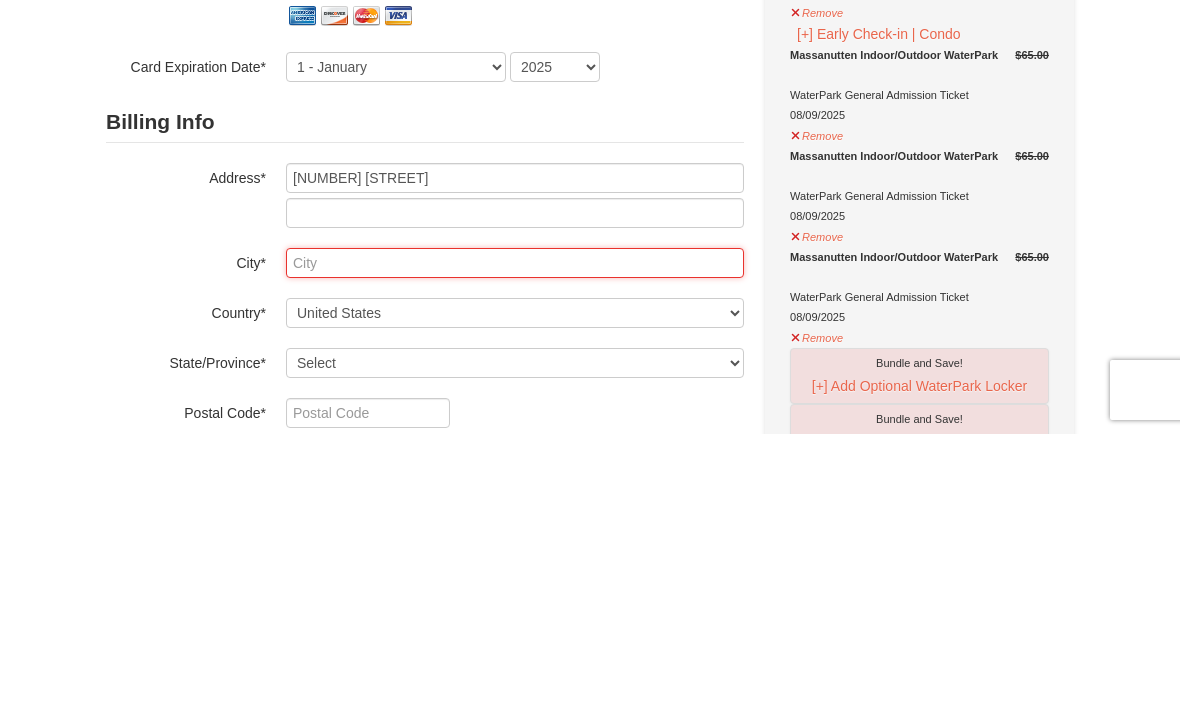 type on "Seaford" 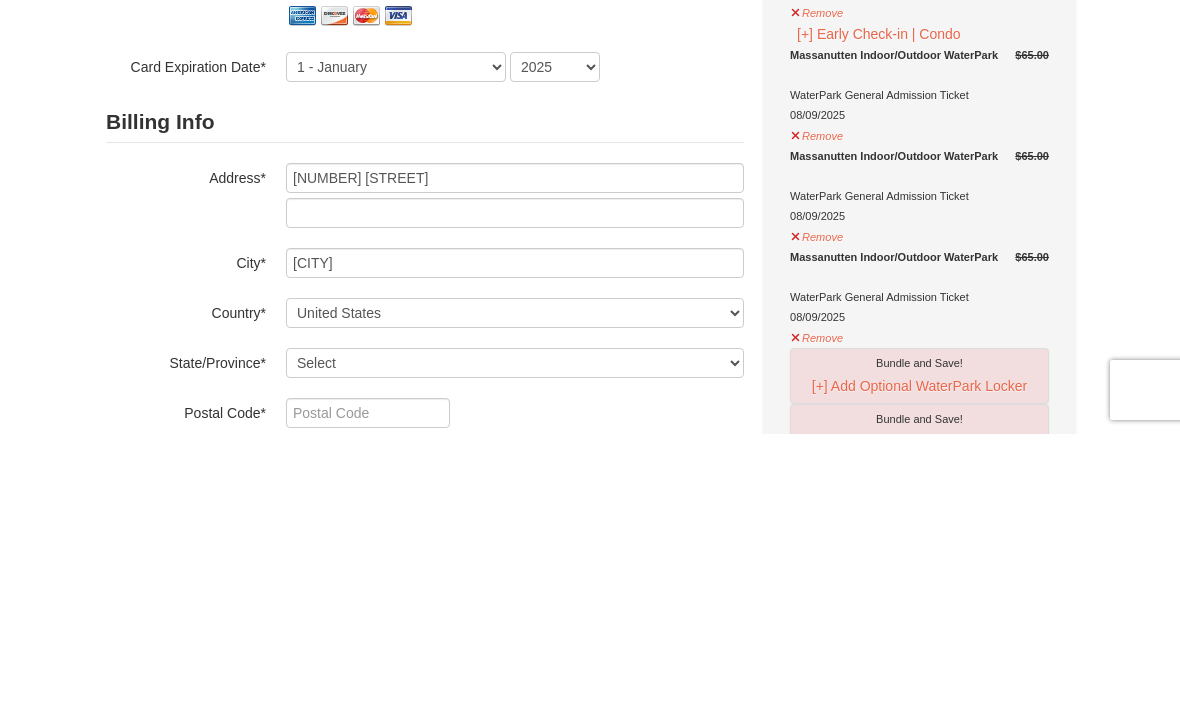 select on "DE" 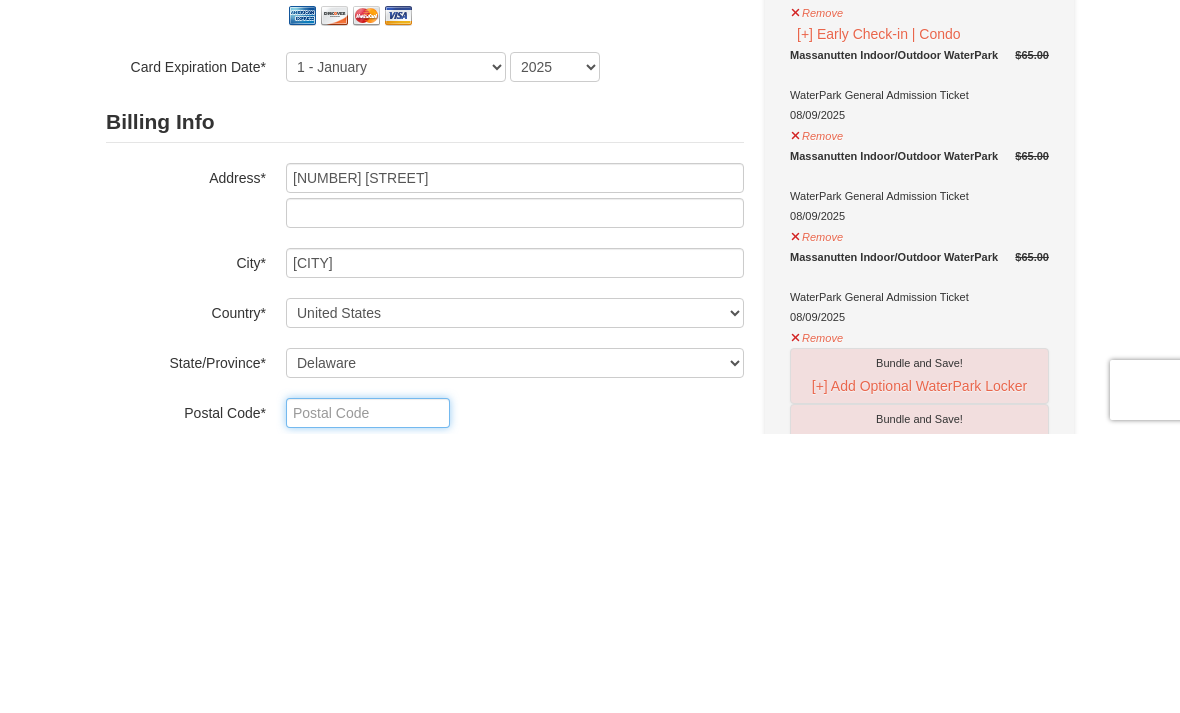 type on "19973" 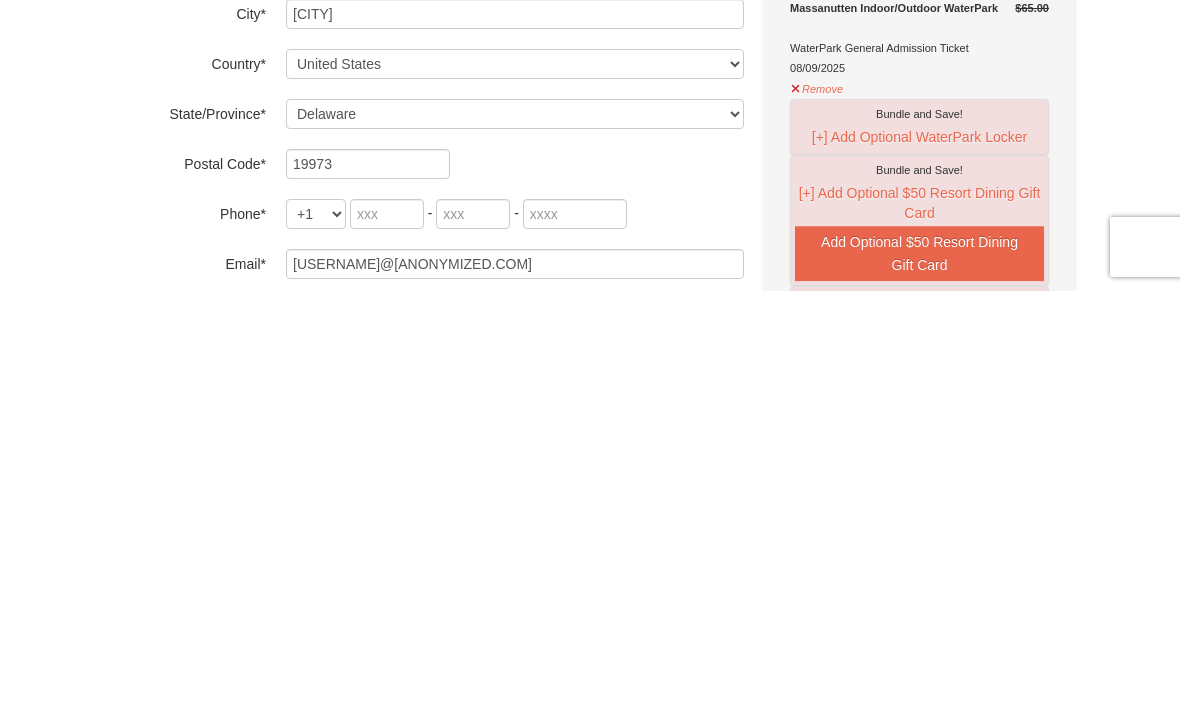 scroll, scrollTop: 147, scrollLeft: 0, axis: vertical 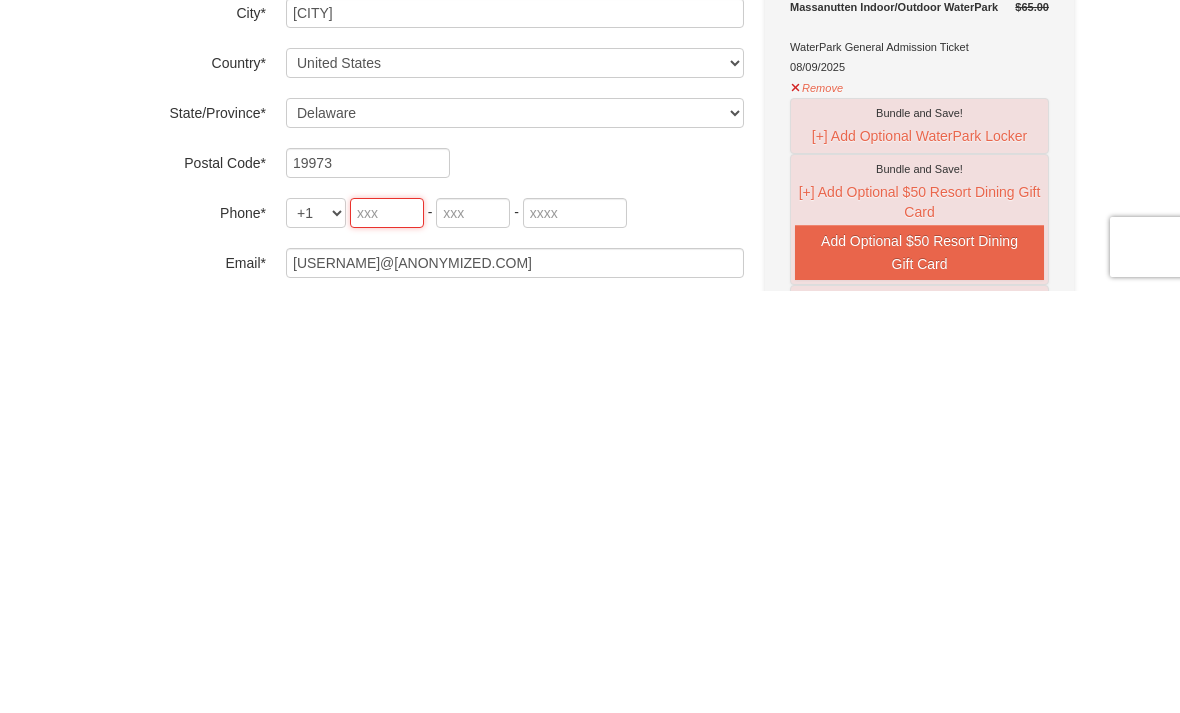 click at bounding box center [387, 635] 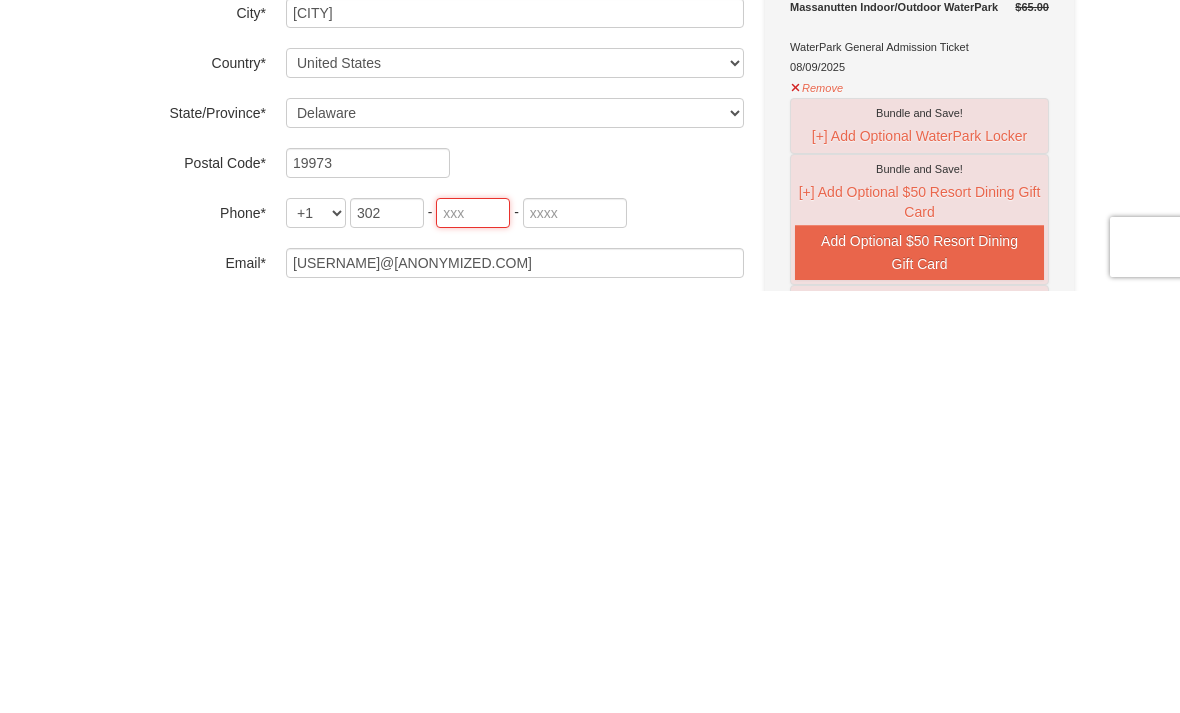 type on "245" 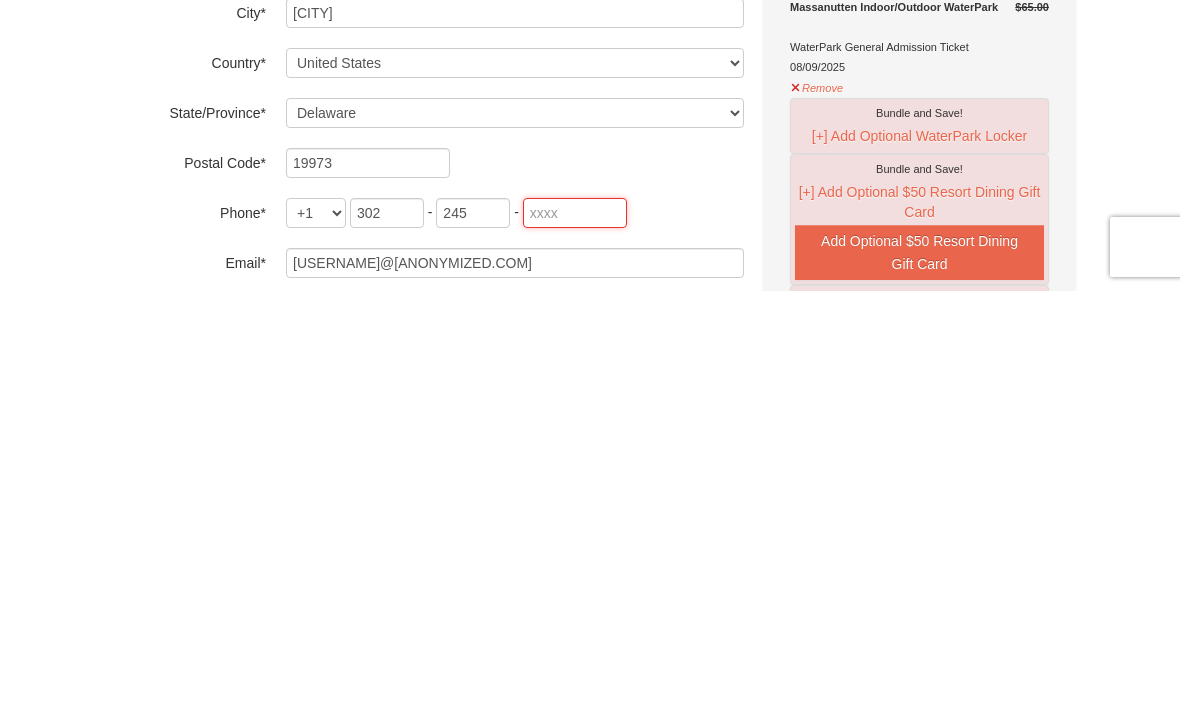 type on "0613" 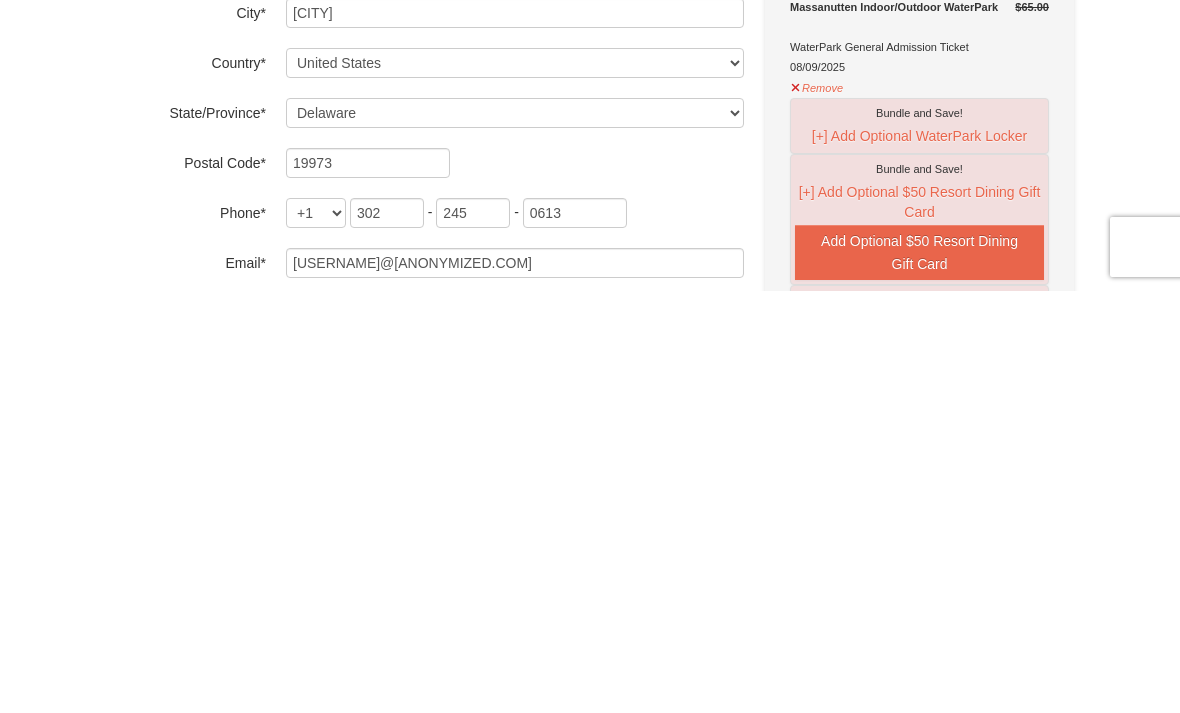 click on "Billing Info
Address*
7495 Station Lane
City*
Seaford
Country*
----- Select ------ Afghanistan Åland Islands Albania Algeria American Samoa Andorra Angola Anguilla Antarctica Antigua and Barbuda Argentina Armenia Aruba Australia Austria Azerbaijan Bahamas Bahrain Bangladesh Barbados Belarus Belgium Belize Benin Bermuda Bhutan Bolivia Bosnia and Herzegovina Botswana Bouvet Island Brazil British Indian Ocean Territory Brunei Darussalam Bulgaria Burkina Faso Burundi Cambodia Cameroon Canada Cape Verde Cayman Islands Central African Republic Chad Chile China Christmas Island Cocos (Keeling) Islands Colombia Comoros Congo Croatia" at bounding box center [425, 487] 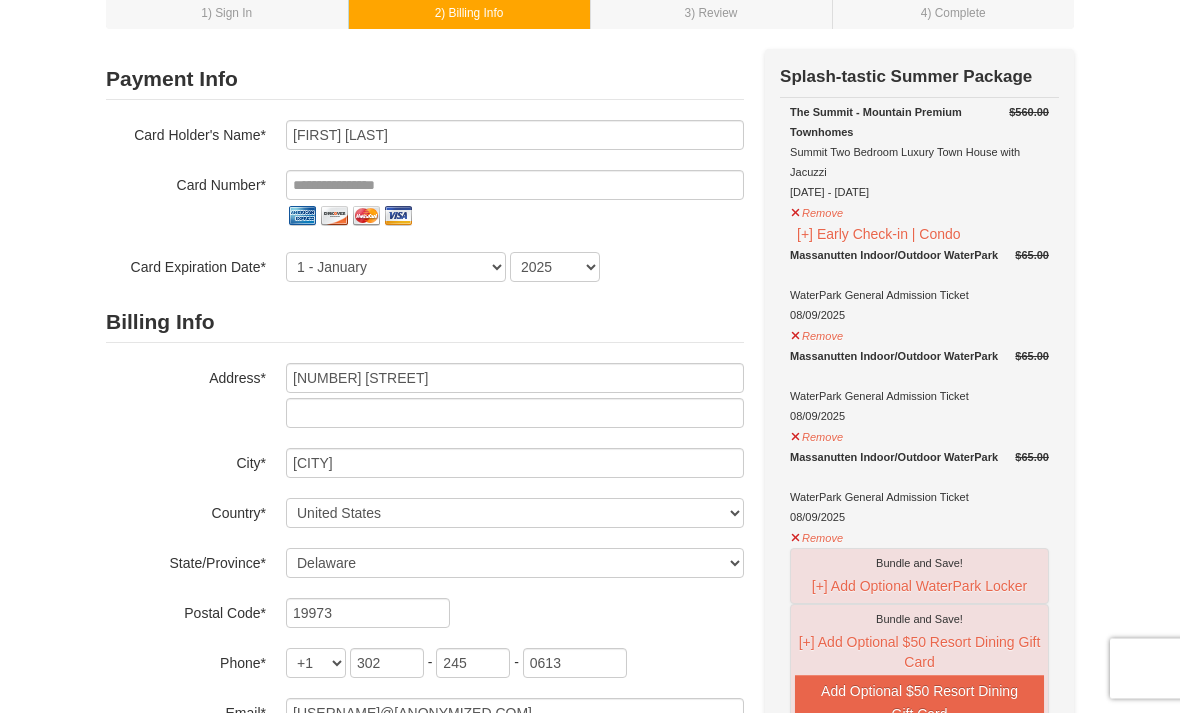 scroll, scrollTop: 0, scrollLeft: 0, axis: both 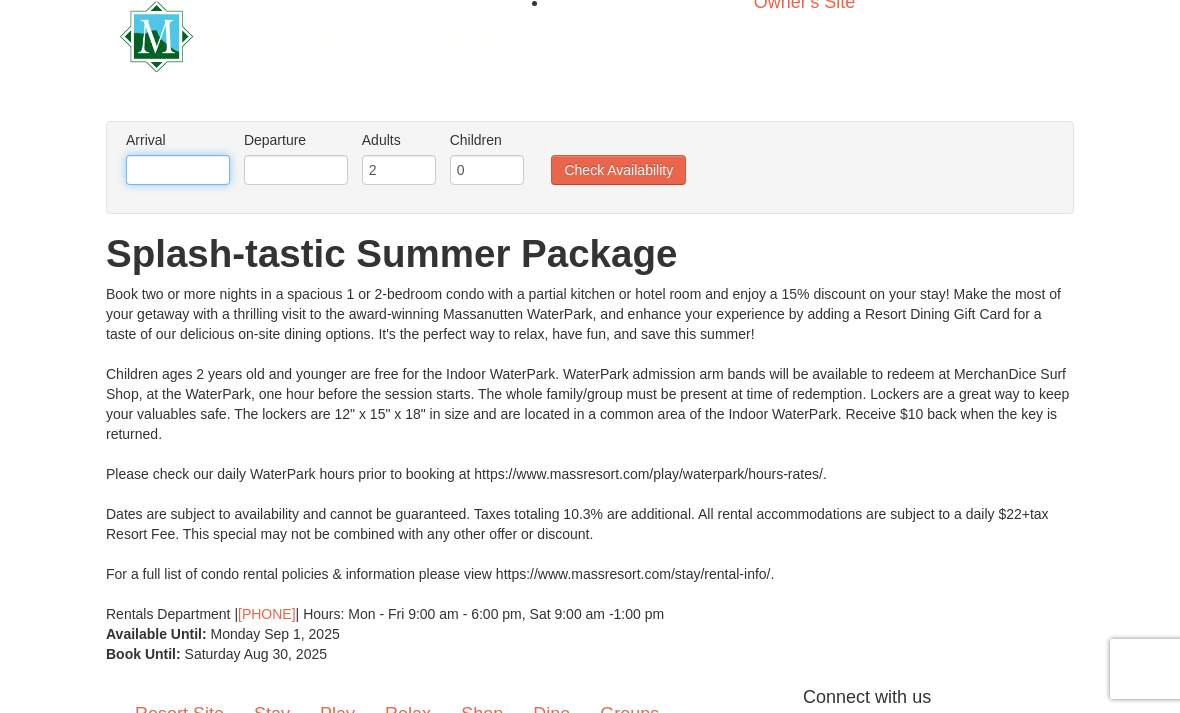 click at bounding box center (178, 170) 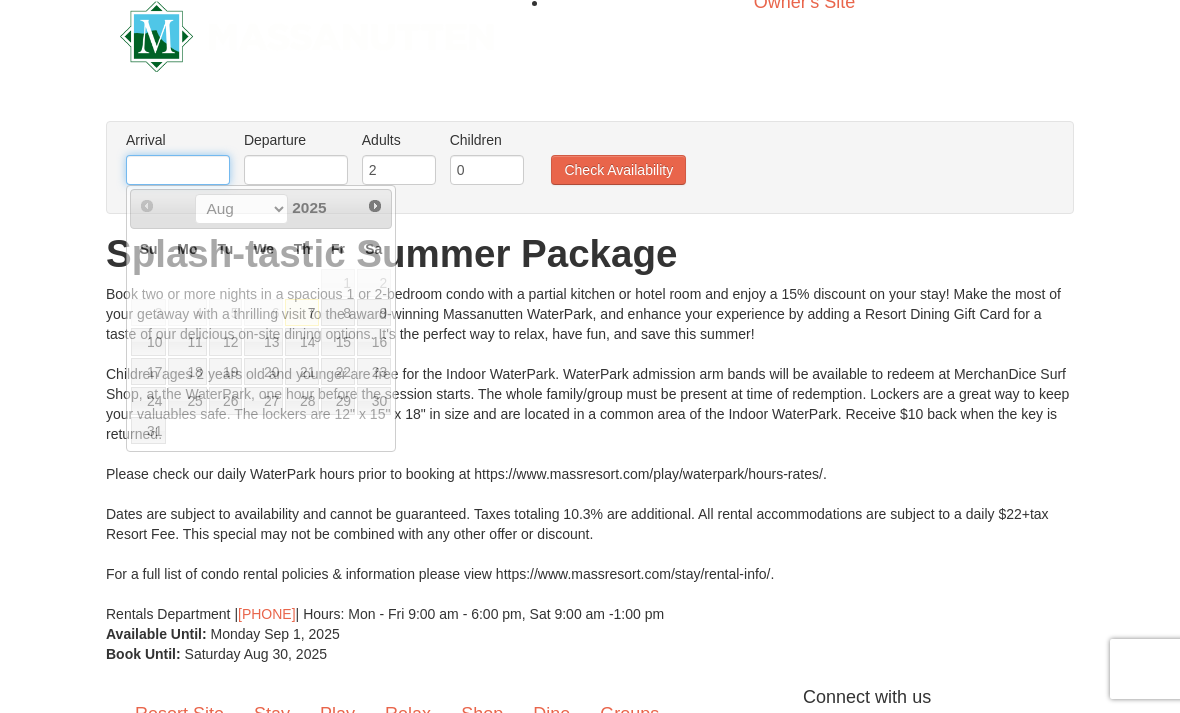 scroll, scrollTop: 27, scrollLeft: 0, axis: vertical 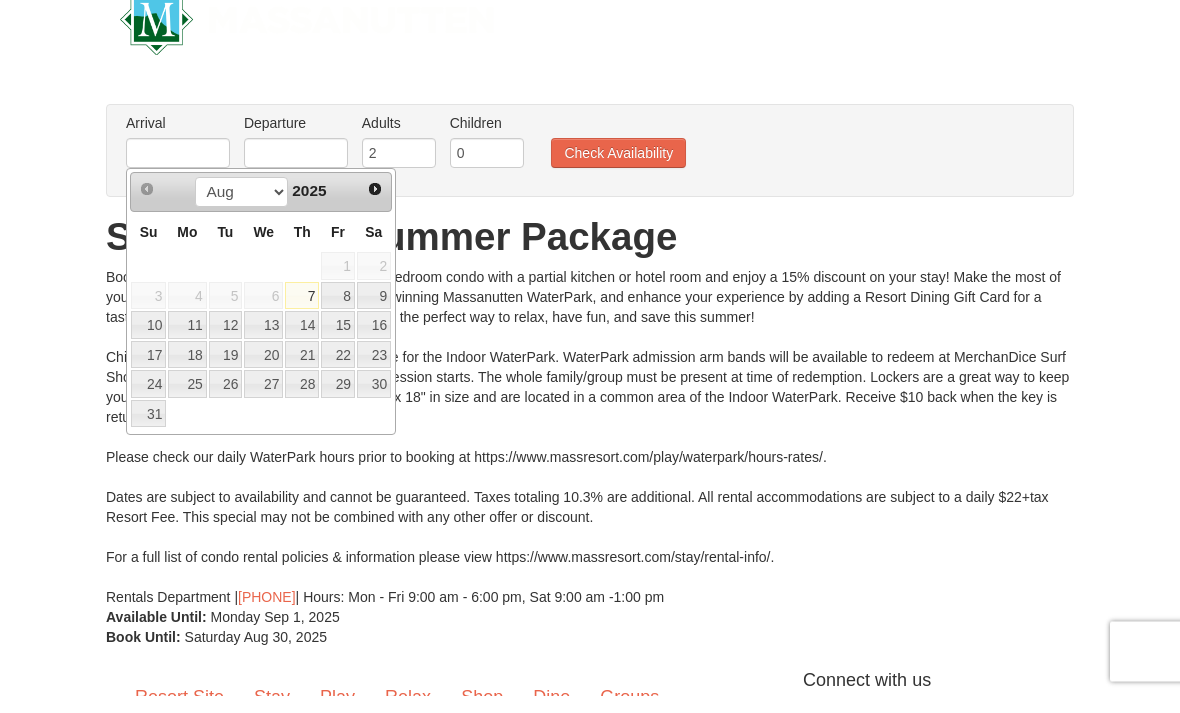 click on "8" at bounding box center [338, 314] 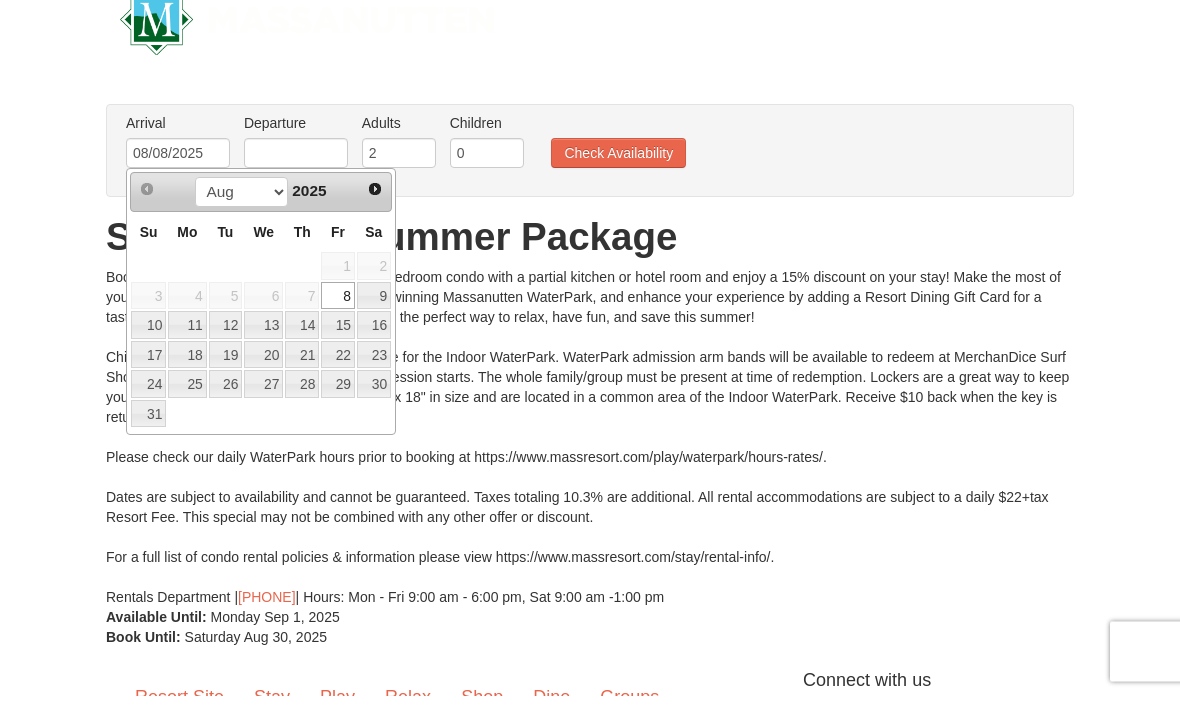 scroll, scrollTop: 45, scrollLeft: 0, axis: vertical 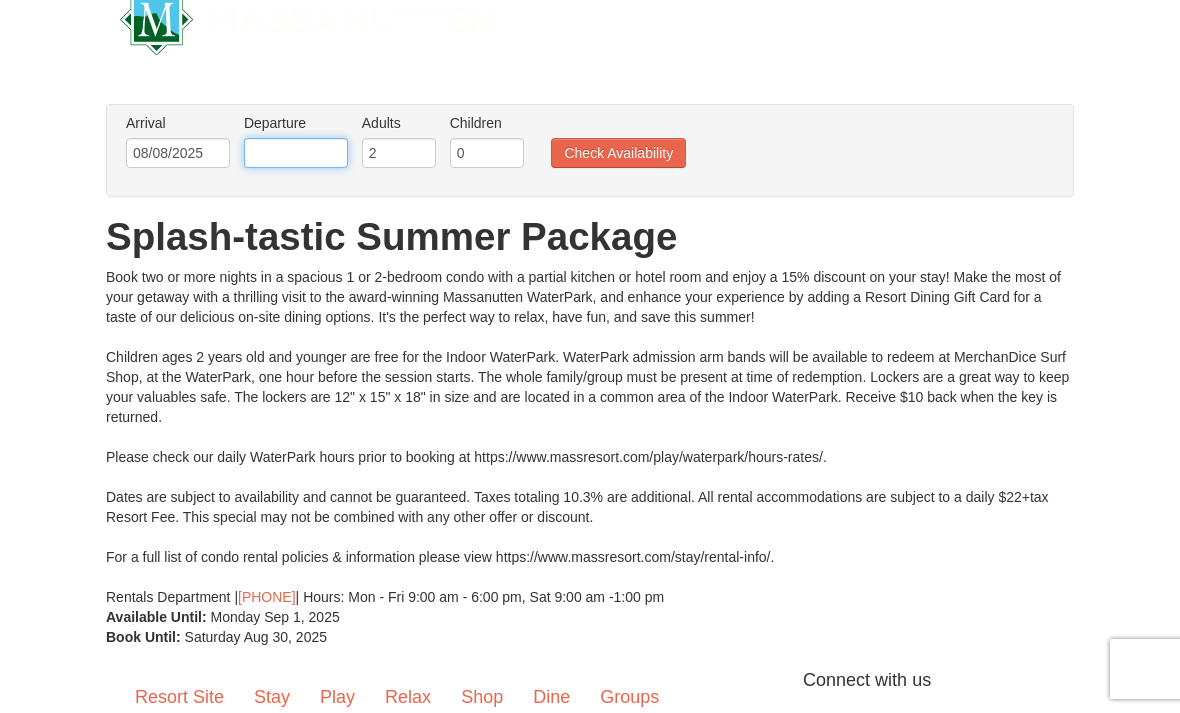 click at bounding box center (296, 153) 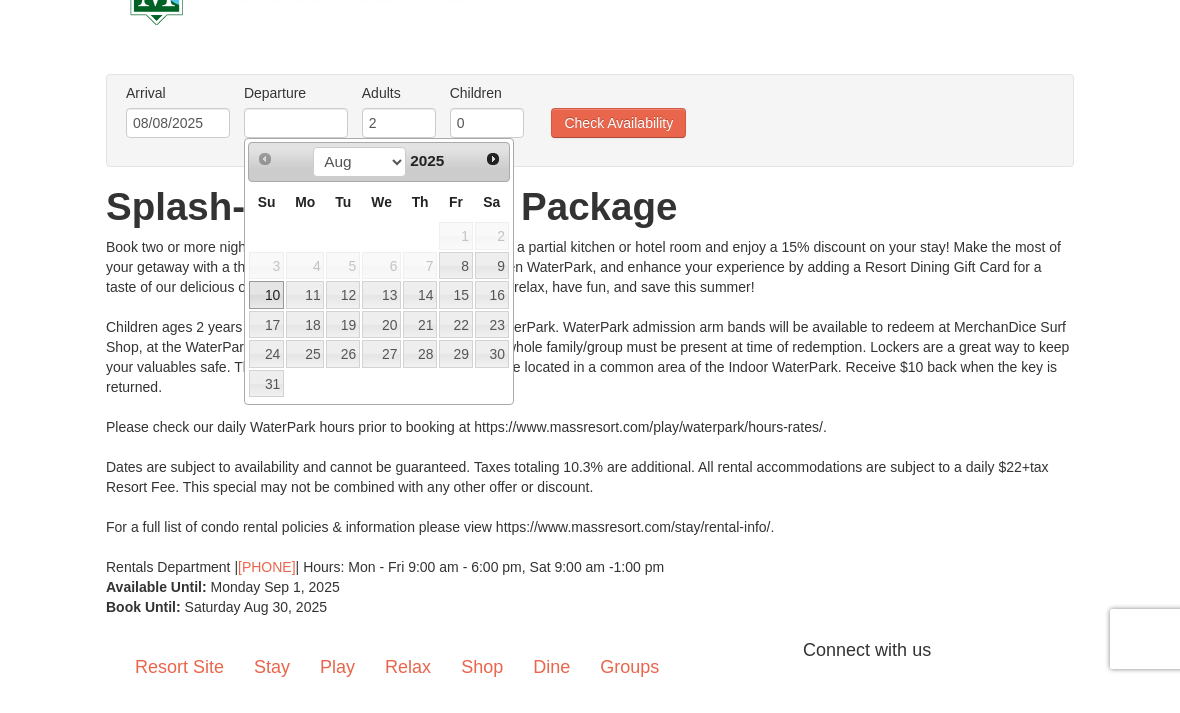 click on "10" at bounding box center [266, 325] 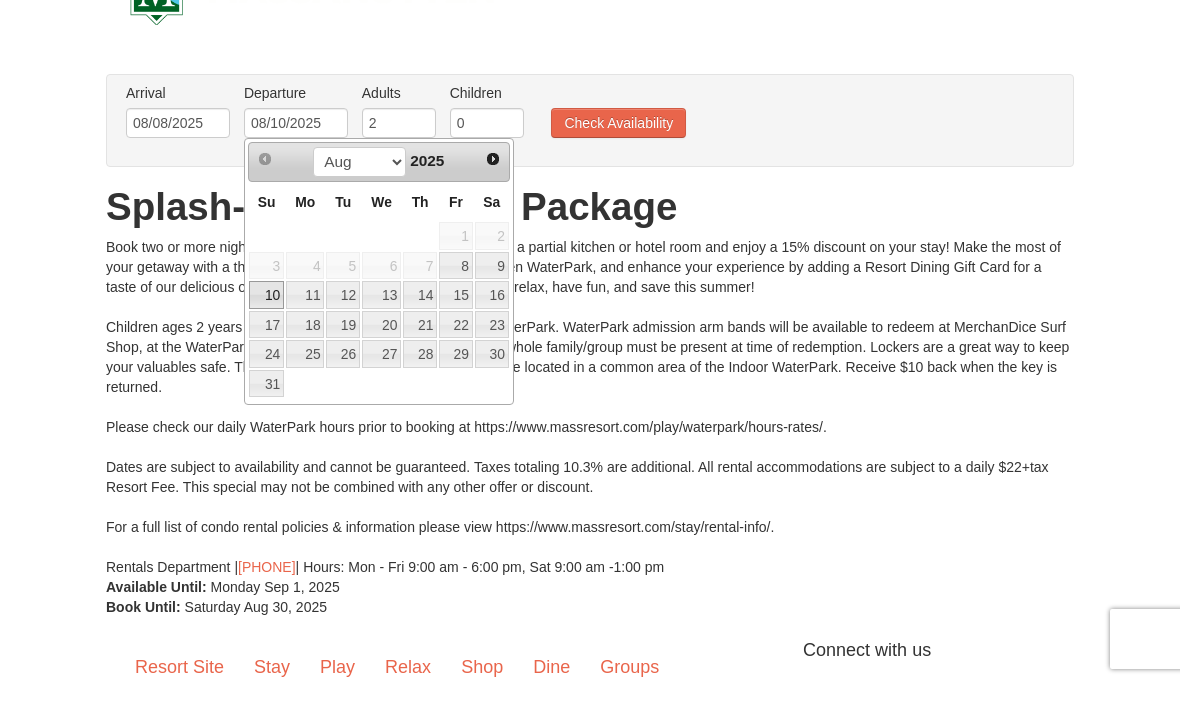 scroll, scrollTop: 75, scrollLeft: 0, axis: vertical 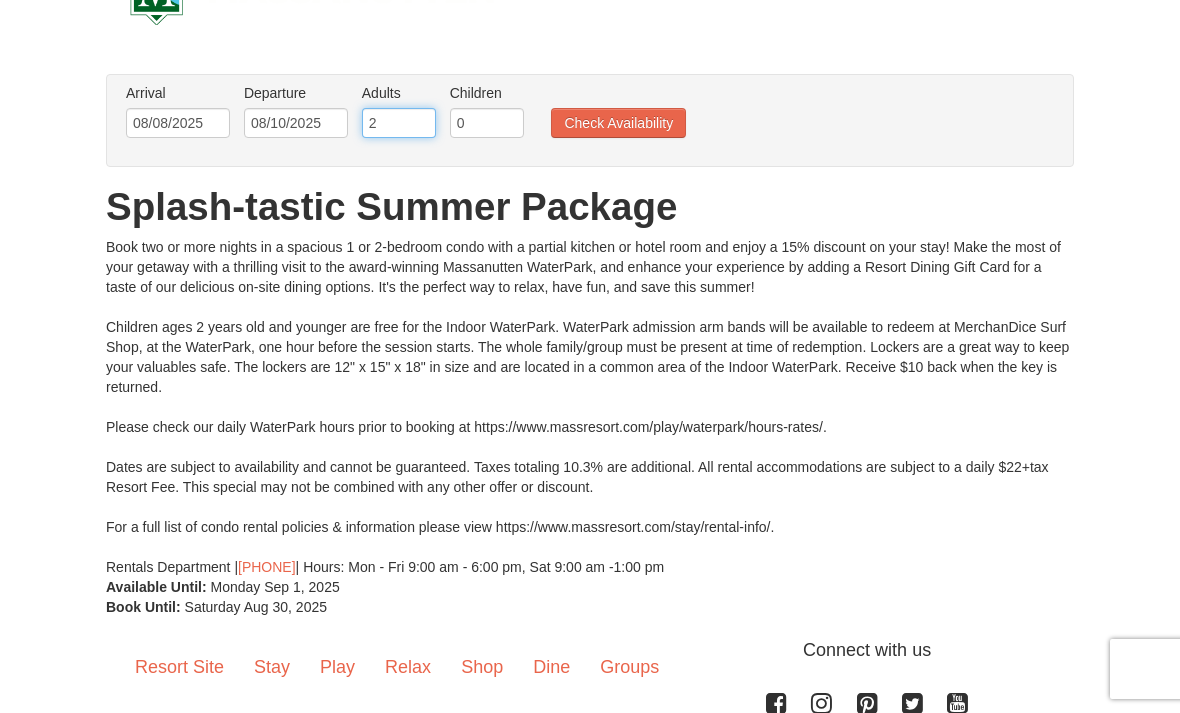 click on "2" at bounding box center [399, 123] 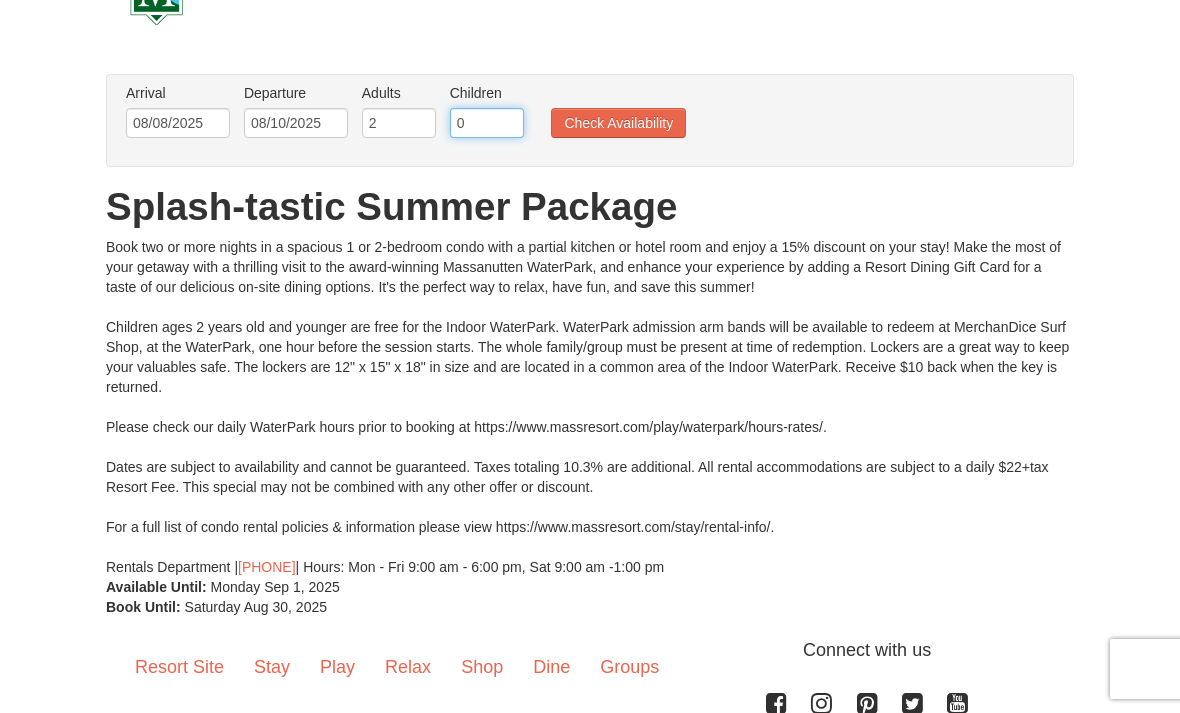 click on "0" at bounding box center [487, 123] 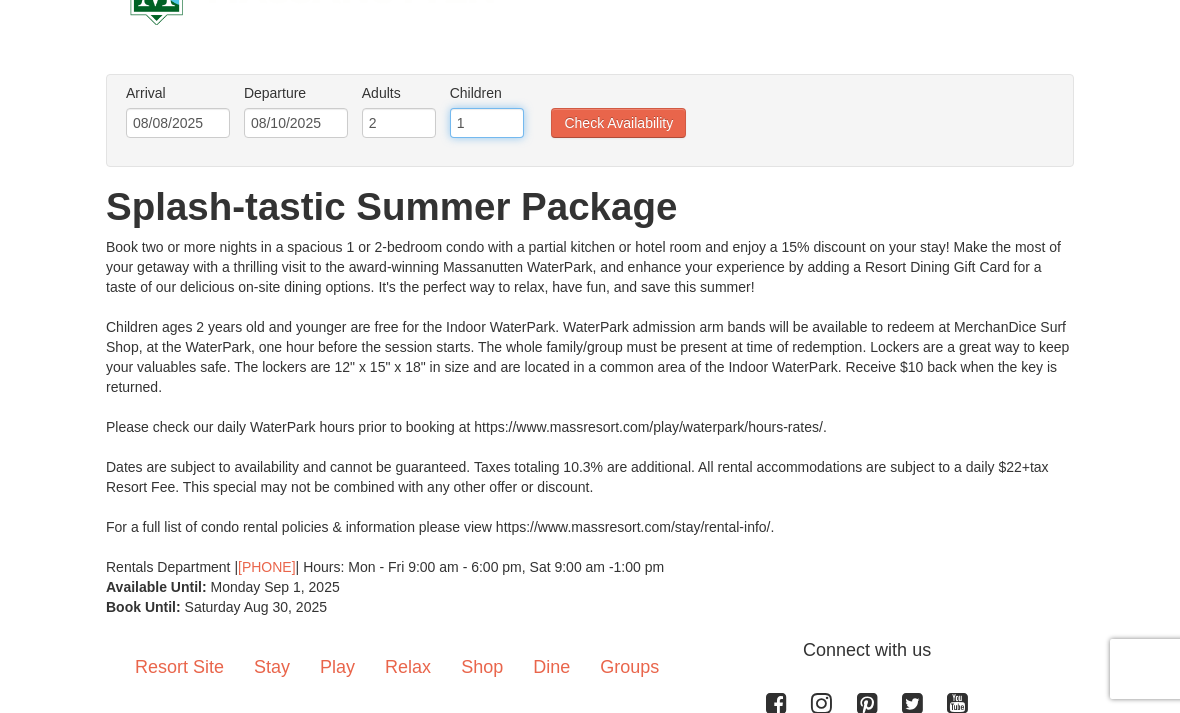 type on "1" 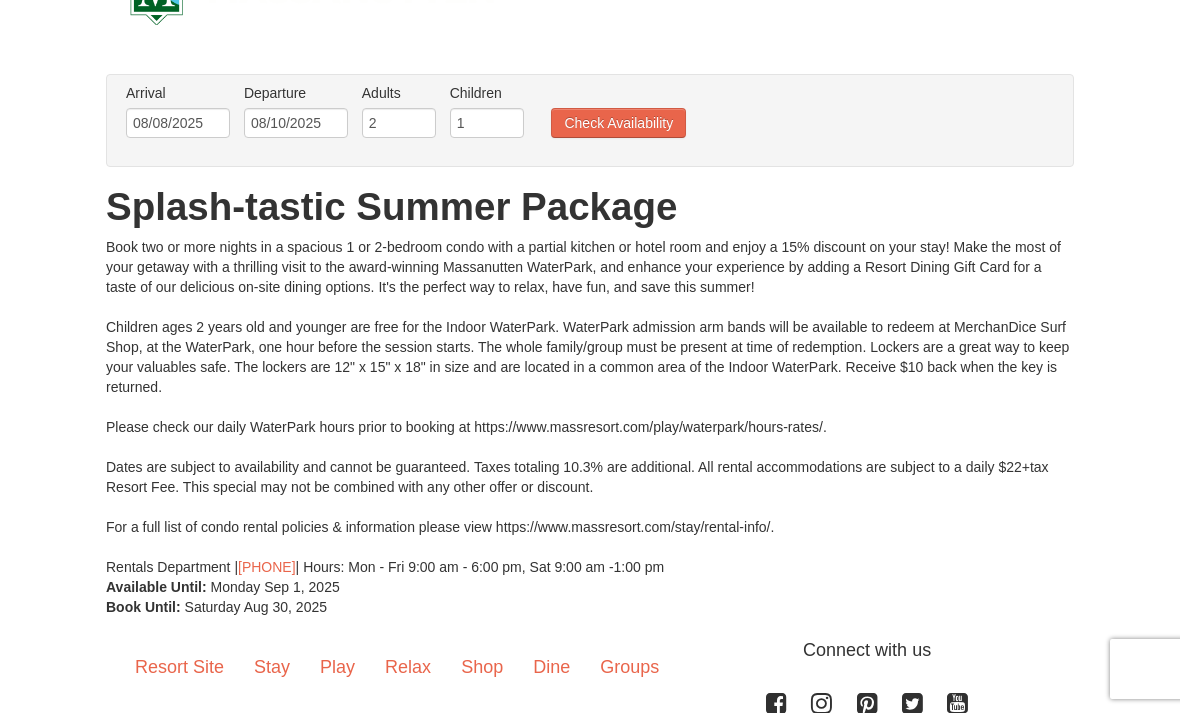 click on "Check Availability" at bounding box center [618, 123] 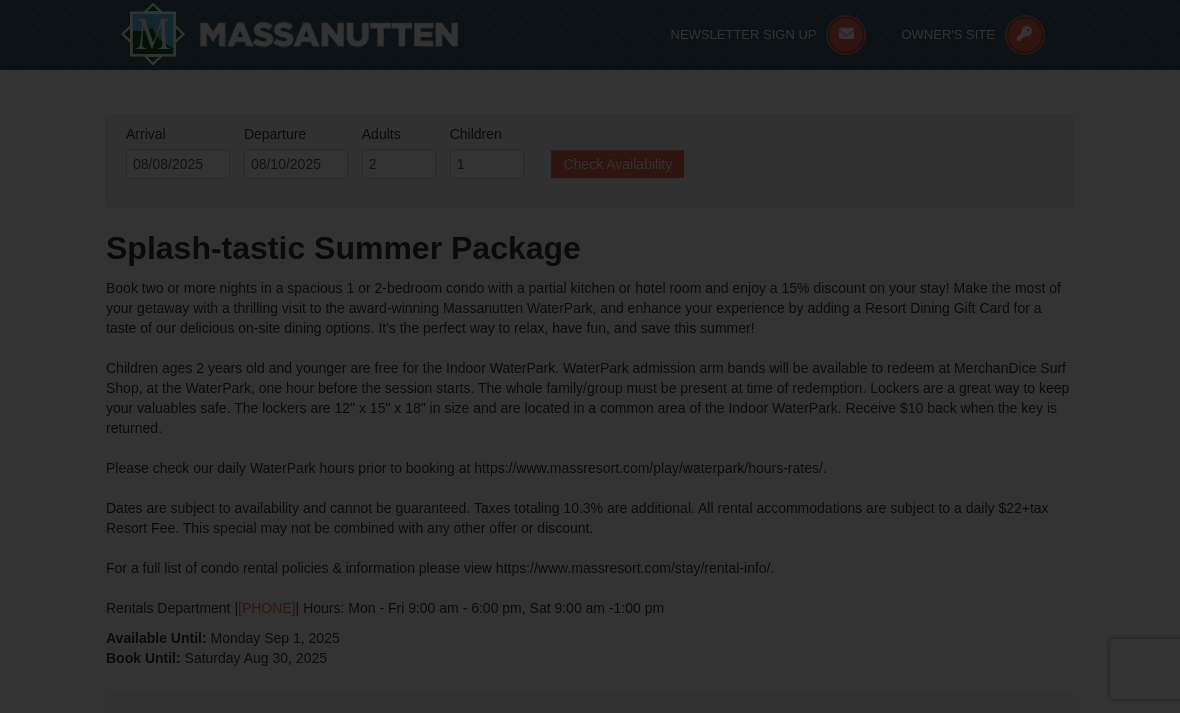 scroll, scrollTop: 273, scrollLeft: 0, axis: vertical 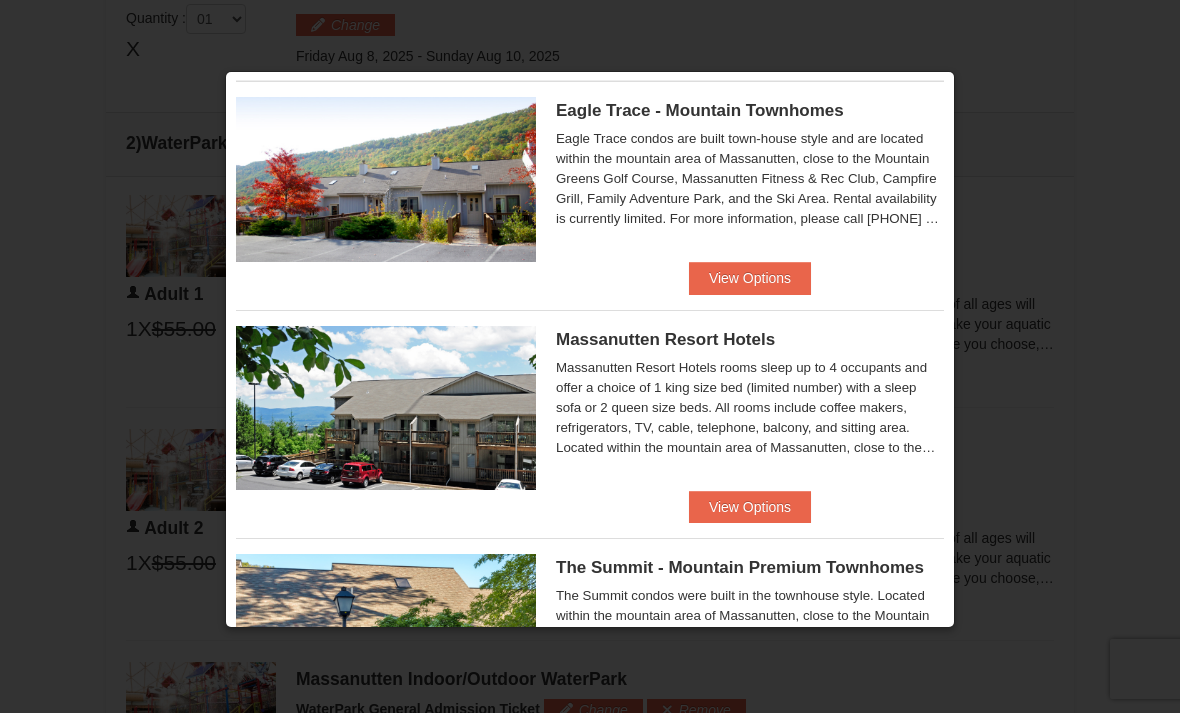 click on "View Options" at bounding box center [750, 278] 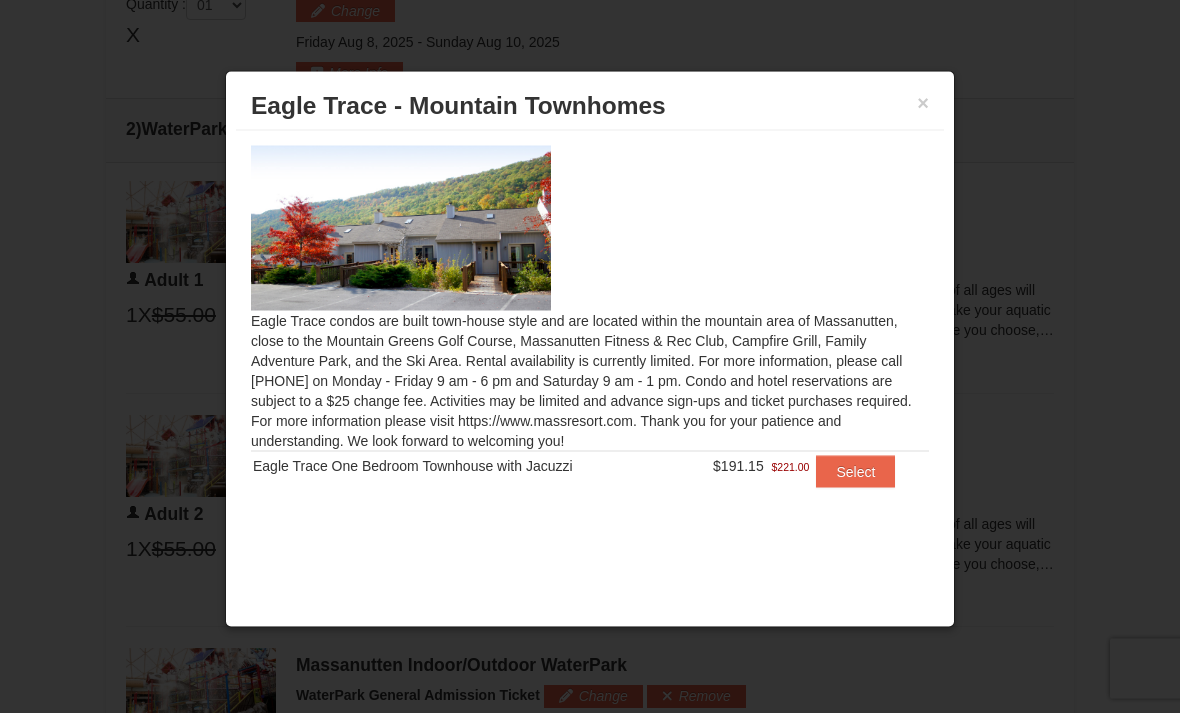 scroll, scrollTop: 789, scrollLeft: 0, axis: vertical 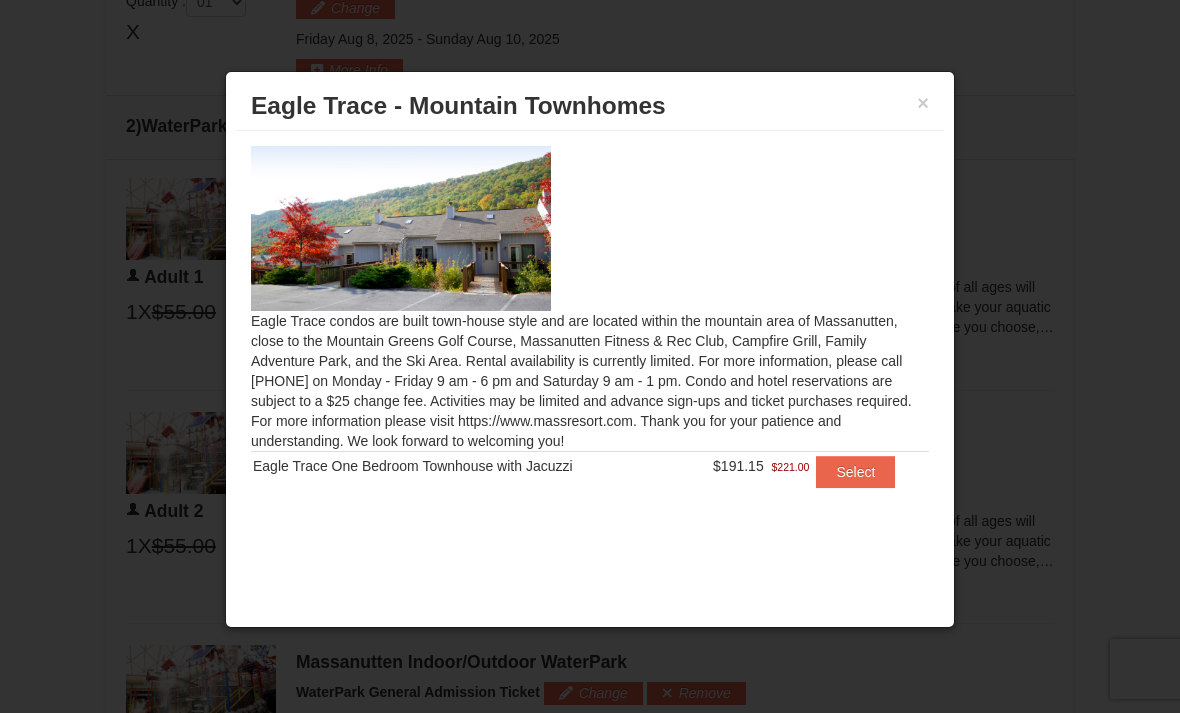 click on "×" at bounding box center [923, 103] 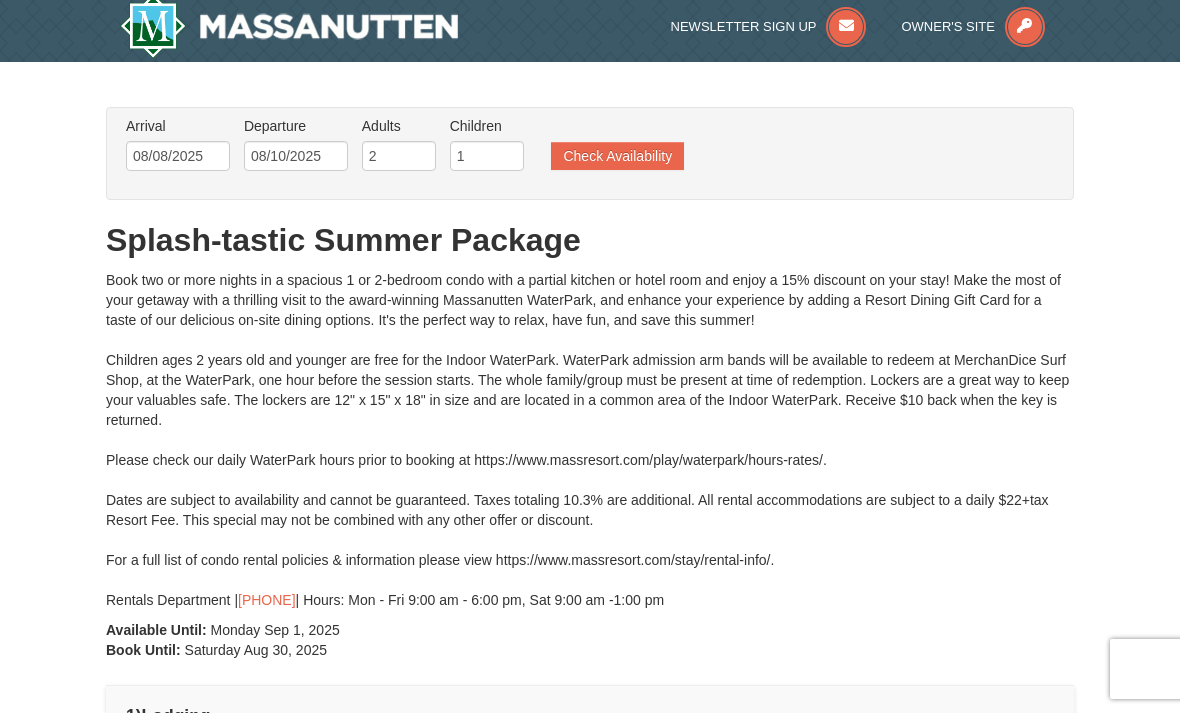 scroll, scrollTop: 0, scrollLeft: 0, axis: both 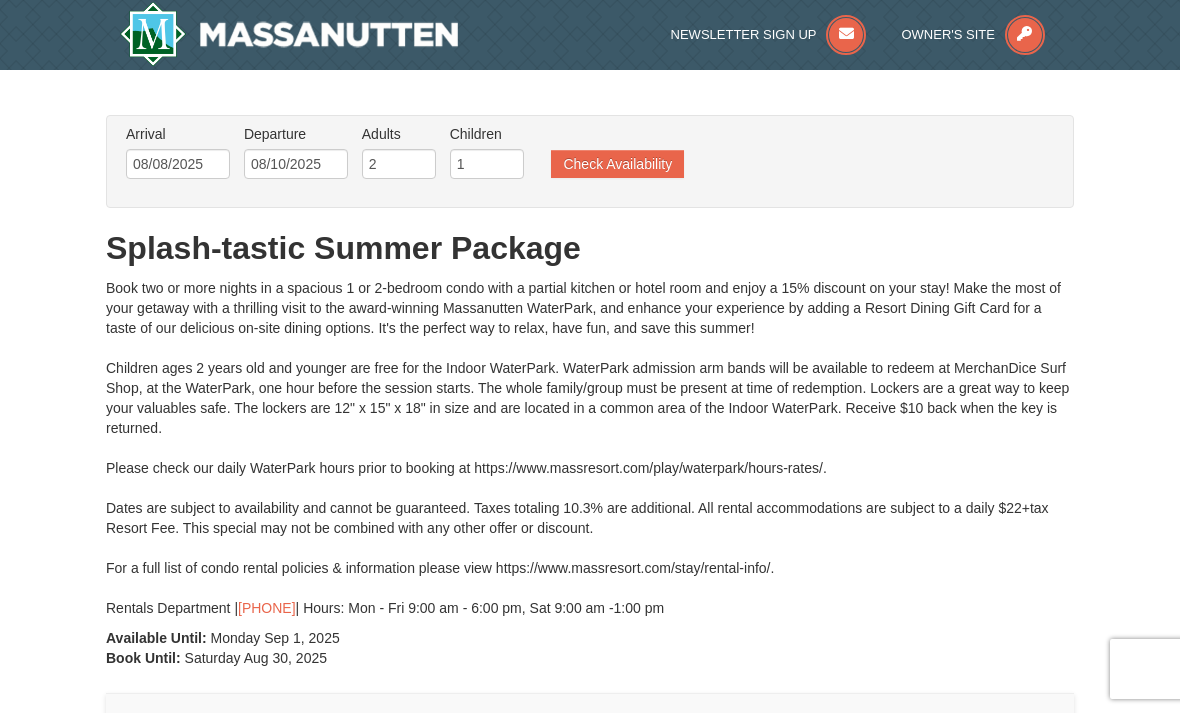 click on "Check Availability" at bounding box center [617, 164] 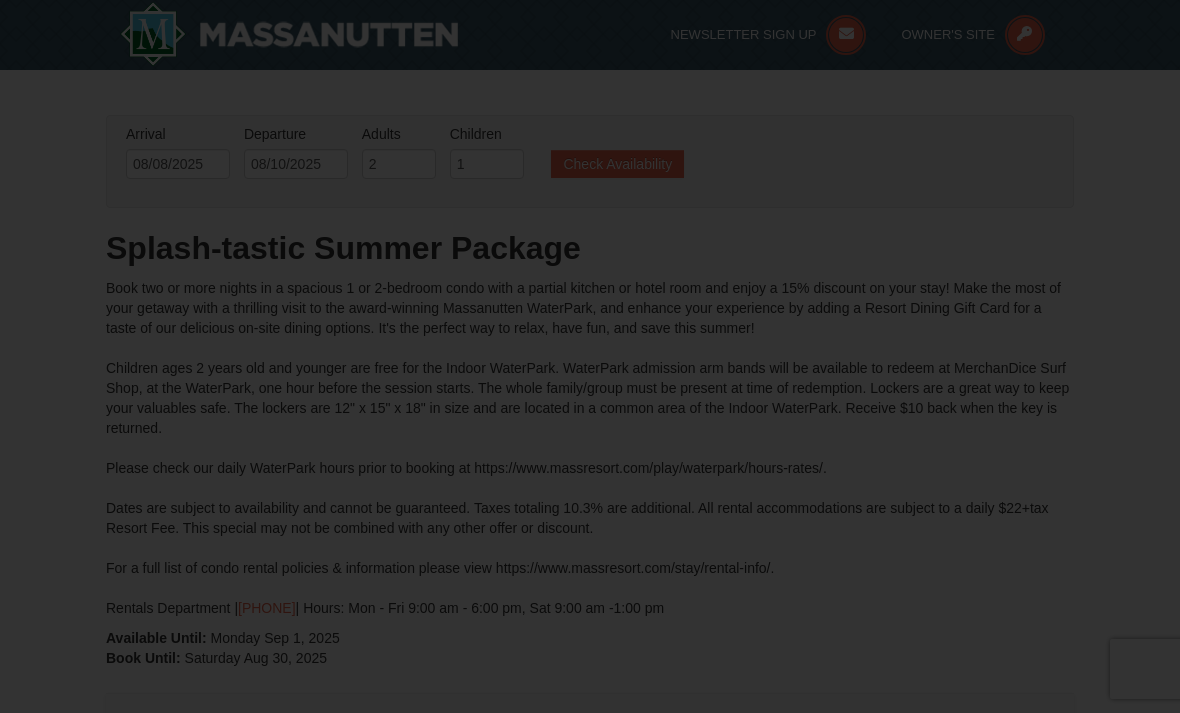 scroll, scrollTop: 399, scrollLeft: 0, axis: vertical 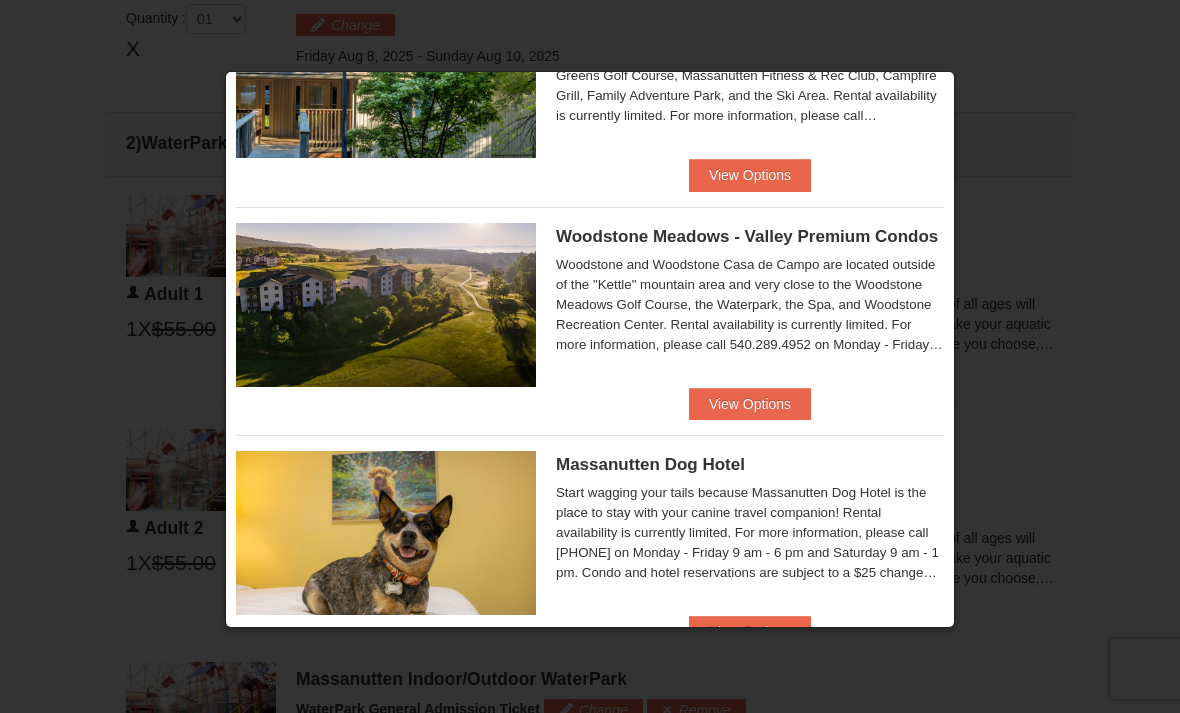 click on "View Options" at bounding box center (750, 404) 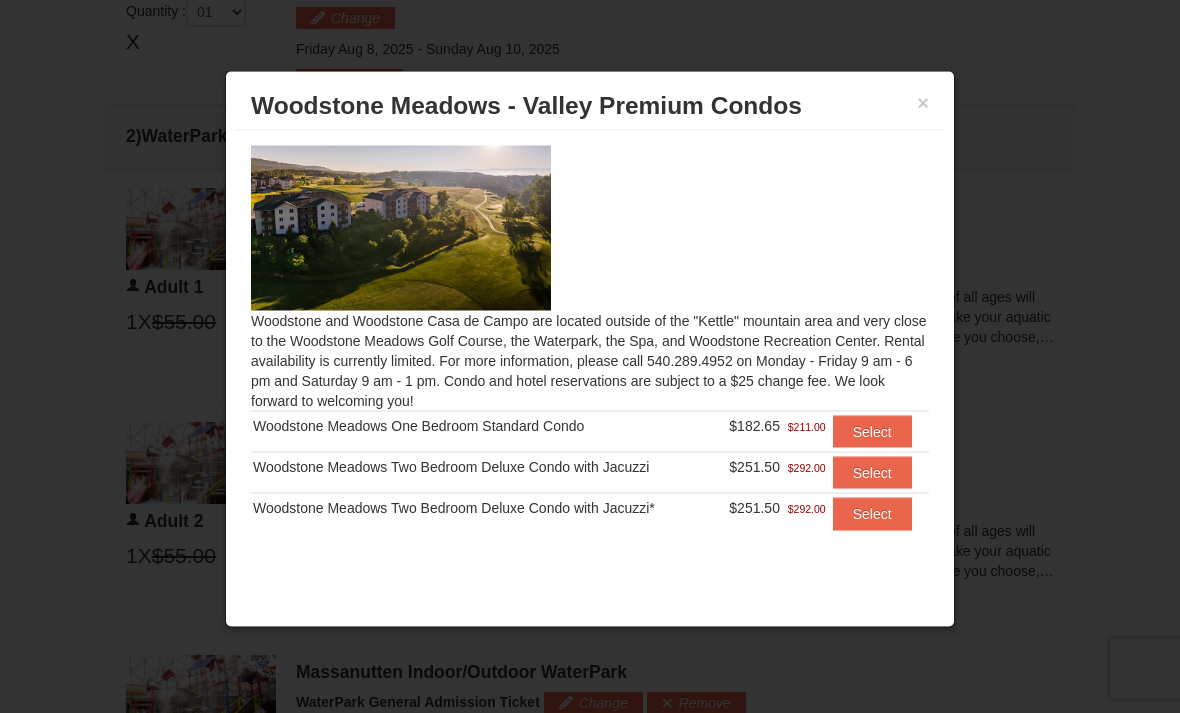 scroll, scrollTop: 780, scrollLeft: 0, axis: vertical 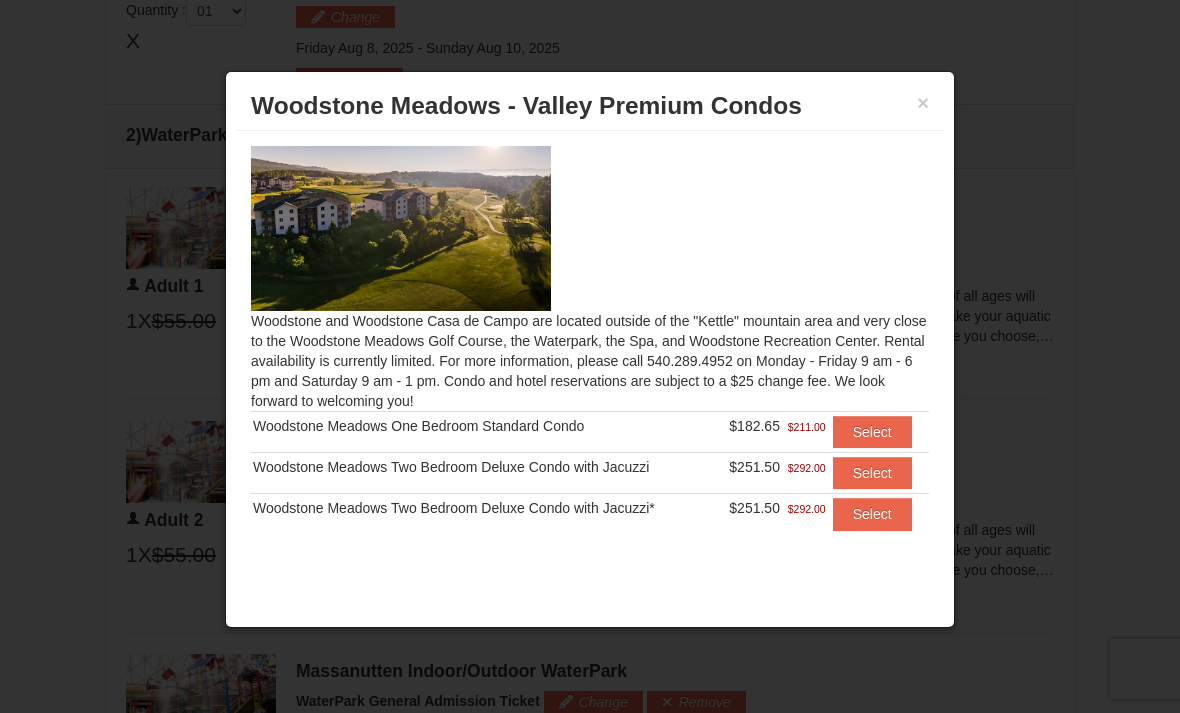 click on "Select" at bounding box center (872, 473) 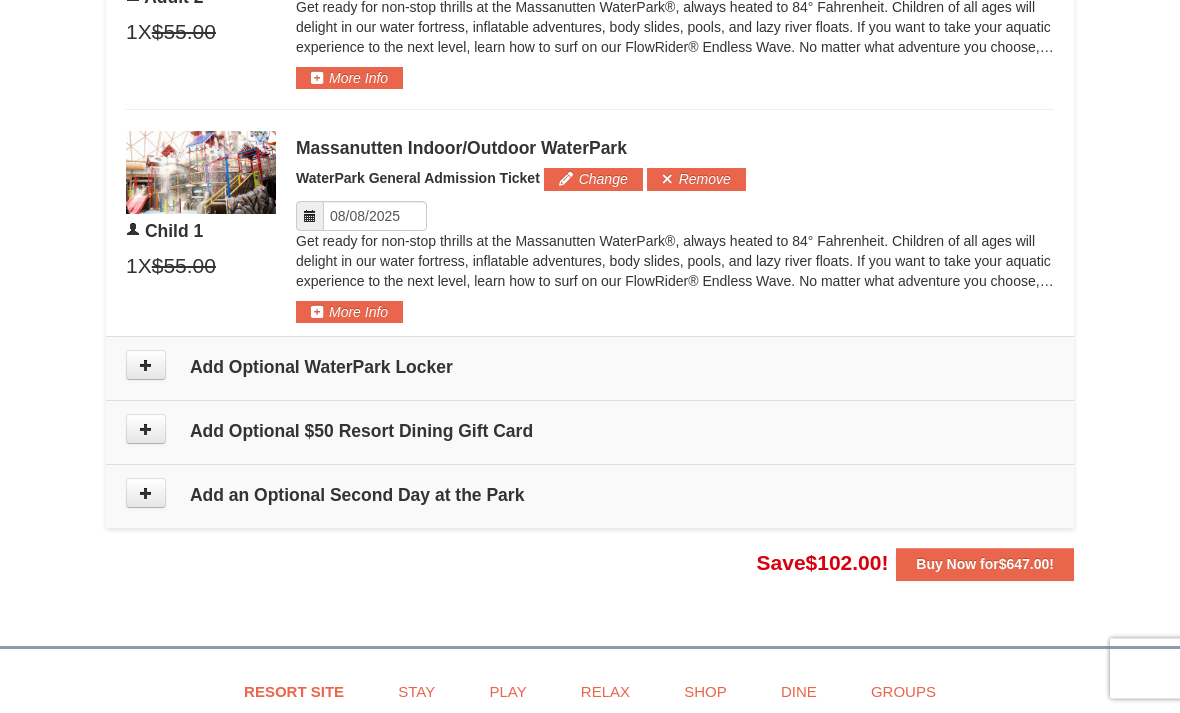 scroll, scrollTop: 1387, scrollLeft: 0, axis: vertical 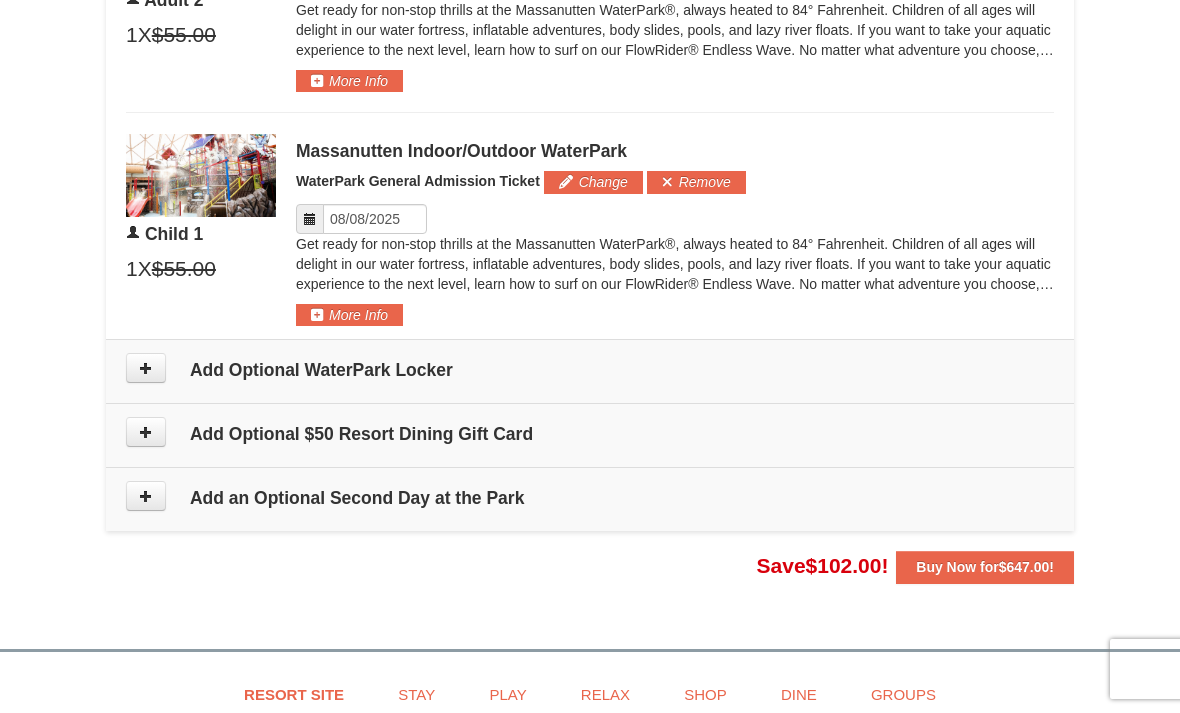 click on "Buy Now for
$647.00 !" at bounding box center [985, 567] 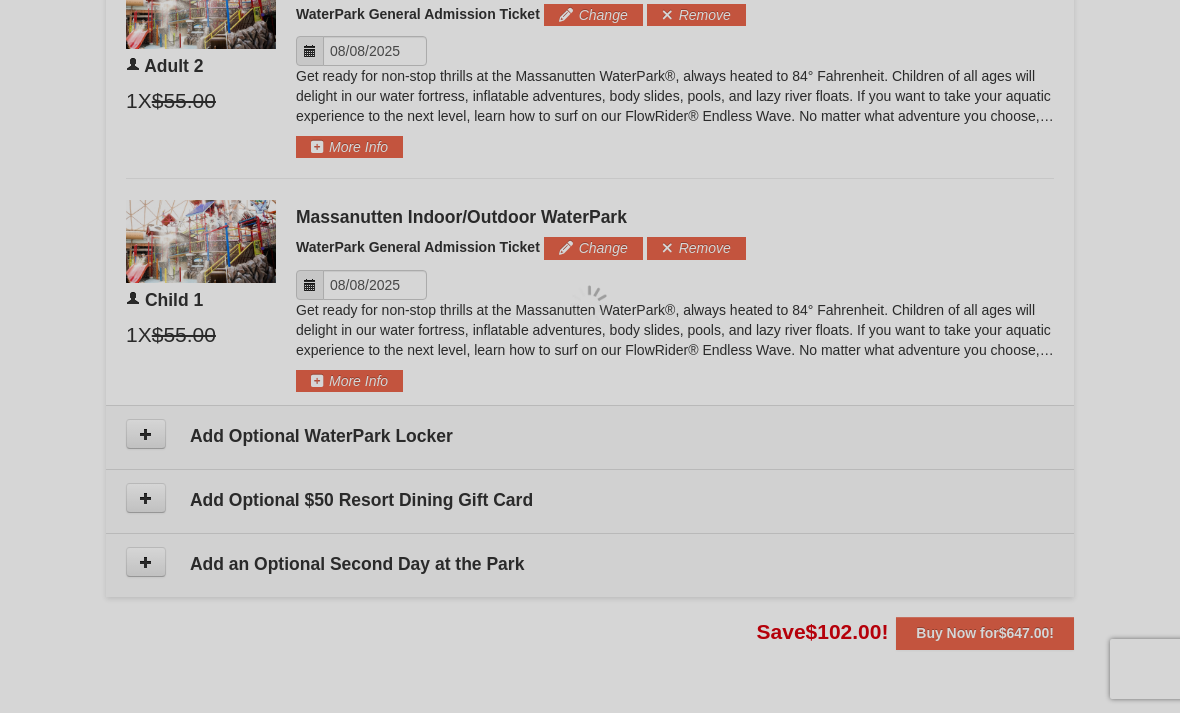 scroll, scrollTop: 1257, scrollLeft: 0, axis: vertical 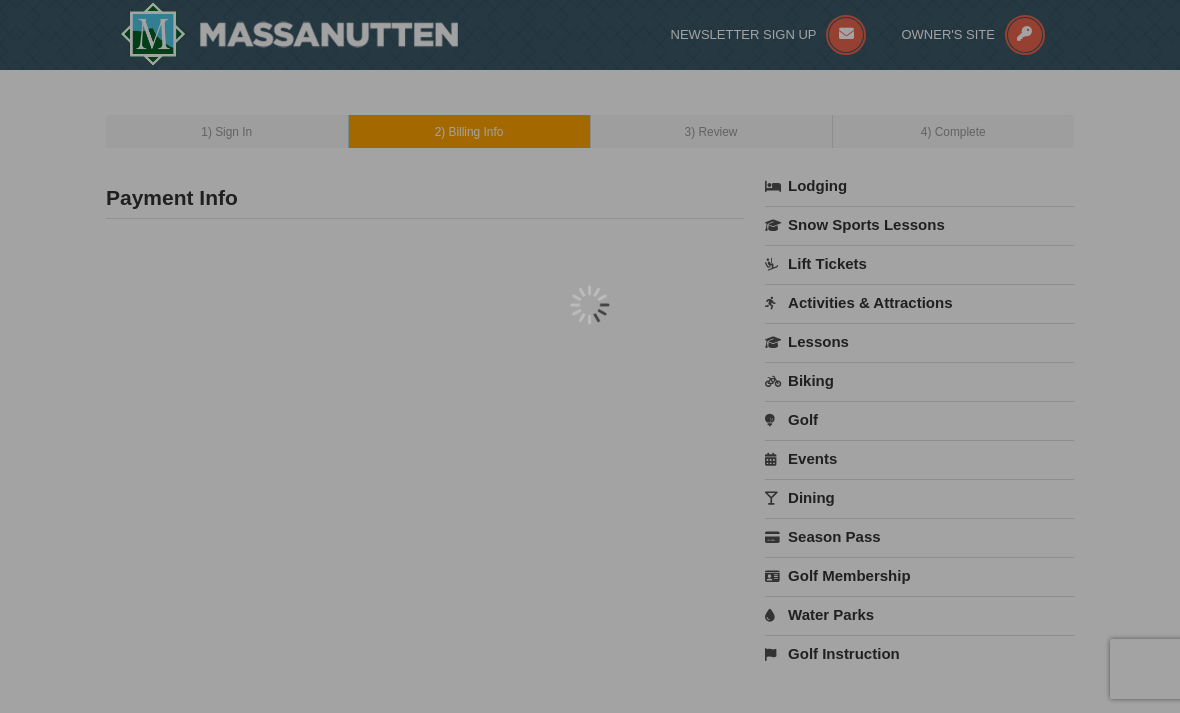 type on "Ryan Taylor" 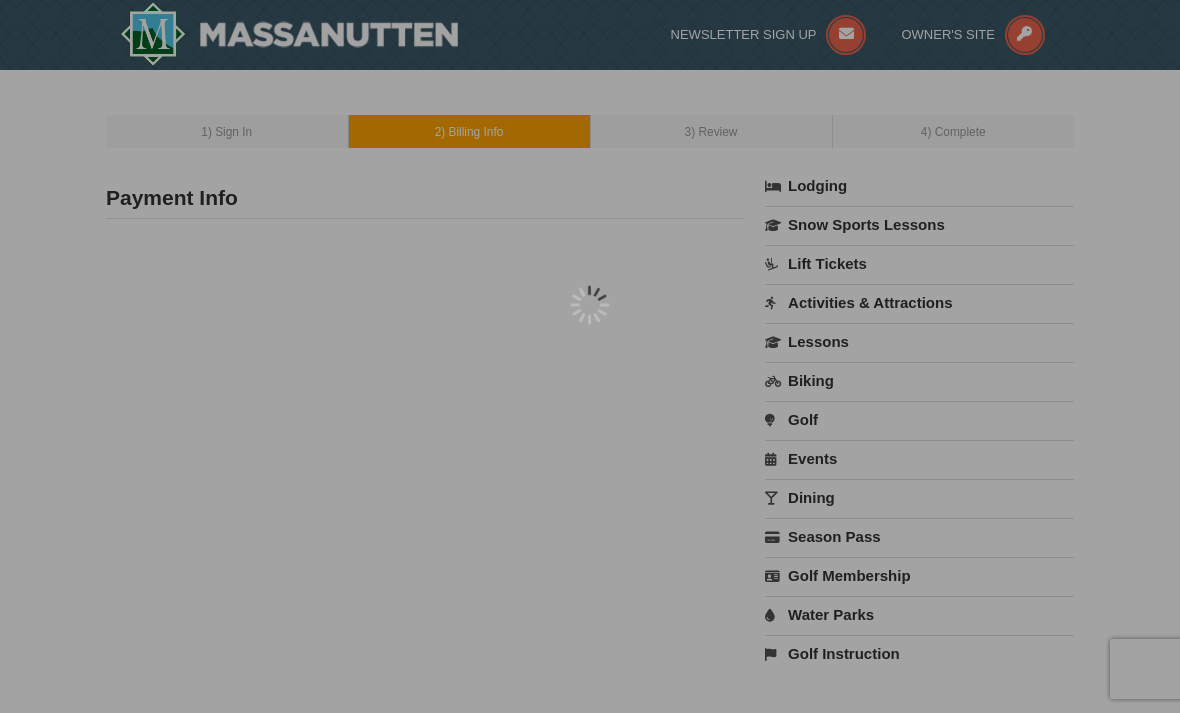 type on "[USERNAME]@[DOMAIN].com" 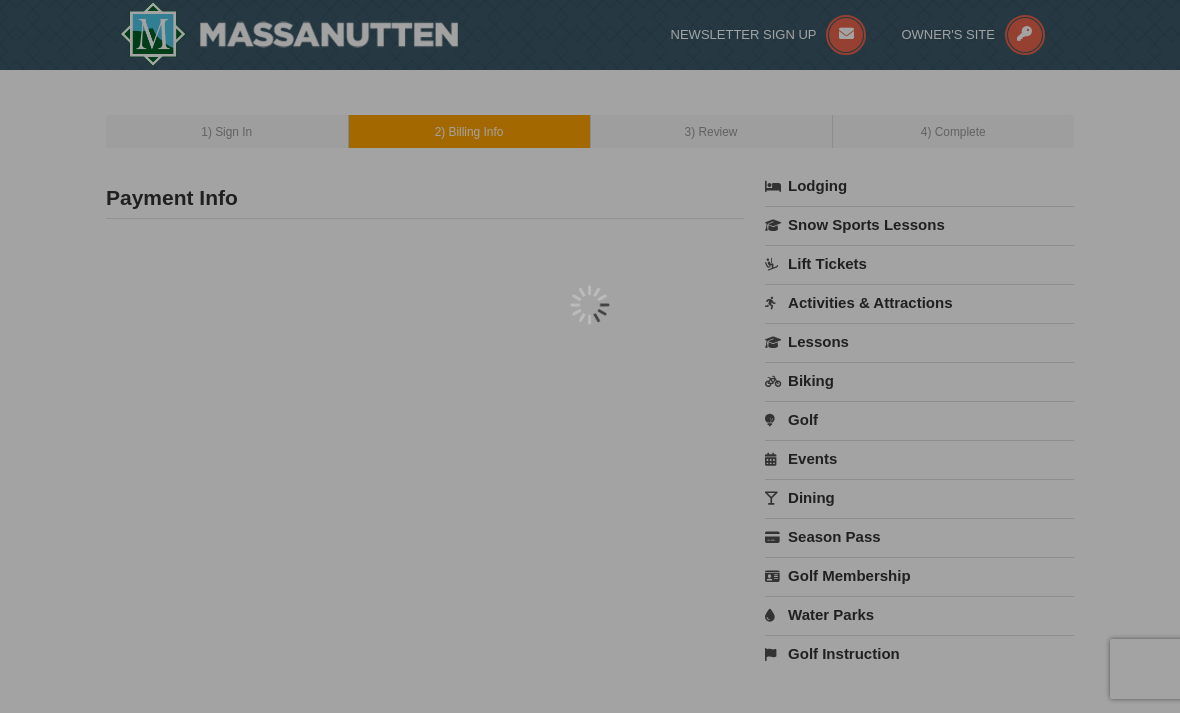 scroll, scrollTop: 0, scrollLeft: 0, axis: both 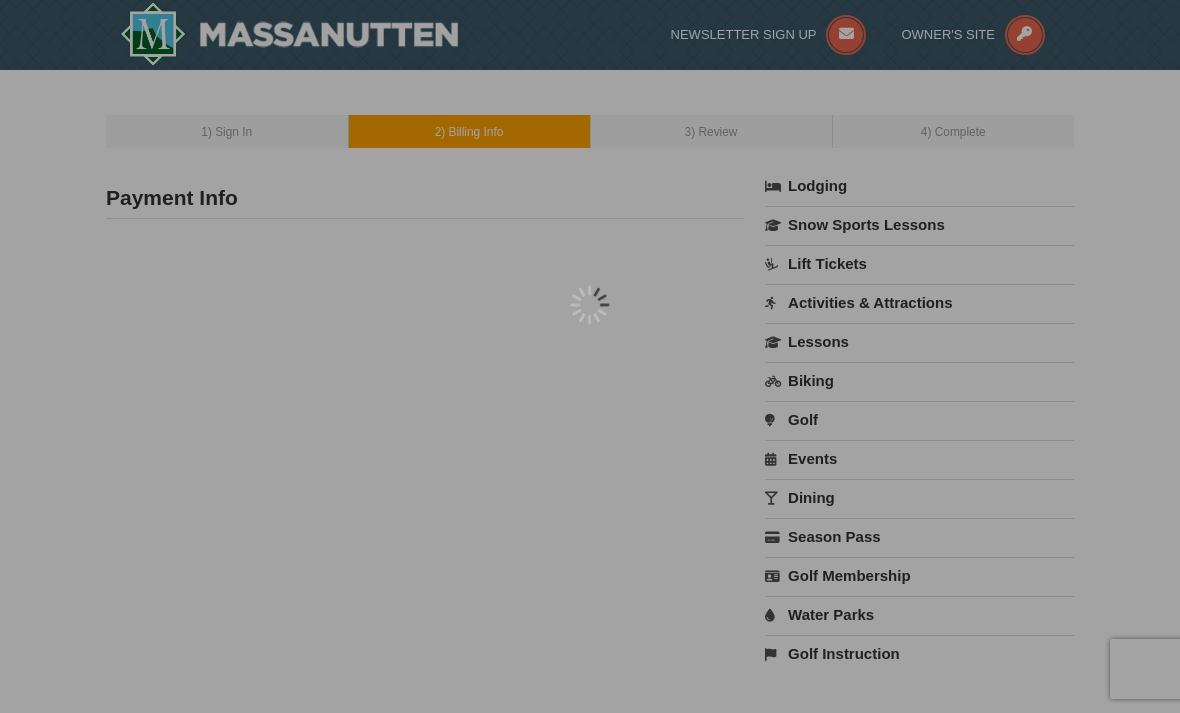 select on "8" 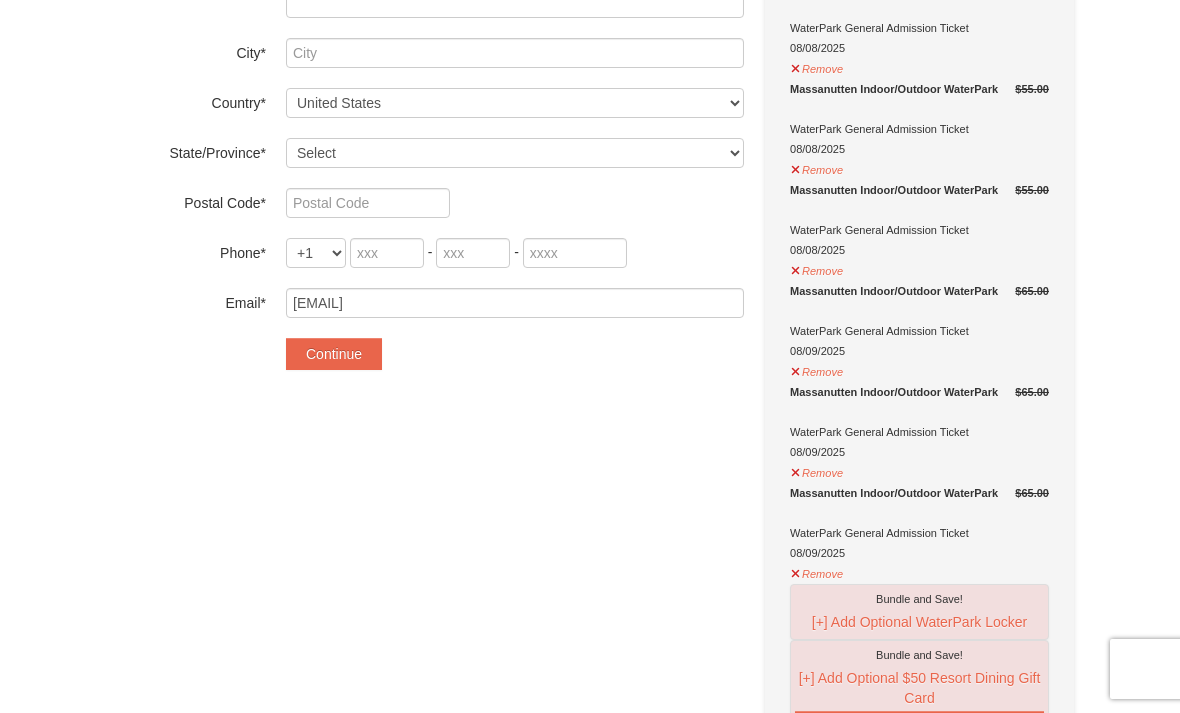 scroll, scrollTop: 527, scrollLeft: 0, axis: vertical 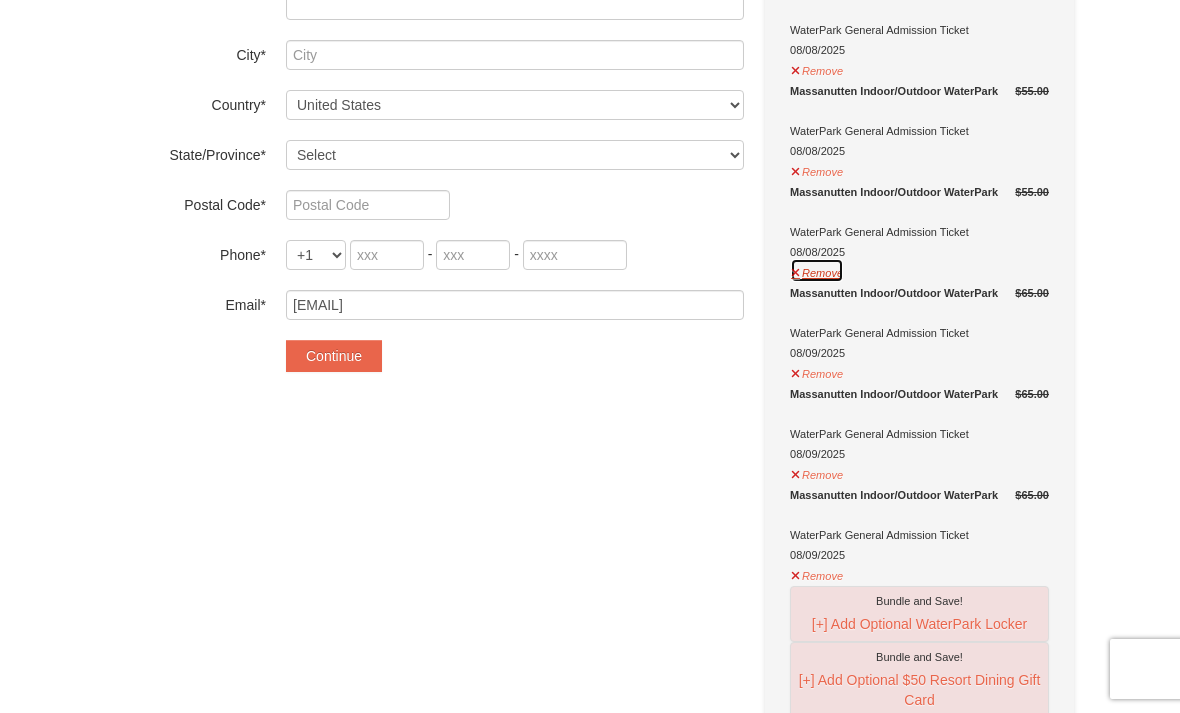 click on "Remove" at bounding box center (817, 270) 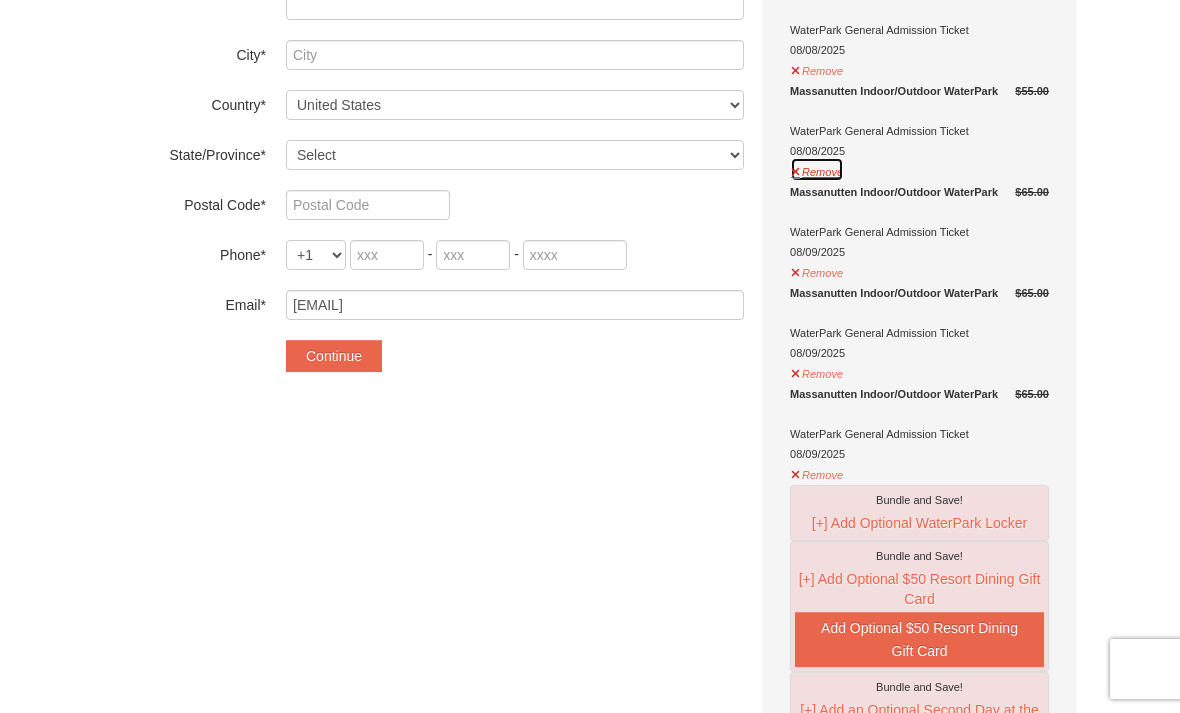 click on "Remove" at bounding box center [817, 169] 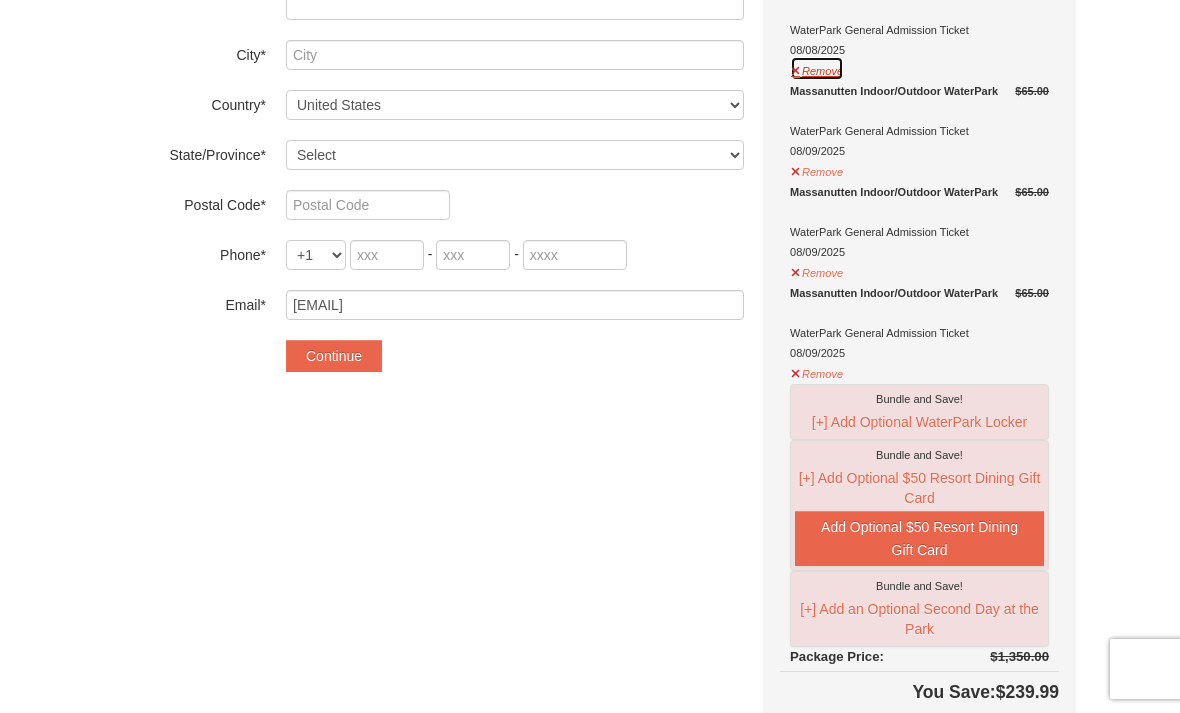 click on "Remove" at bounding box center (817, 68) 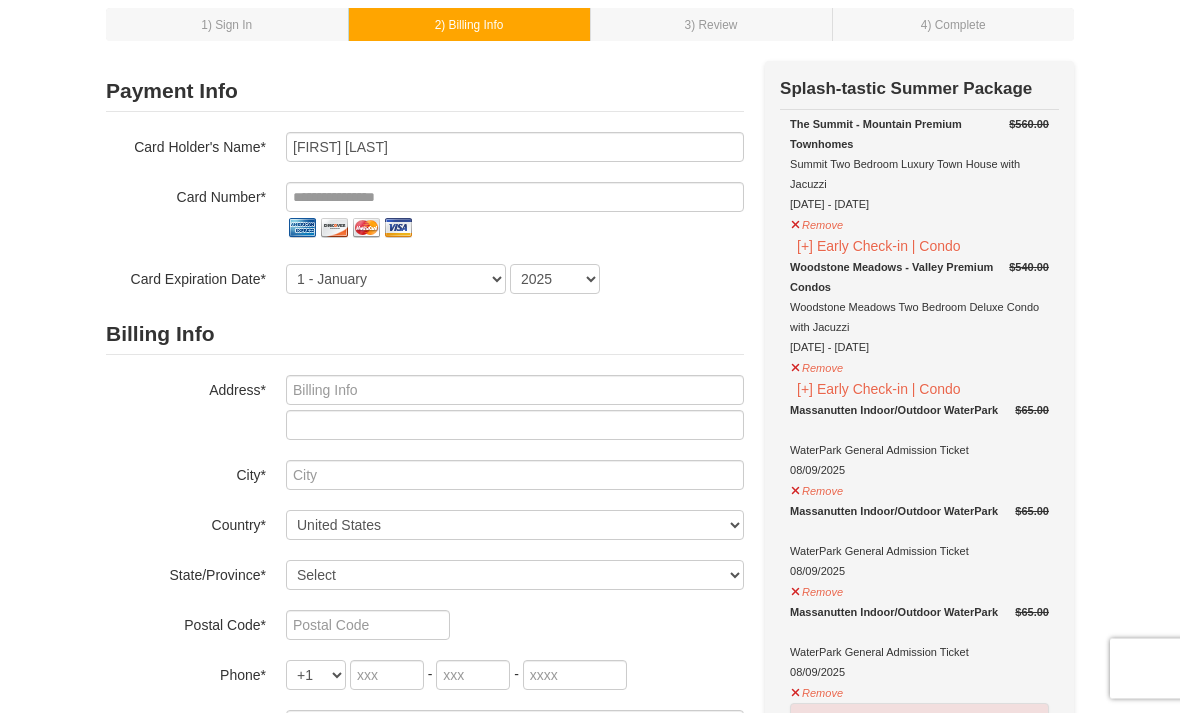scroll, scrollTop: 102, scrollLeft: 0, axis: vertical 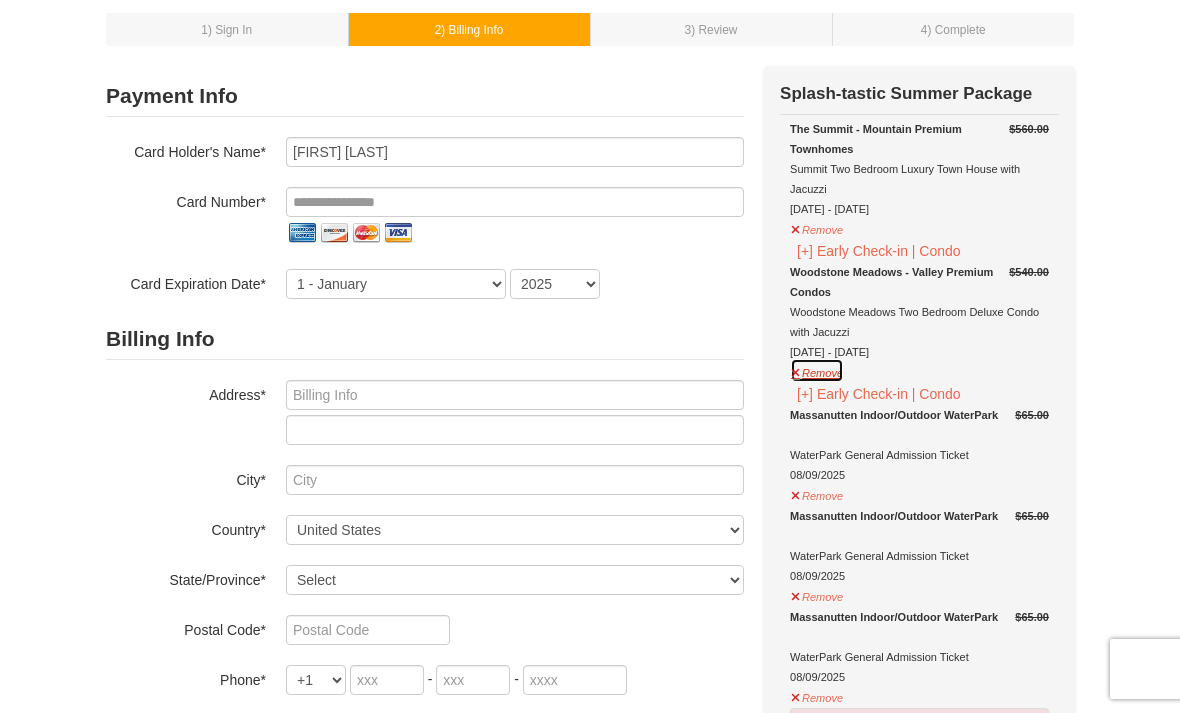 click on "Remove" at bounding box center [817, 370] 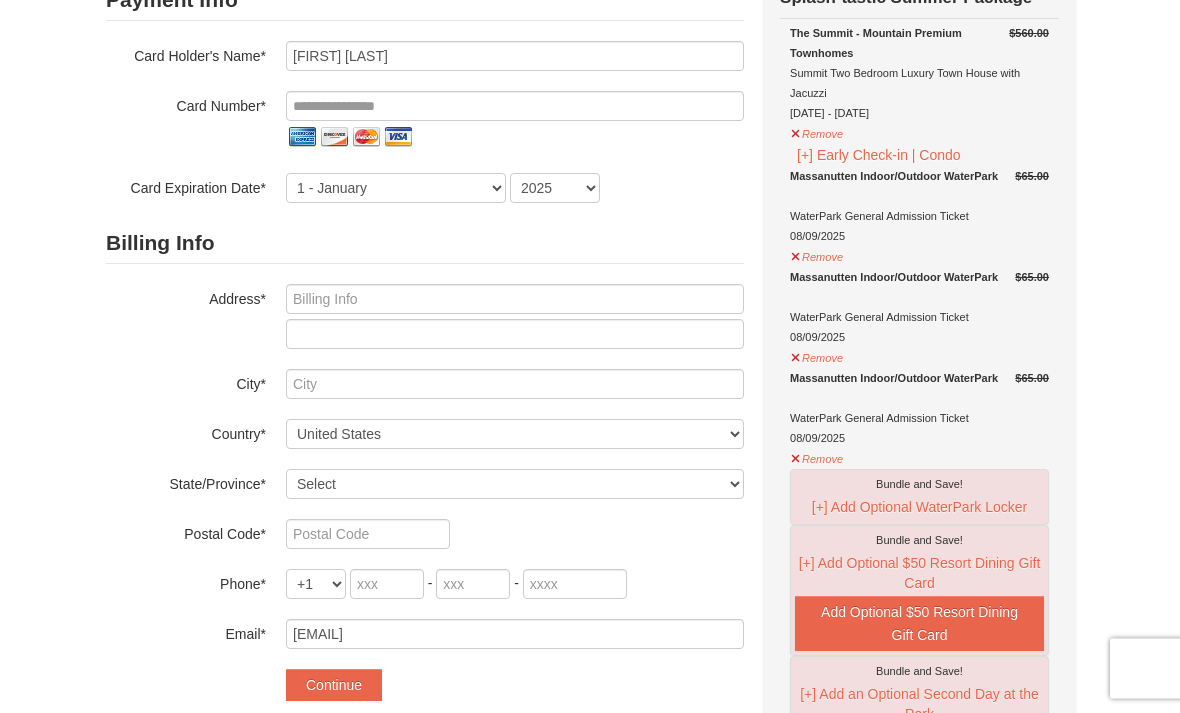 scroll, scrollTop: 223, scrollLeft: 0, axis: vertical 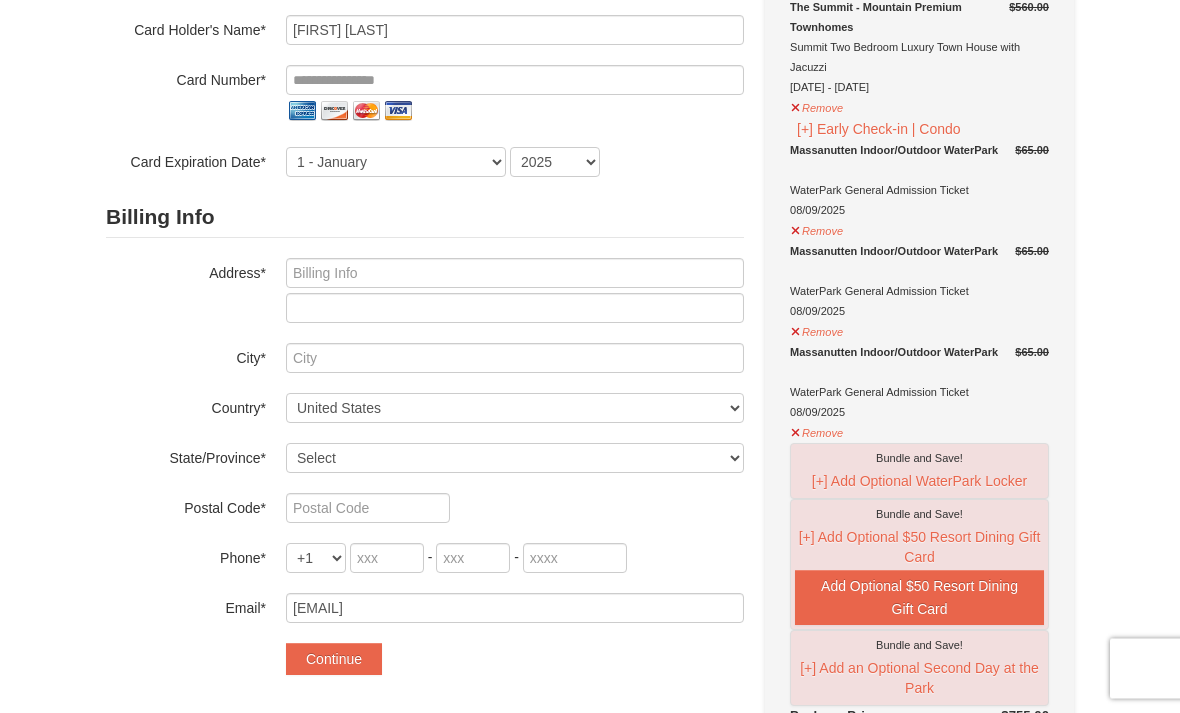 click on "Billing Info
Address*
City*
Country*
----- Select ------ Afghanistan Åland Islands Albania Algeria American Samoa Andorra Angola Anguilla Antarctica Antigua and Barbuda Argentina Armenia Aruba Australia Austria Azerbaijan Bahamas Bahrain Bangladesh Barbados Belarus Belgium Belize Benin Bermuda Bhutan Bolivia Bosnia and Herzegovina Botswana Bouvet Island Brazil British Indian Ocean Territory Brunei Darussalam Bulgaria Burkina Faso Burundi Cambodia Cameroon Canada Cape Verde Cayman Islands Central African Republic Chad Chile China Christmas Island Cocos (Keeling) Islands Colombia Comoros Congo Cook Islands Costa Rica Croatia -" at bounding box center (425, 411) 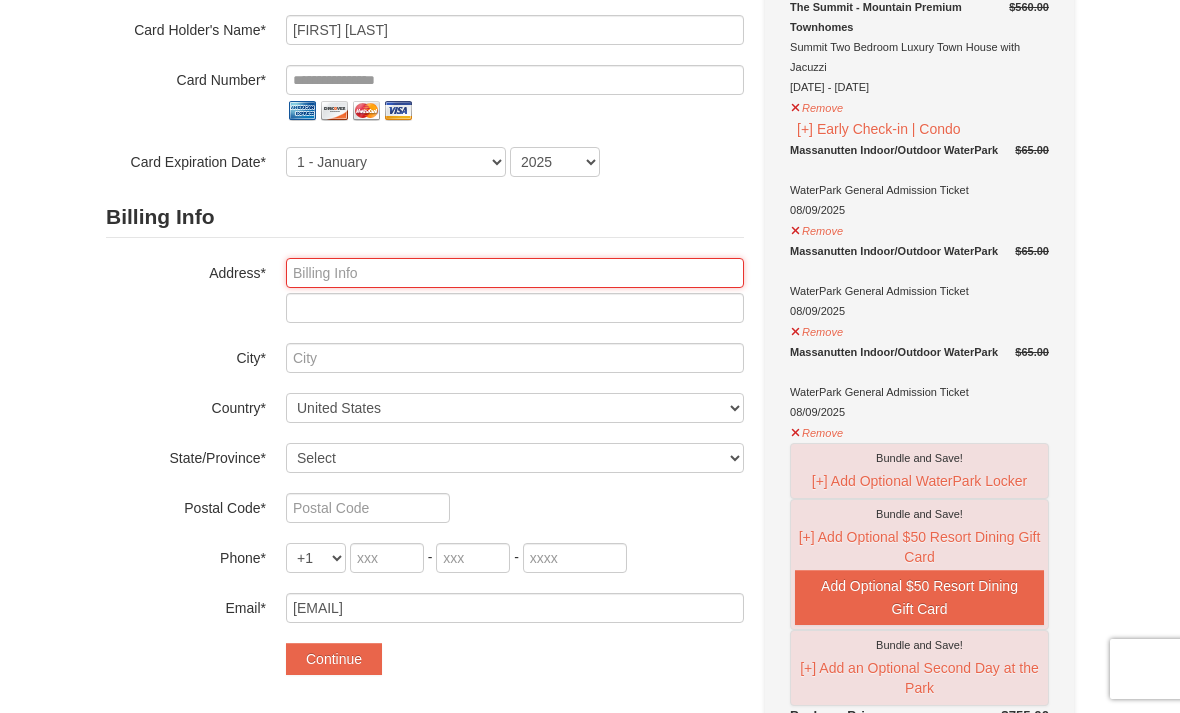 click at bounding box center (515, 273) 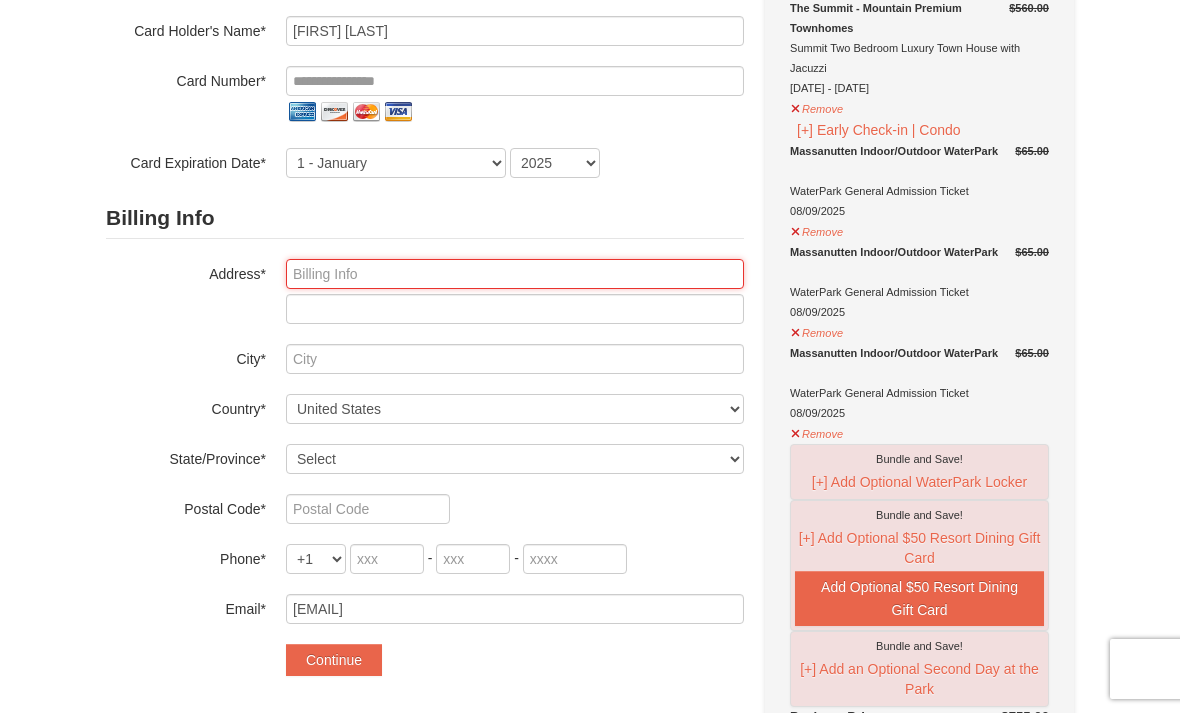 type on "[NUMBER] [STREET]" 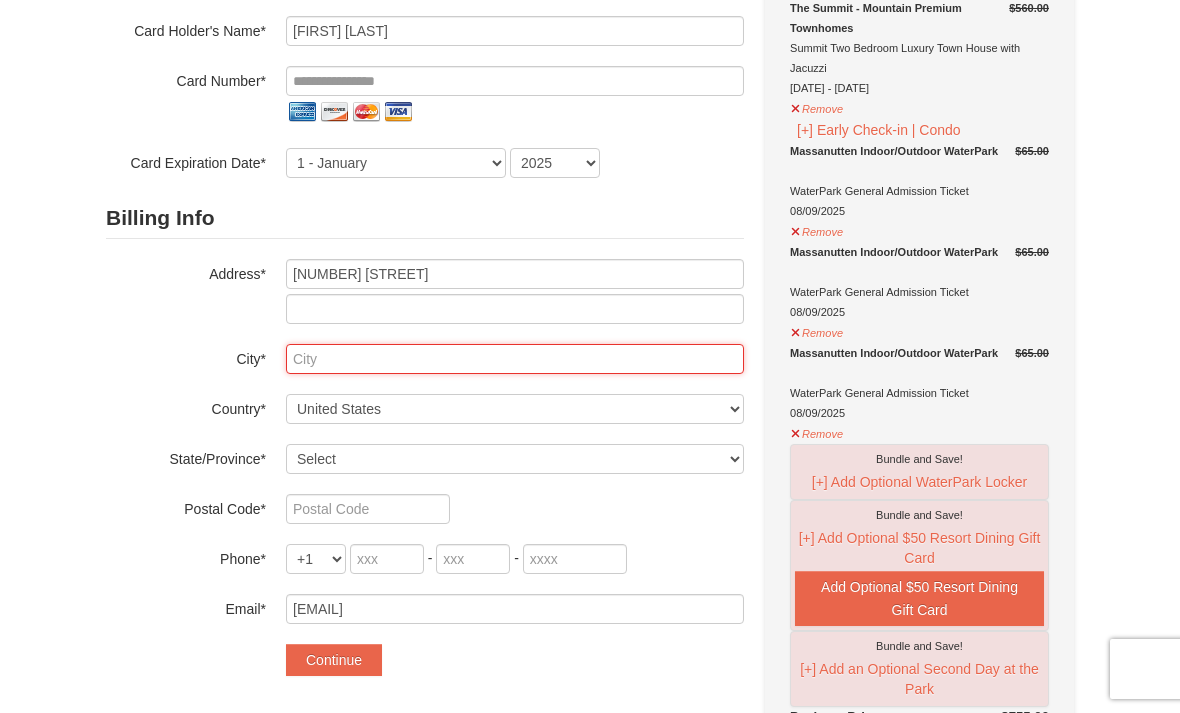 type on "Seaford" 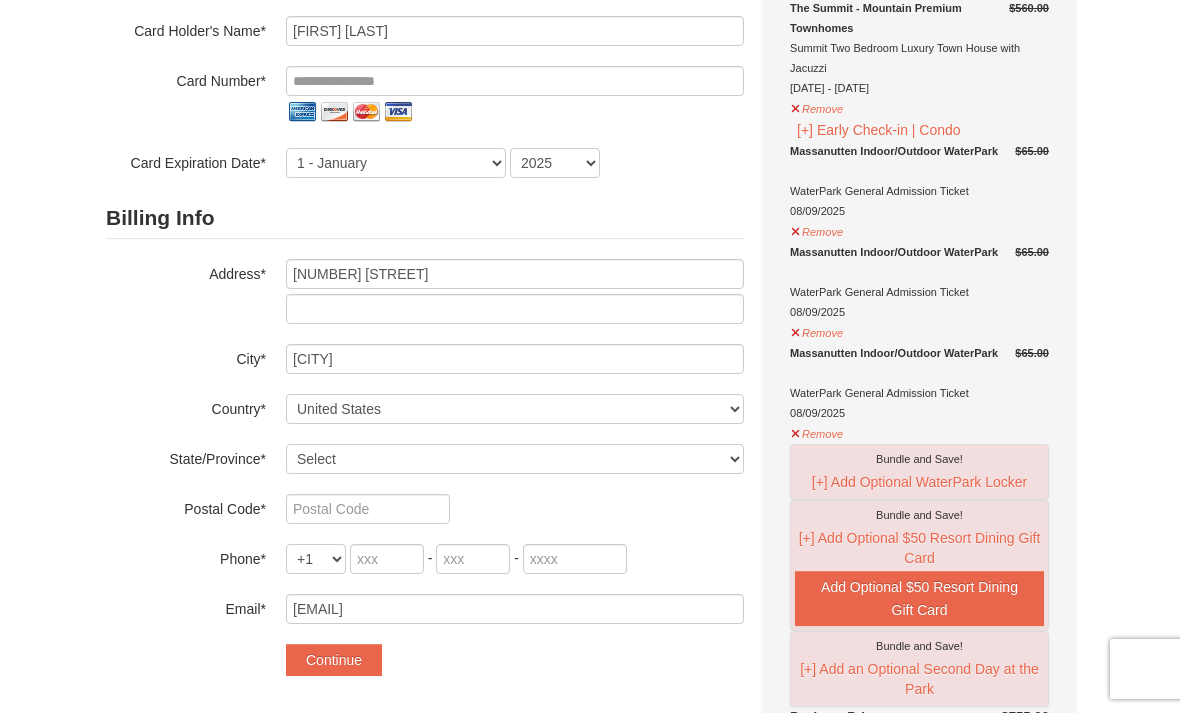 select on "DE" 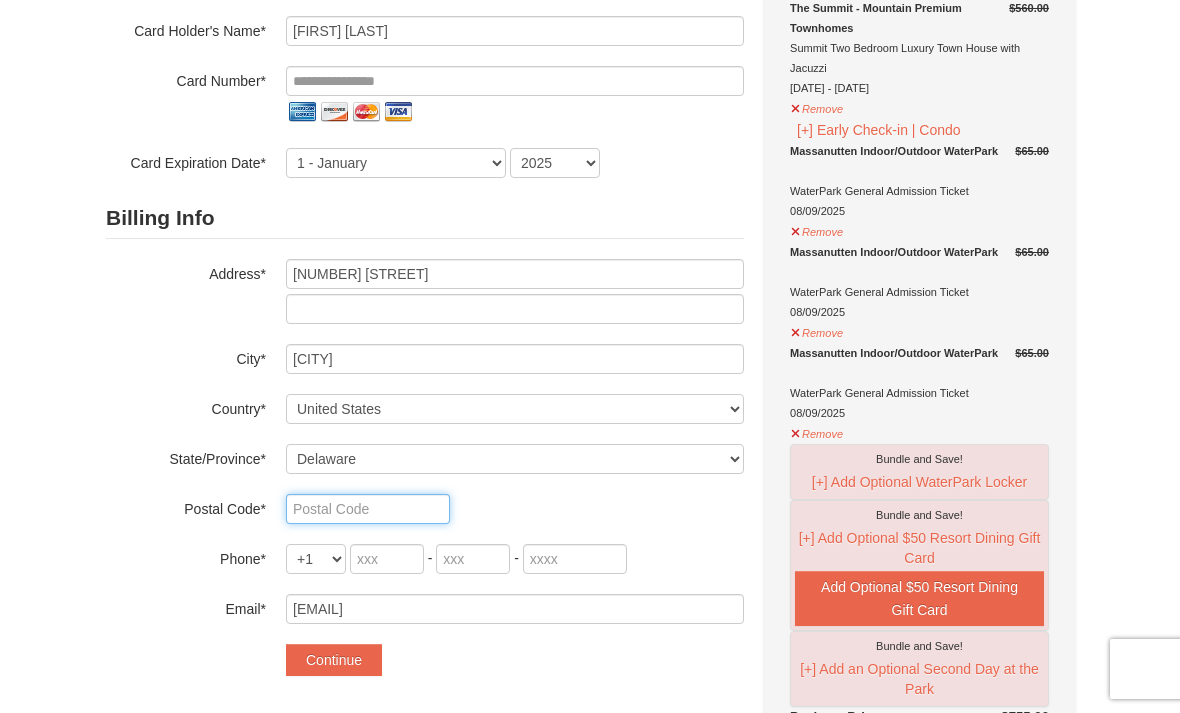 type on "19973" 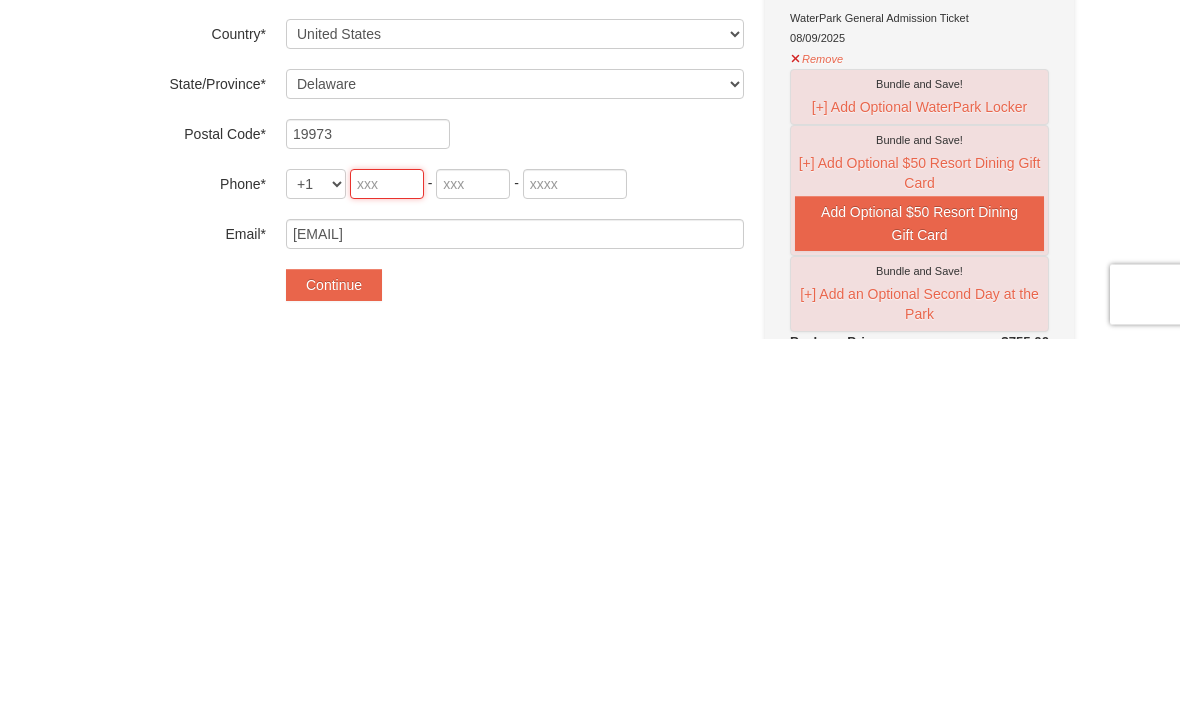 click at bounding box center [387, 559] 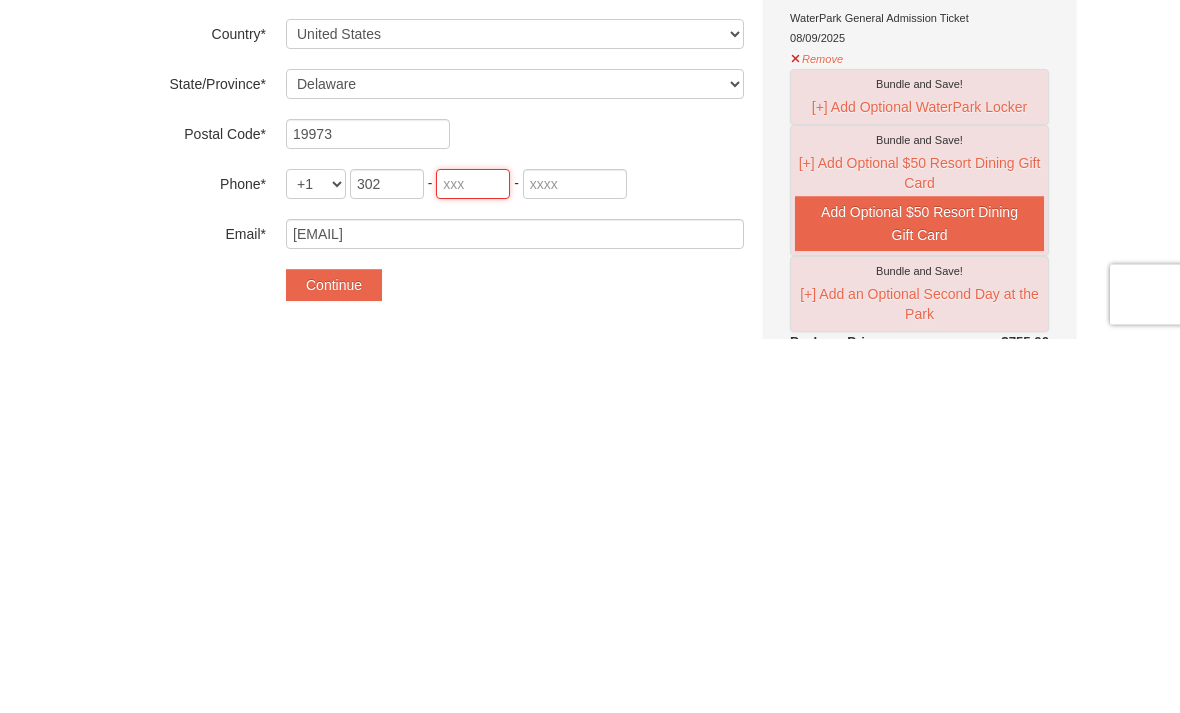 type on "245" 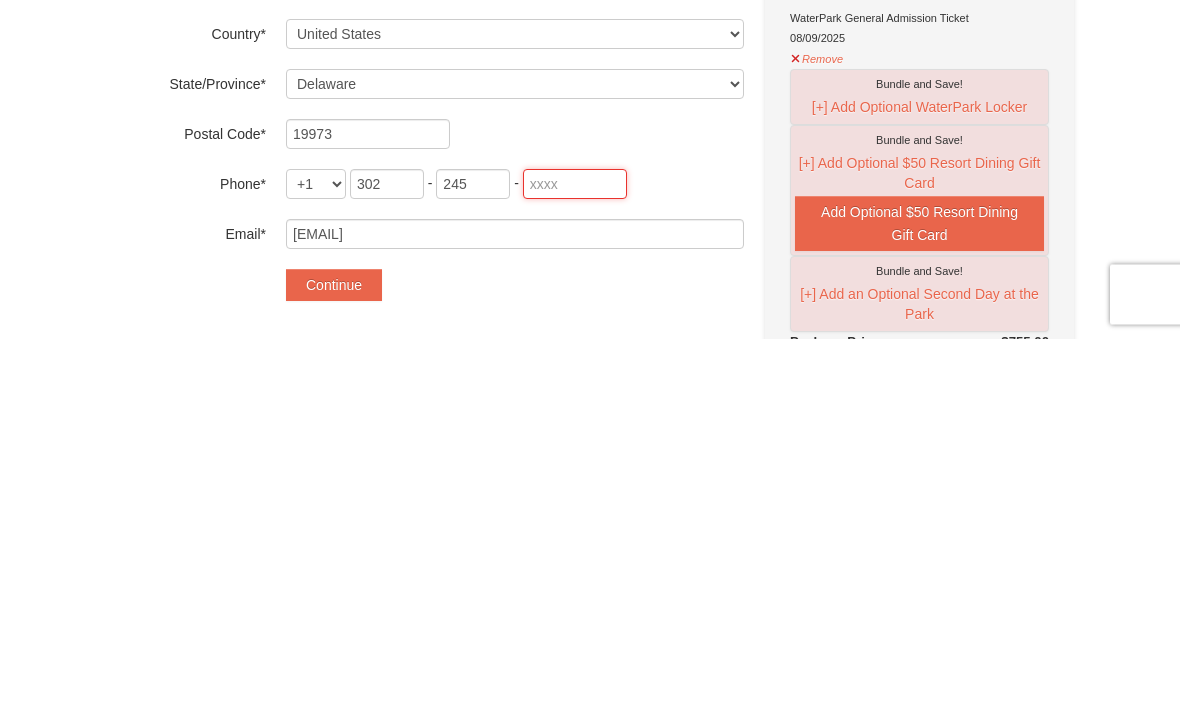 type on "0613" 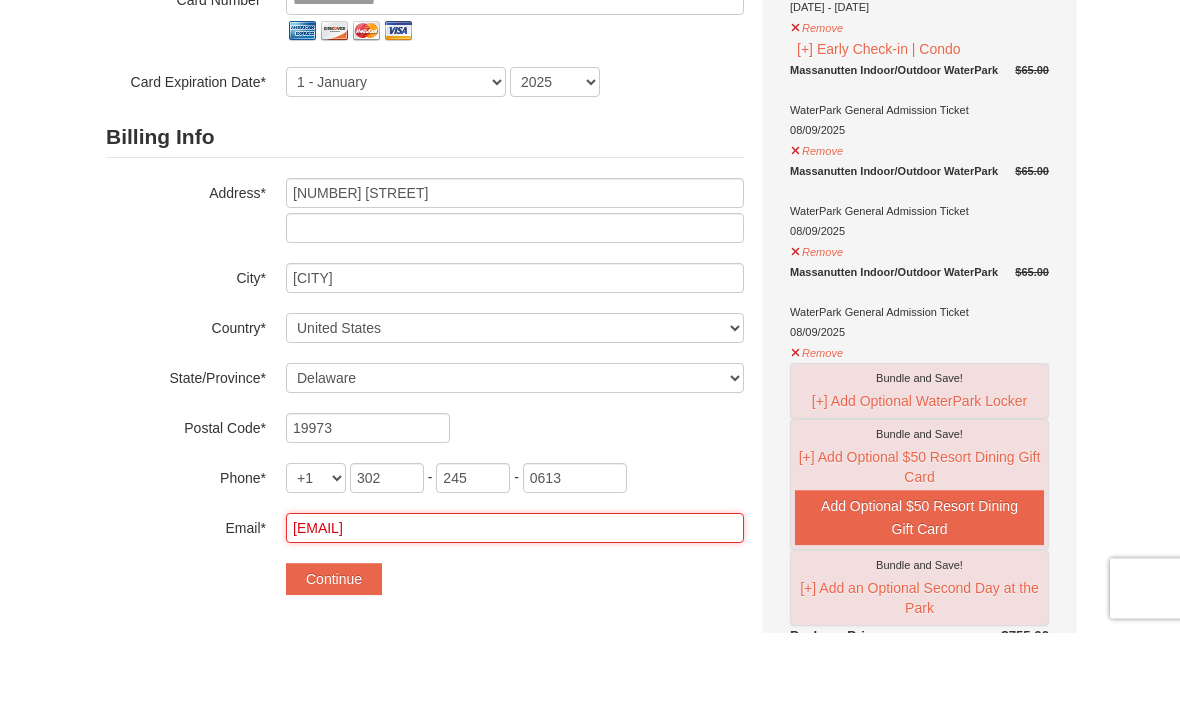 scroll, scrollTop: 177, scrollLeft: 0, axis: vertical 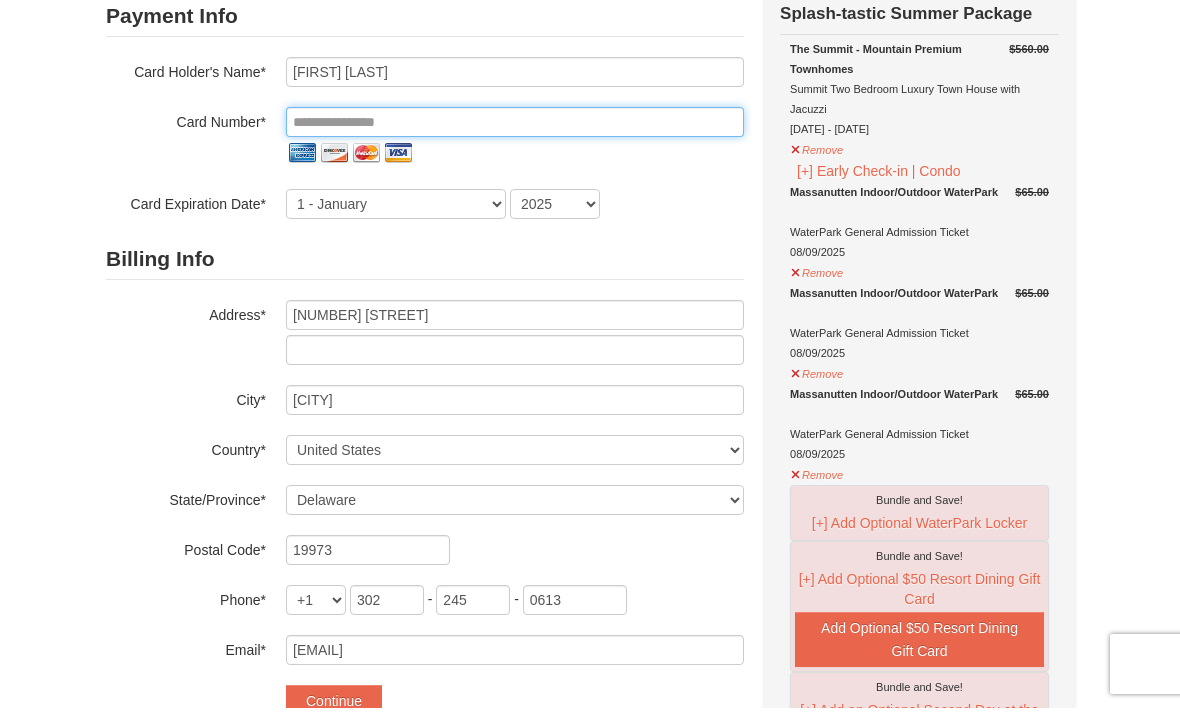 click at bounding box center (515, 127) 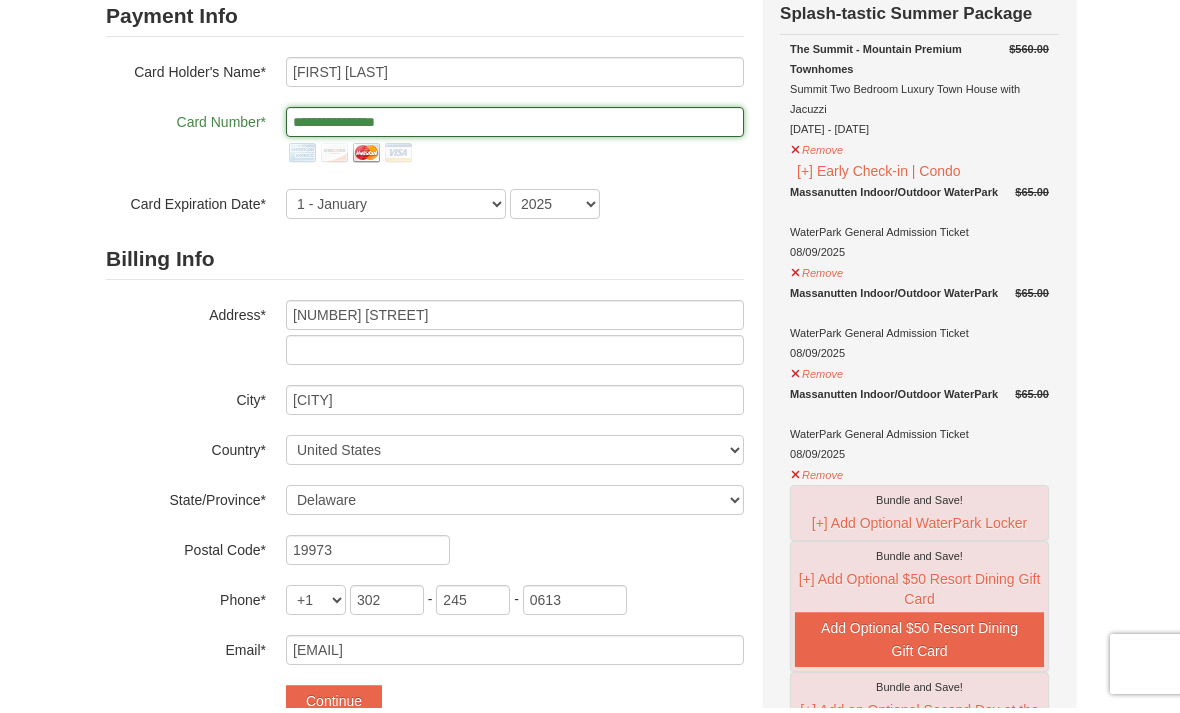 type on "**********" 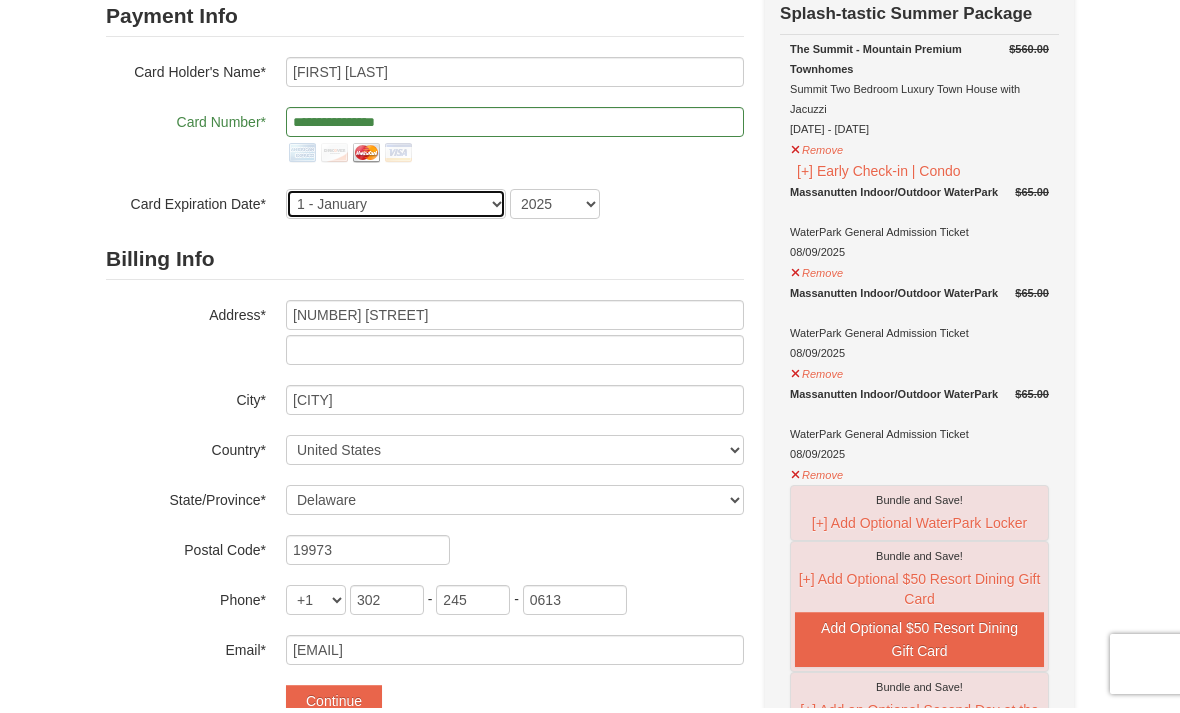 click on "1 - January 2 - February 3 - March 4 - April 5 - May 6 - June 7 - July 8 - August 9 - September 10 - October 11 - November 12 - December" at bounding box center (396, 209) 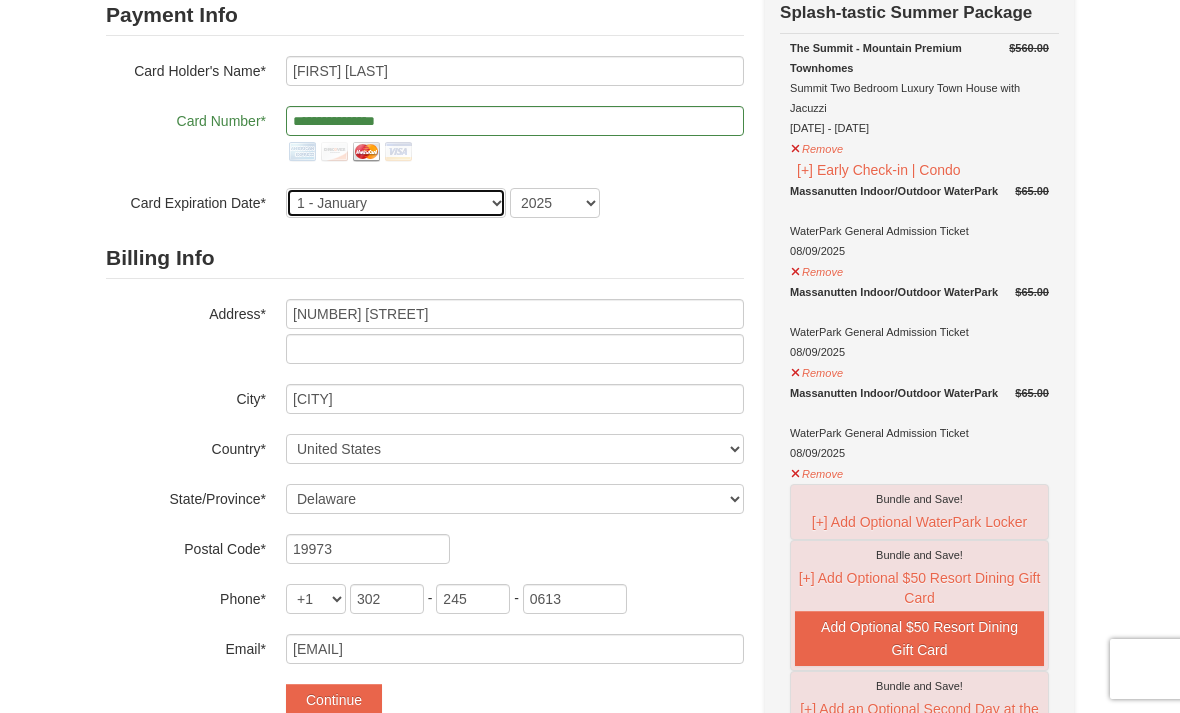 select on "9" 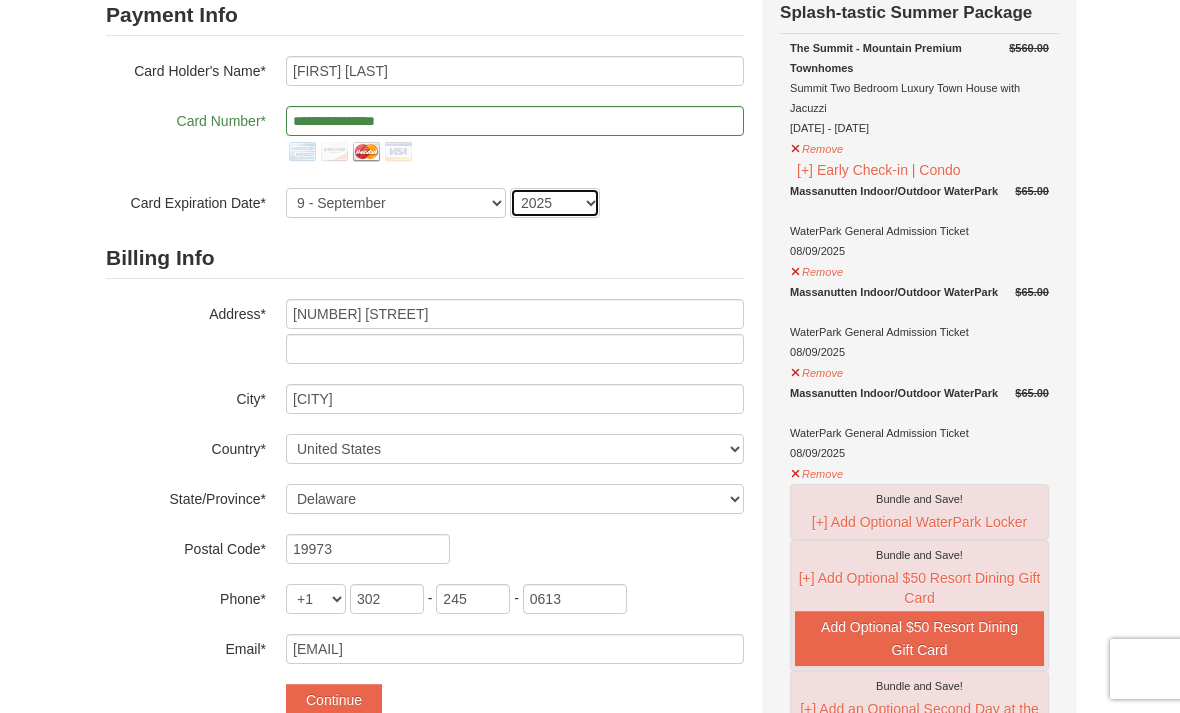 click on "2025 2026 2027 2028 2029 2030 2031 2032 2033 2034" at bounding box center [555, 203] 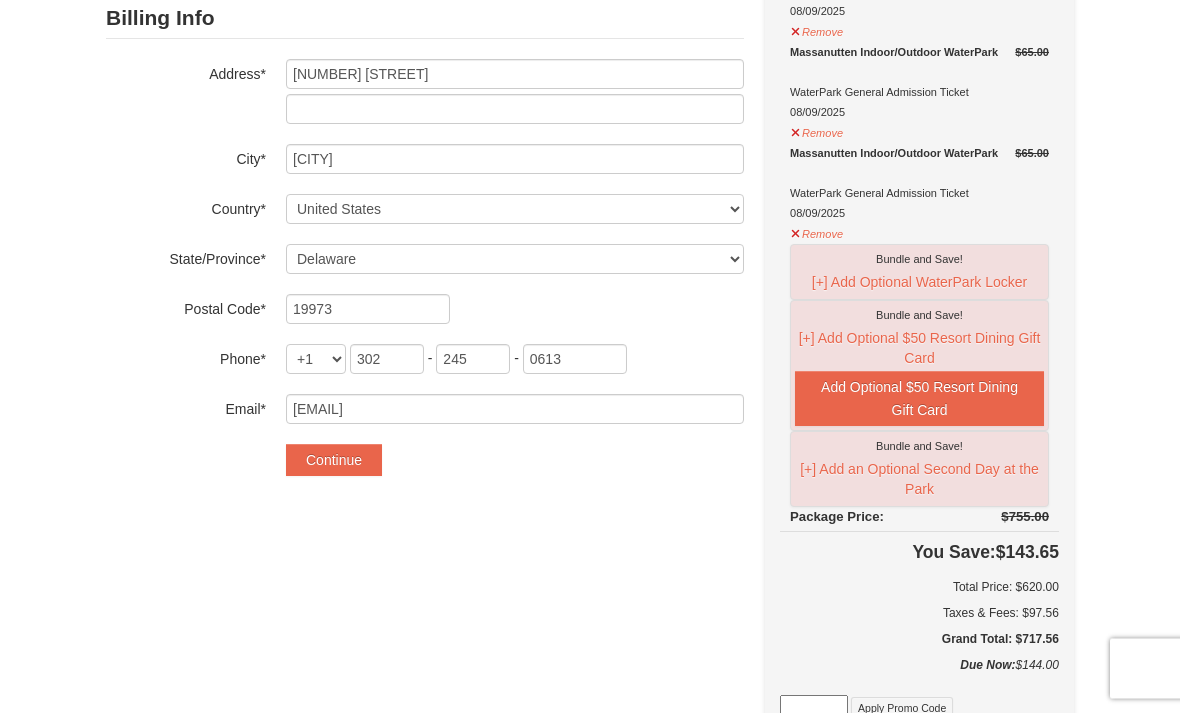 click on "**********" at bounding box center (425, 121) 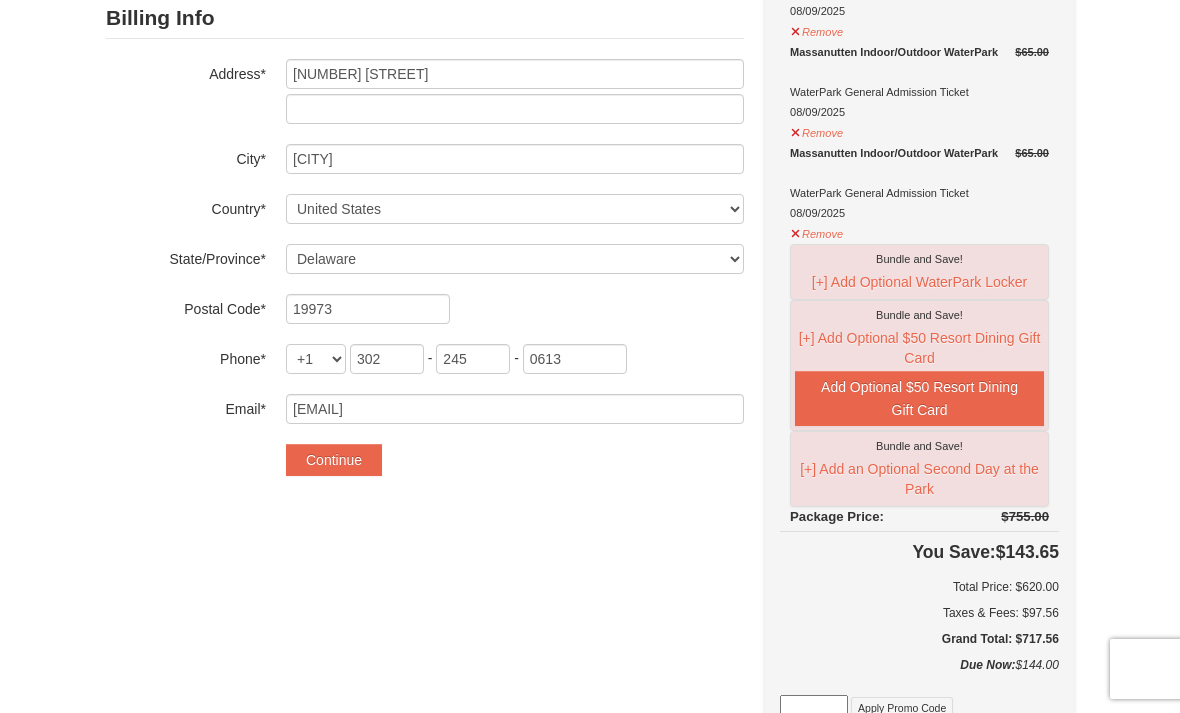 click on "Continue" at bounding box center (334, 460) 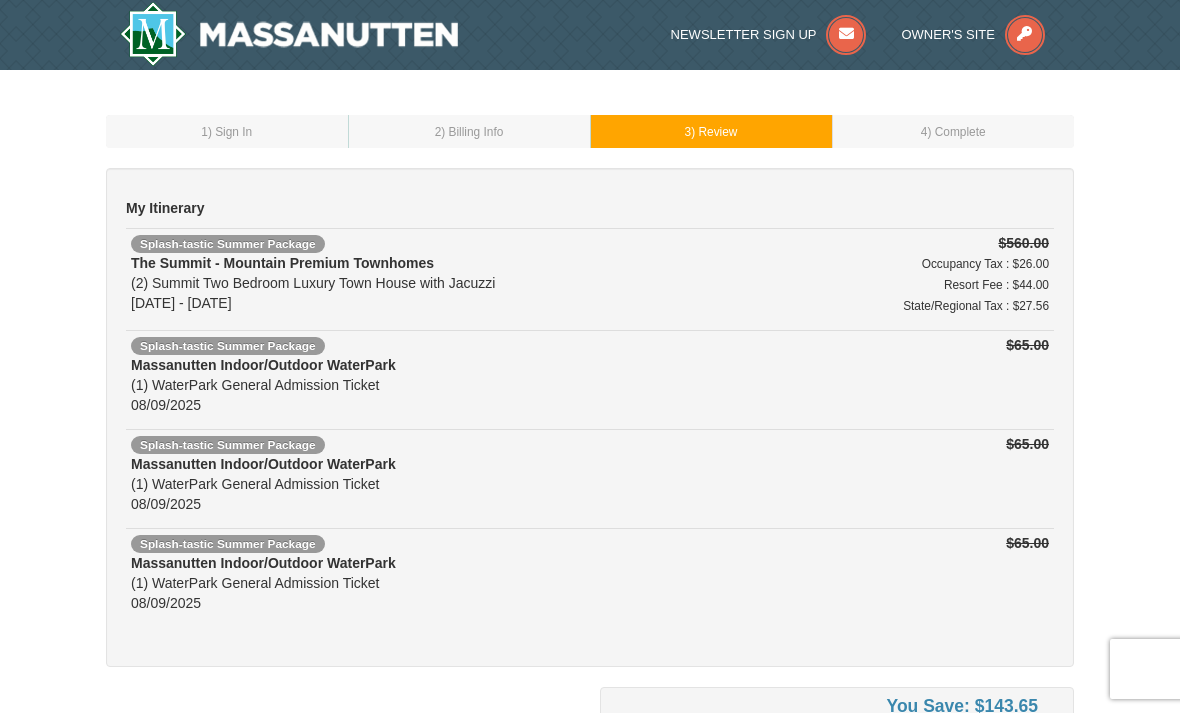 scroll, scrollTop: 0, scrollLeft: 0, axis: both 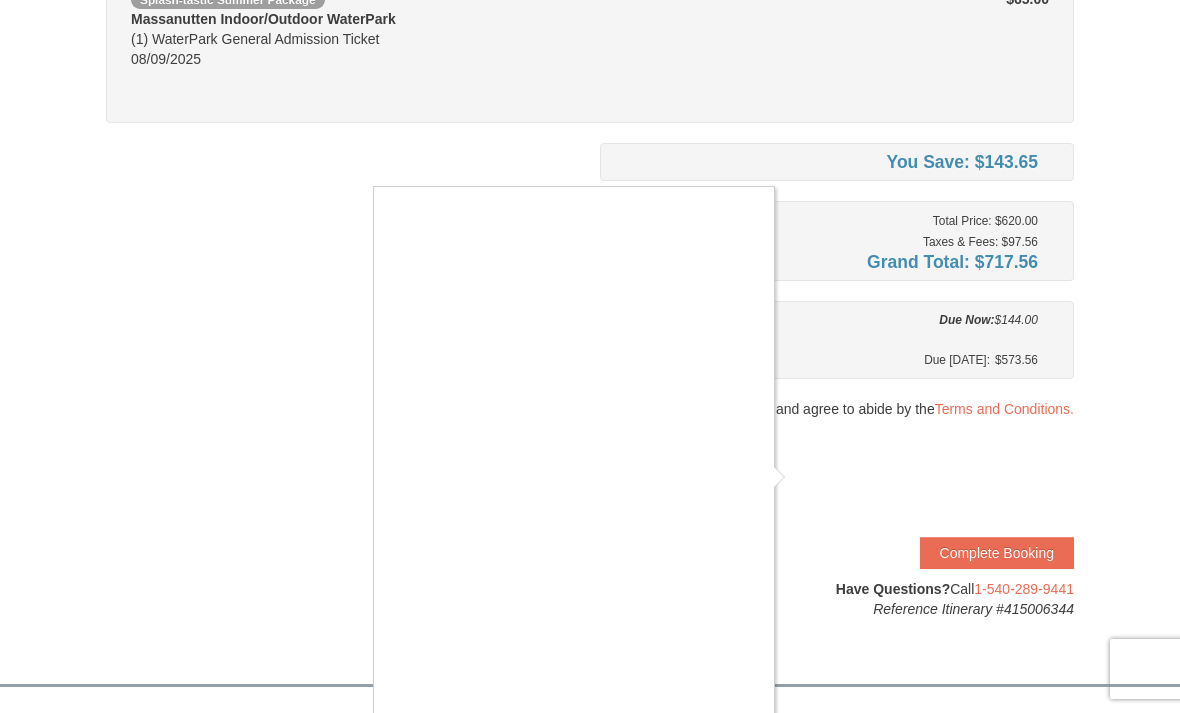 click at bounding box center (590, 356) 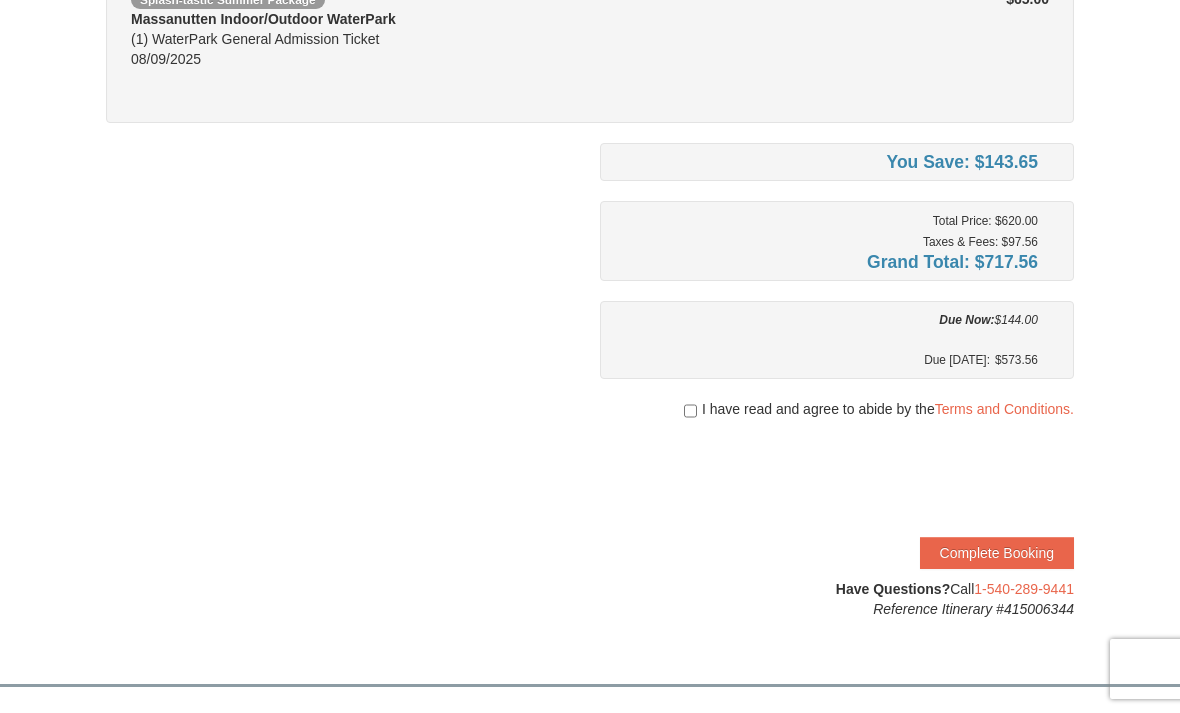 click on "I have read and agree to abide by the  Terms and Conditions." at bounding box center [888, 409] 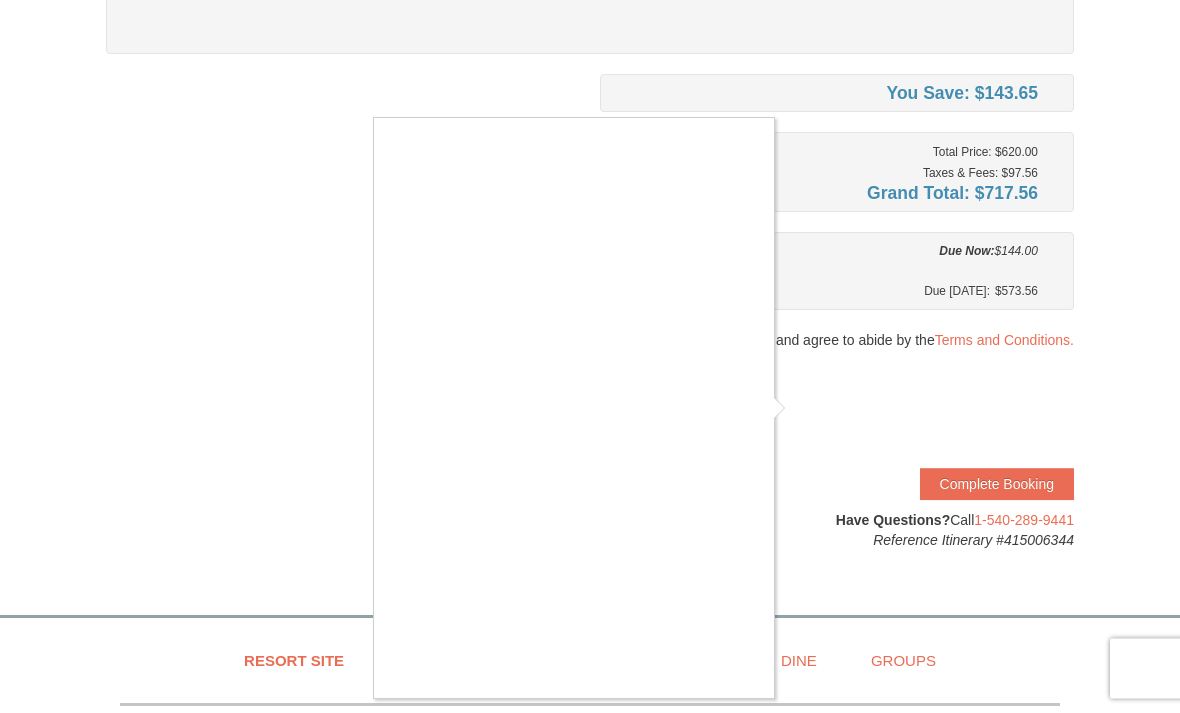 scroll, scrollTop: 613, scrollLeft: 0, axis: vertical 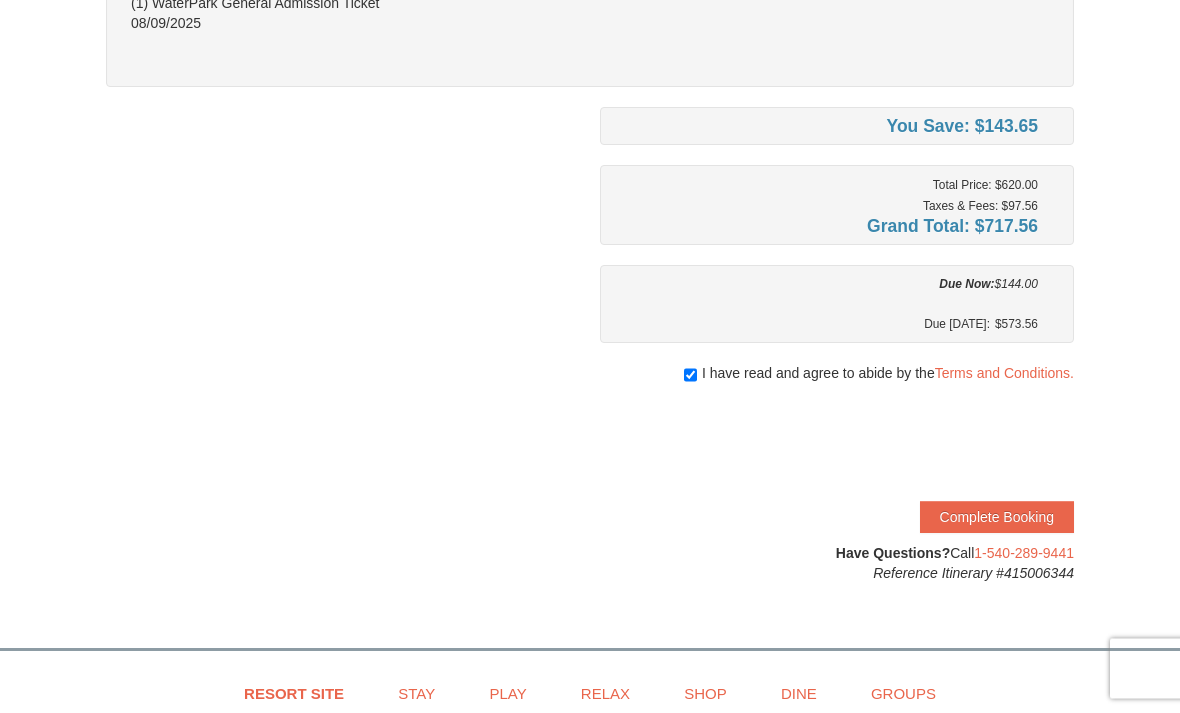 click on "Complete Booking" at bounding box center [997, 518] 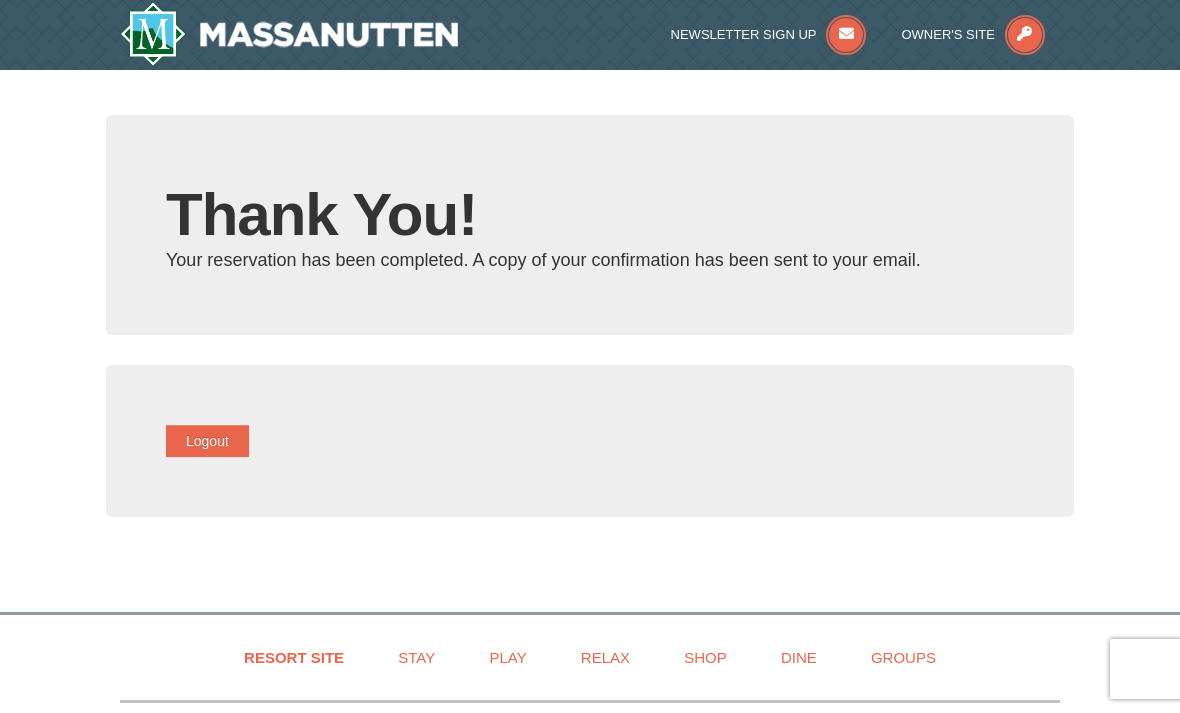 scroll, scrollTop: 0, scrollLeft: 0, axis: both 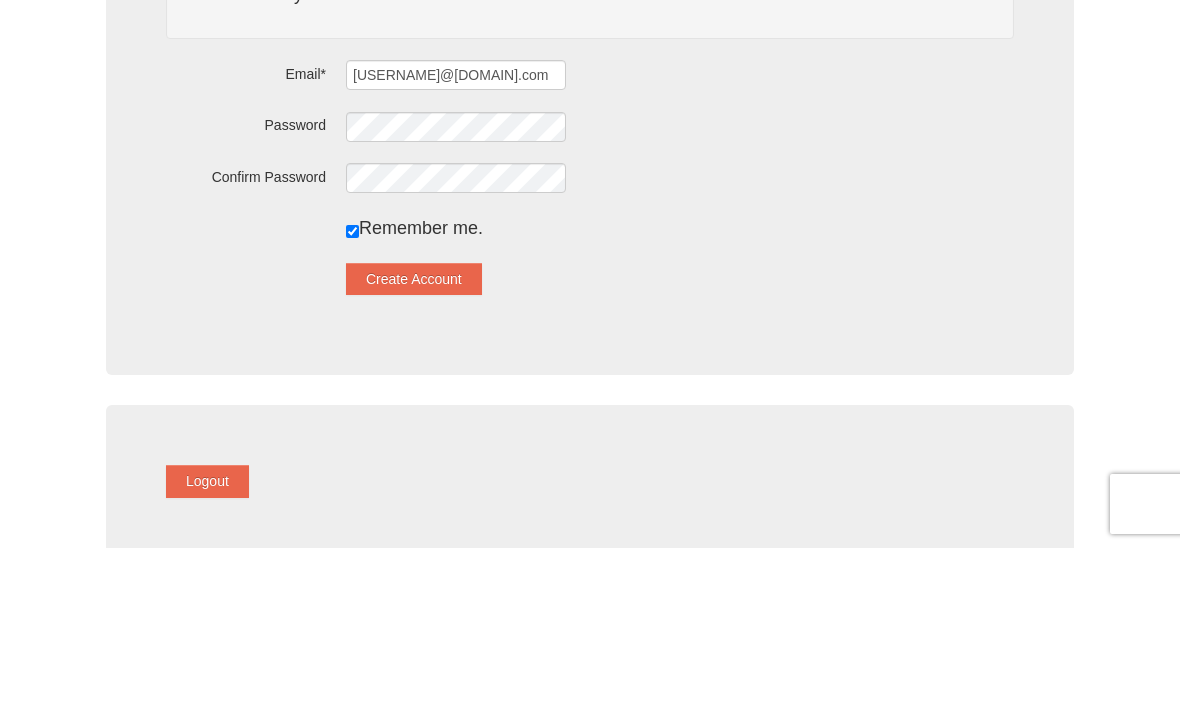 click on "Create Account" at bounding box center [414, 444] 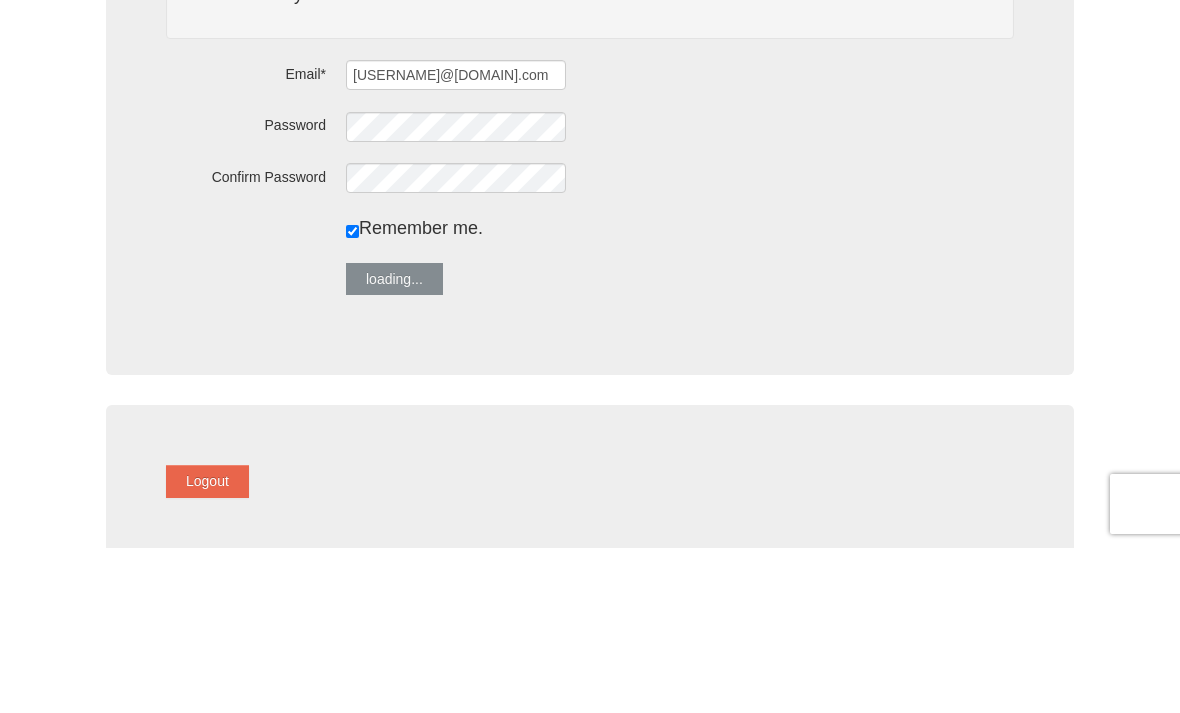 scroll, scrollTop: 376, scrollLeft: 0, axis: vertical 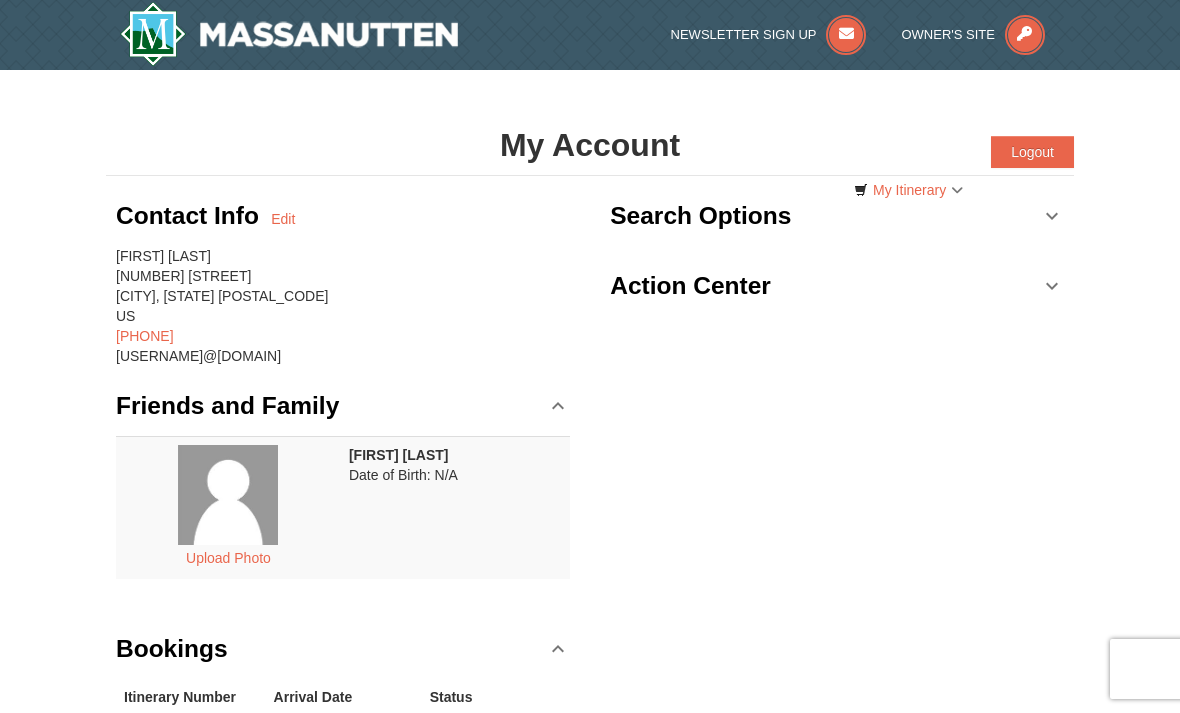 click on "Action Center" at bounding box center (837, 286) 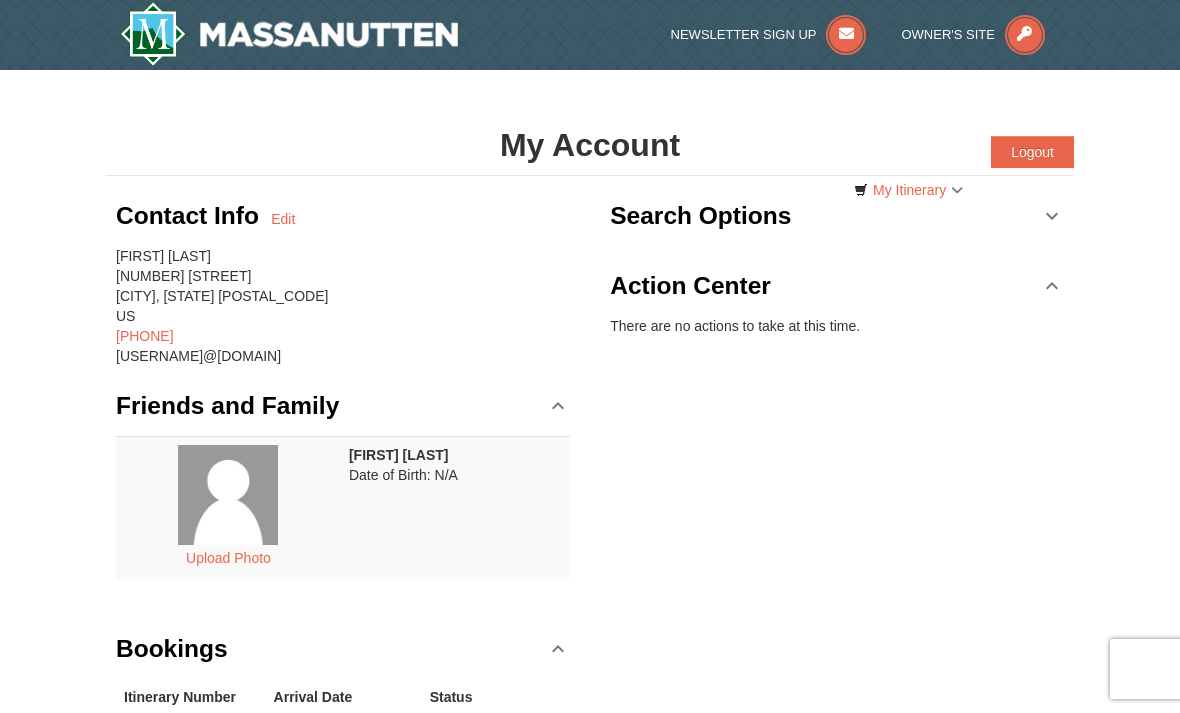 click on "Action Center" at bounding box center (837, 286) 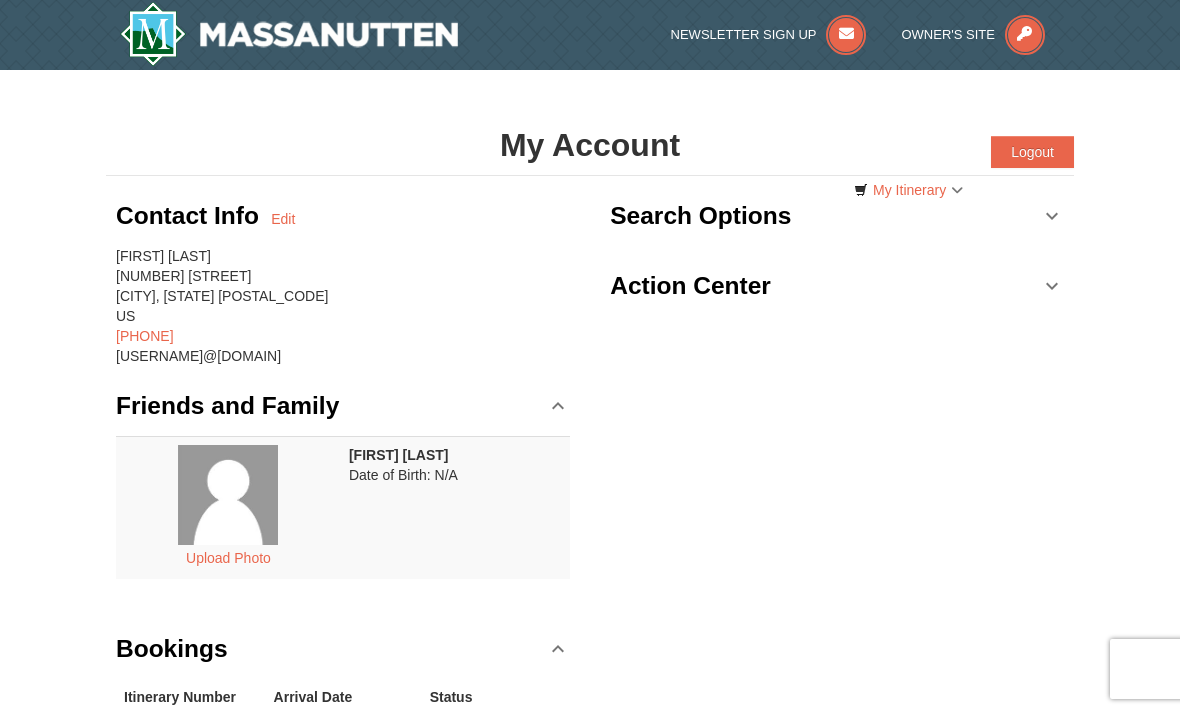 click on "×
My Account
Categories
Map
List
Filter
My Itinerary
Questions?  [PHONE]
Logout
Contact Info
Edit
[FIRST] [LAST]
[NUMBER] [STREET]
[CITY], [STATE]  [POSTAL_CODE]
US
[PHONE]
[USERNAME]@[DOMAIN]
Friends and Family
Upload Photo View" at bounding box center [590, 453] 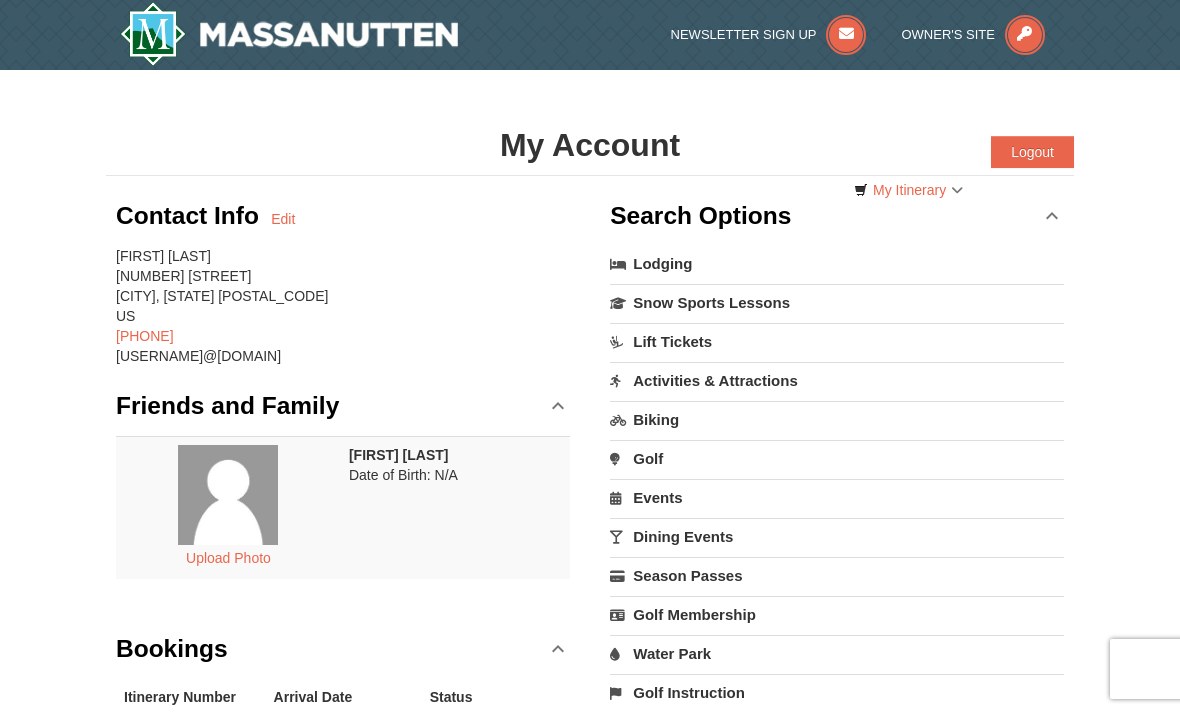 click on "Search Options" at bounding box center [837, 216] 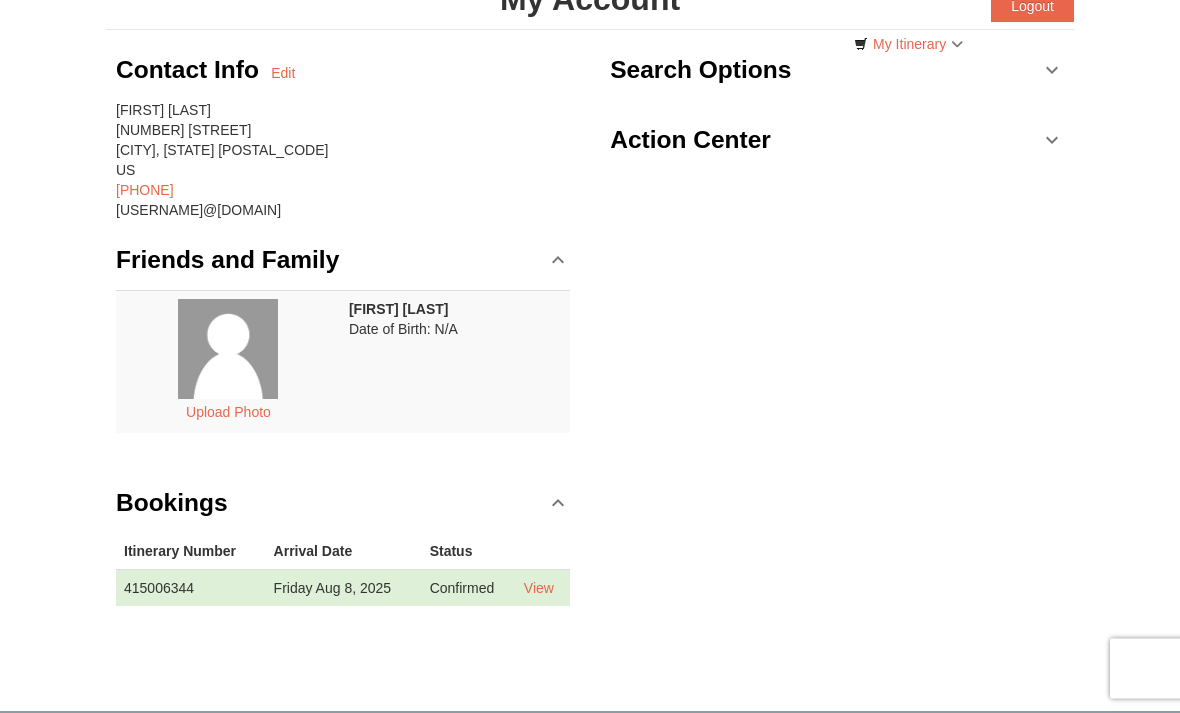 scroll, scrollTop: 146, scrollLeft: 0, axis: vertical 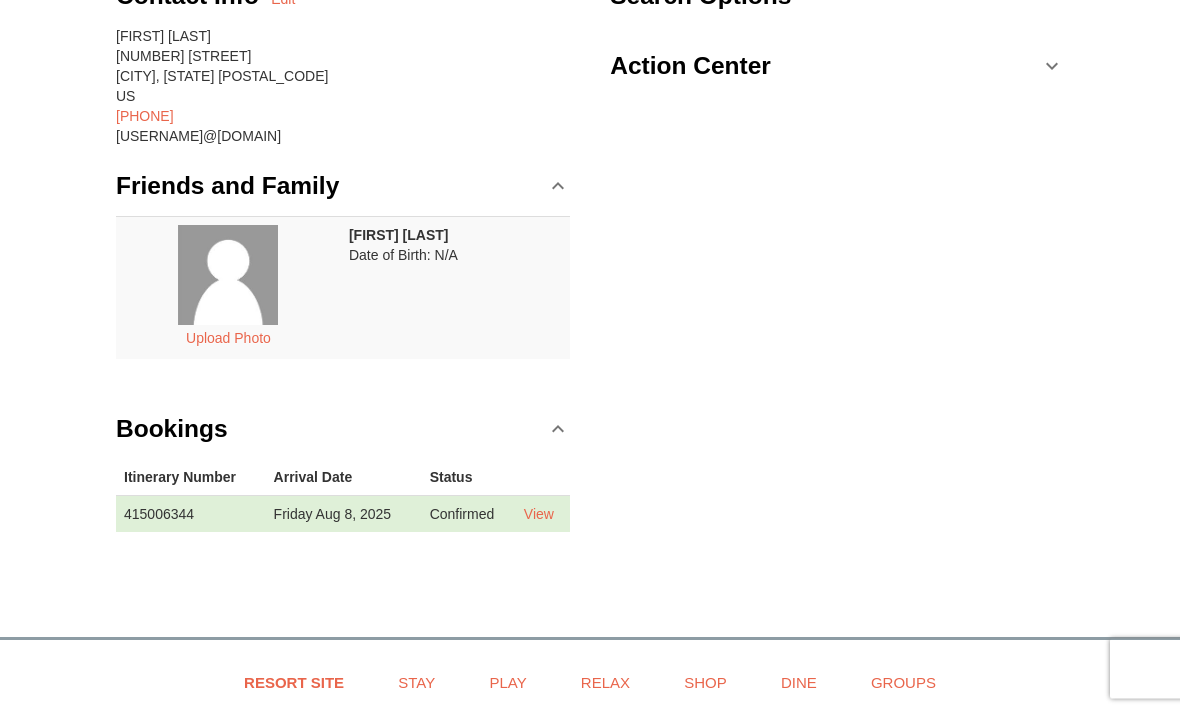click on "View" at bounding box center (539, 515) 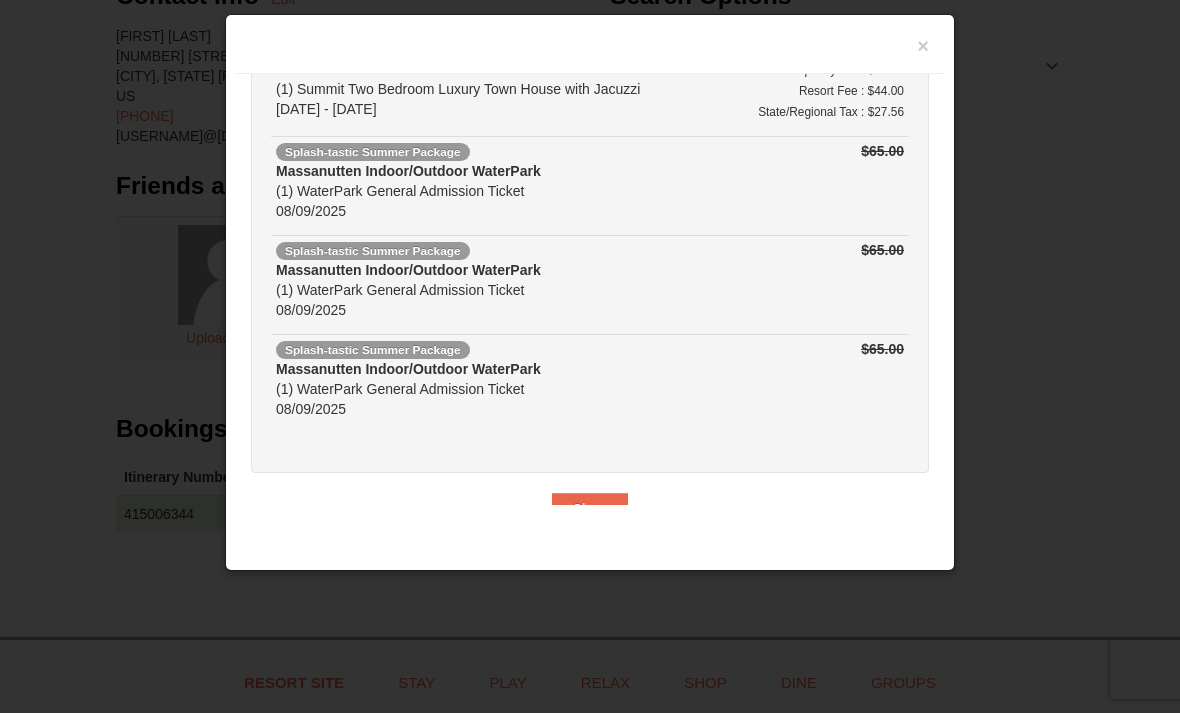 click on "Close" at bounding box center (590, 509) 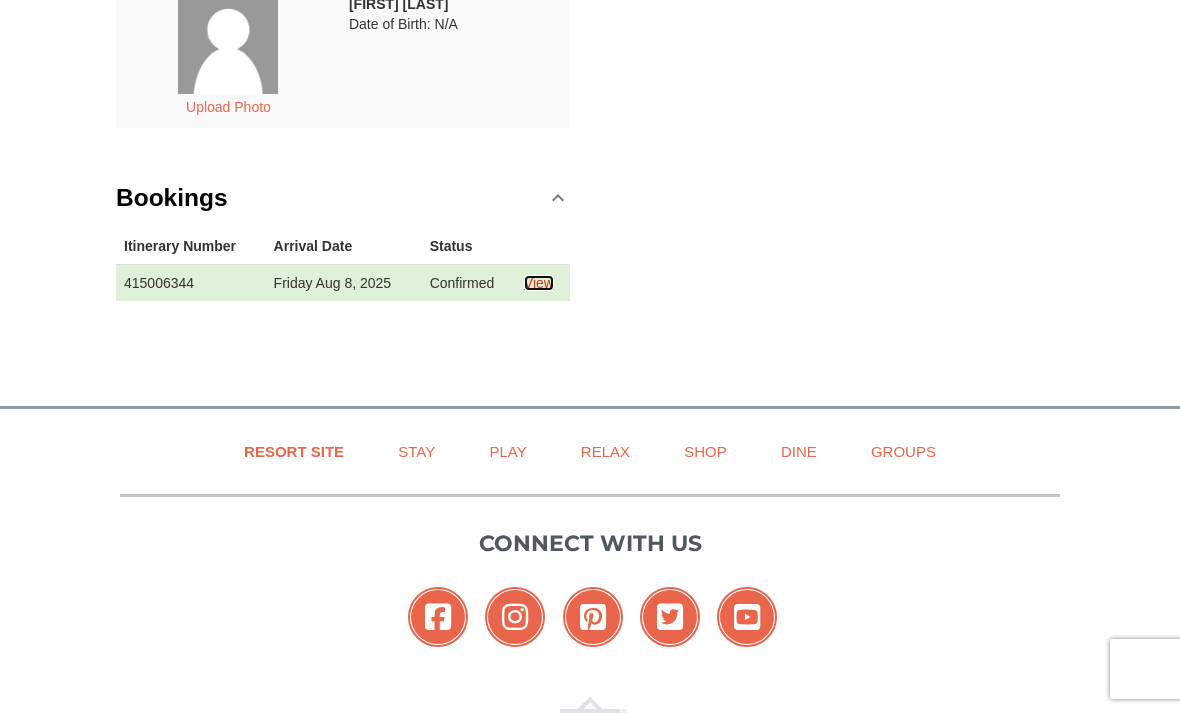 scroll, scrollTop: 455, scrollLeft: 0, axis: vertical 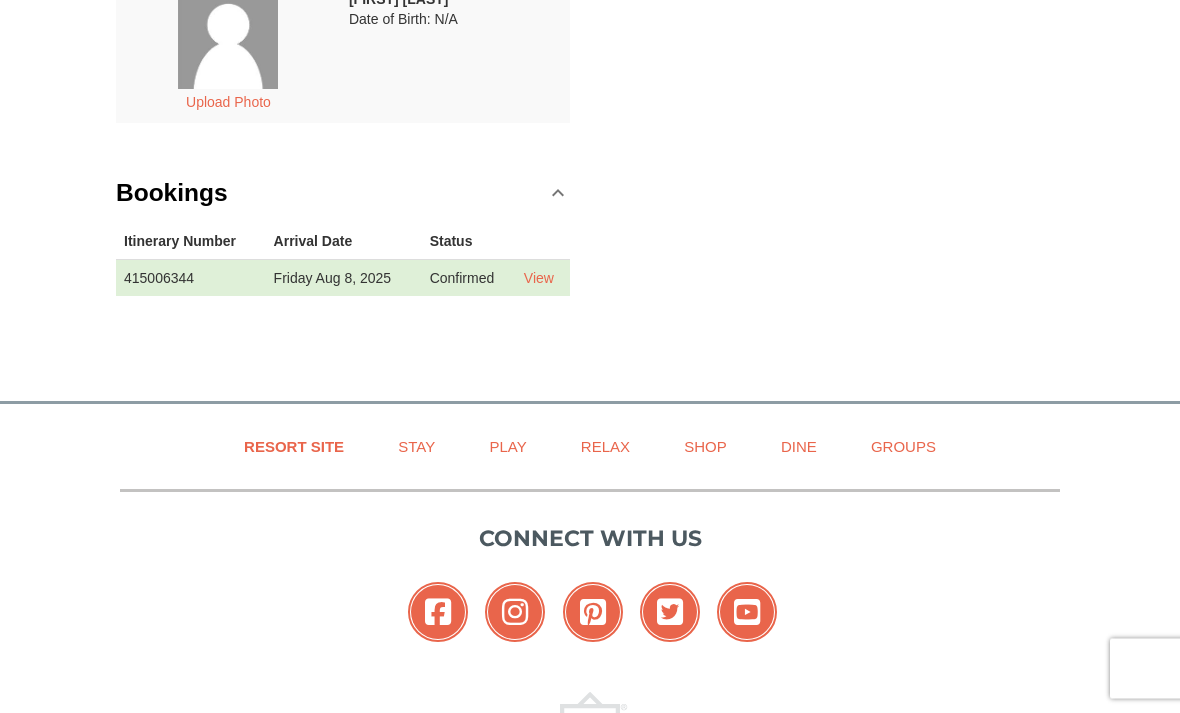 click on "Resort Site" at bounding box center (294, 447) 